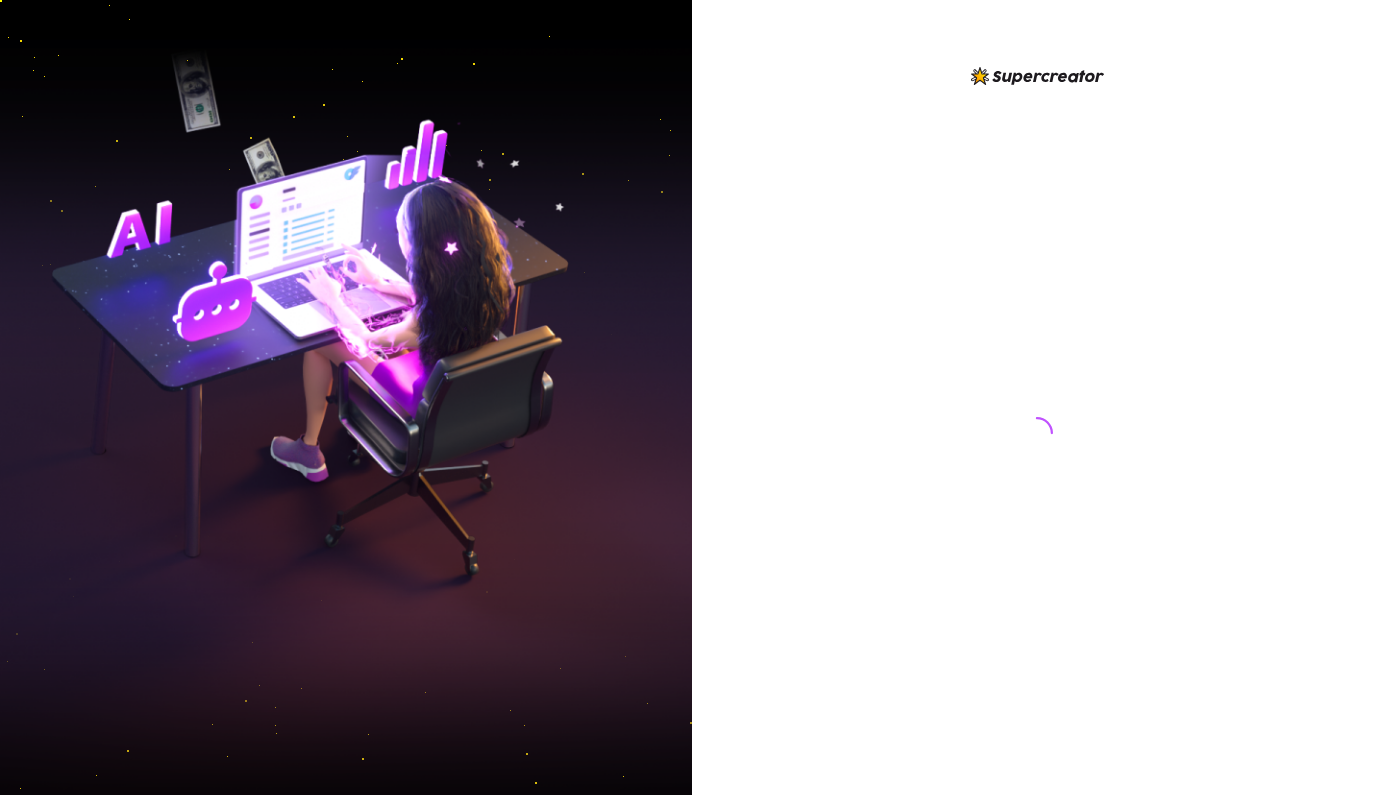 scroll, scrollTop: 0, scrollLeft: 0, axis: both 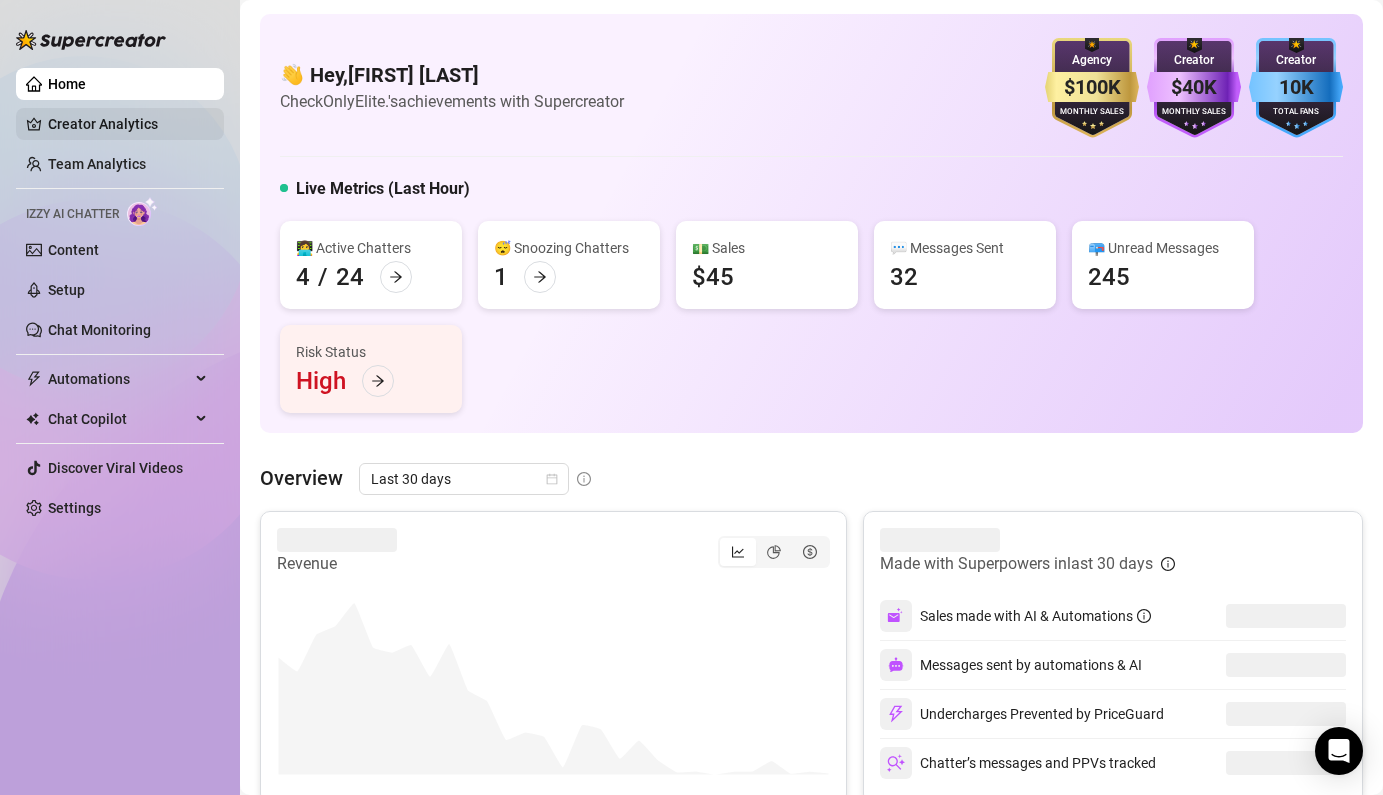 click on "Creator Analytics" at bounding box center (128, 124) 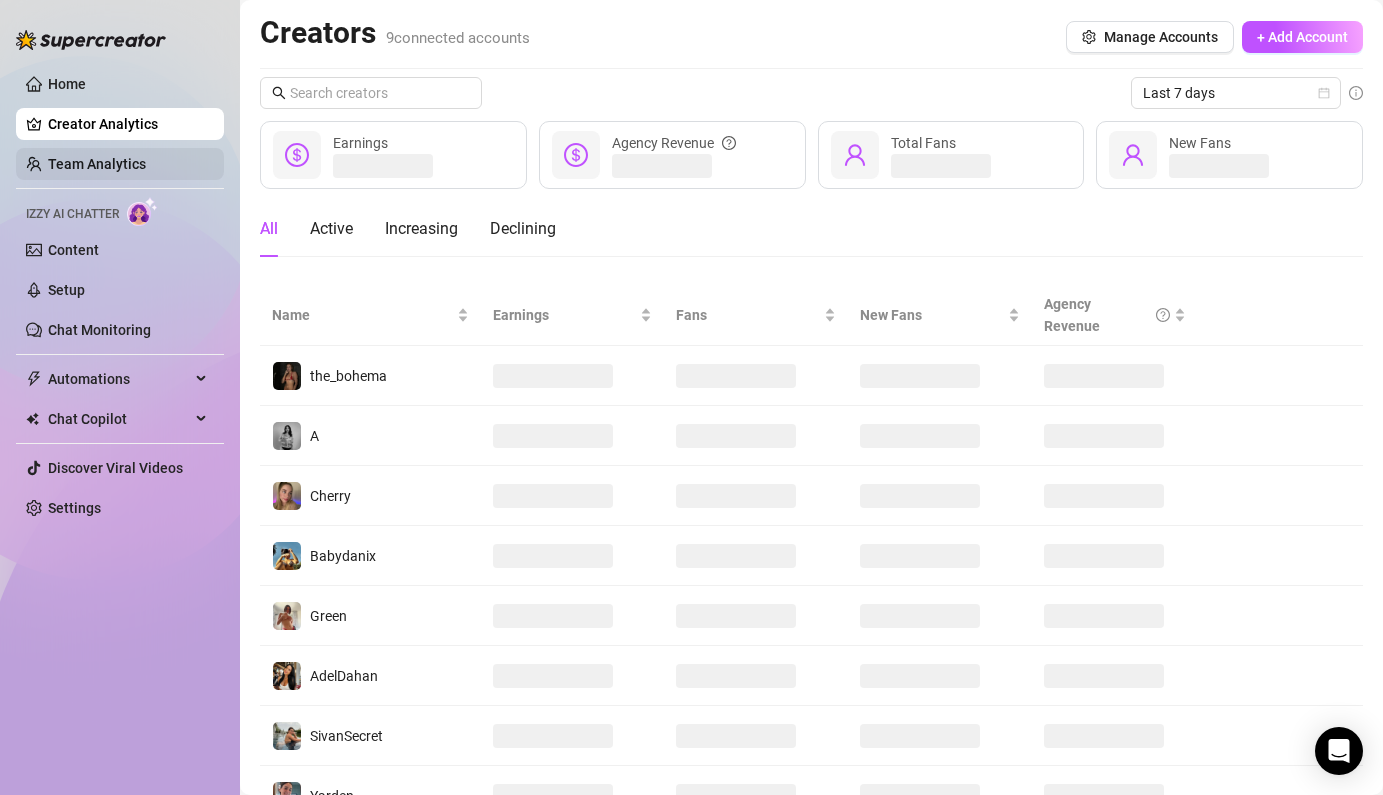 click on "Team Analytics" at bounding box center [97, 164] 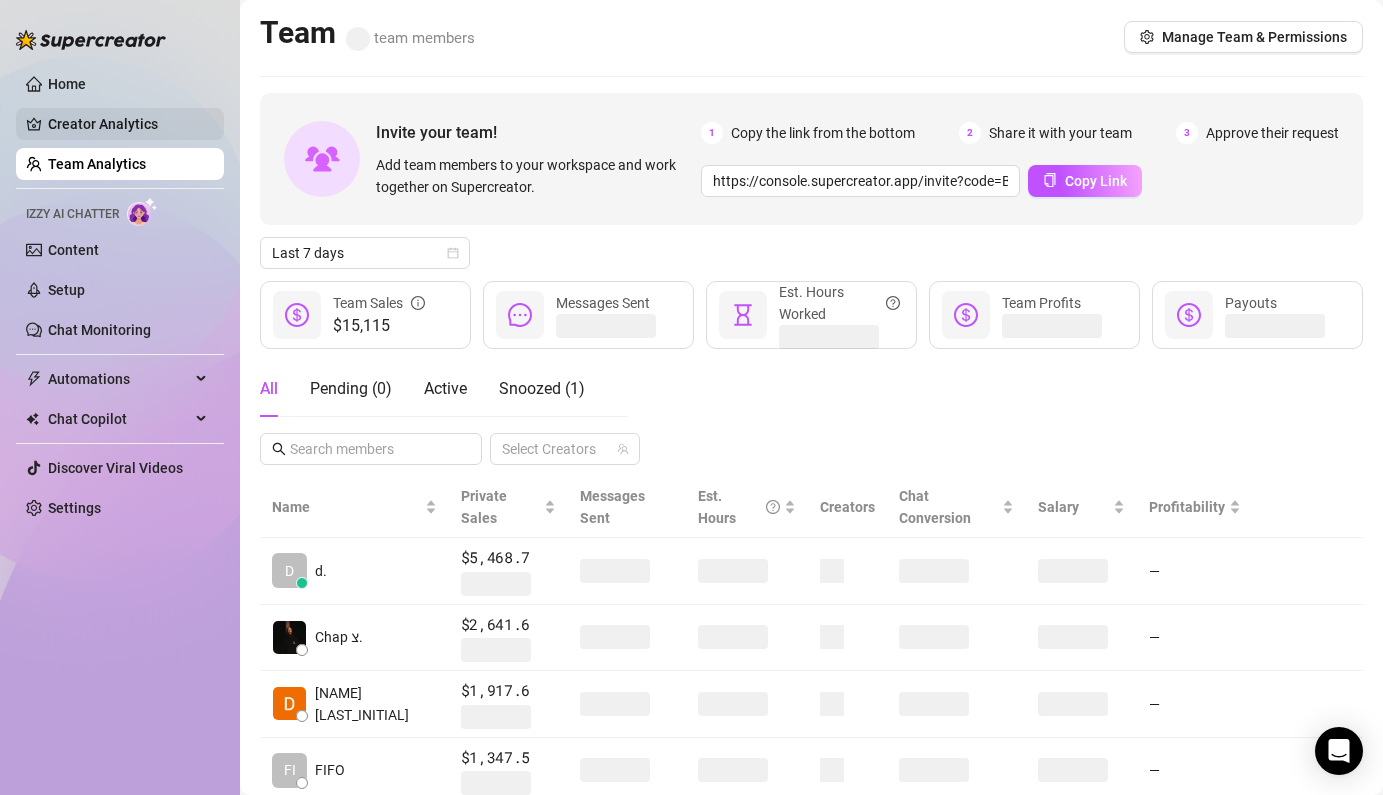 click on "Creator Analytics" at bounding box center [128, 124] 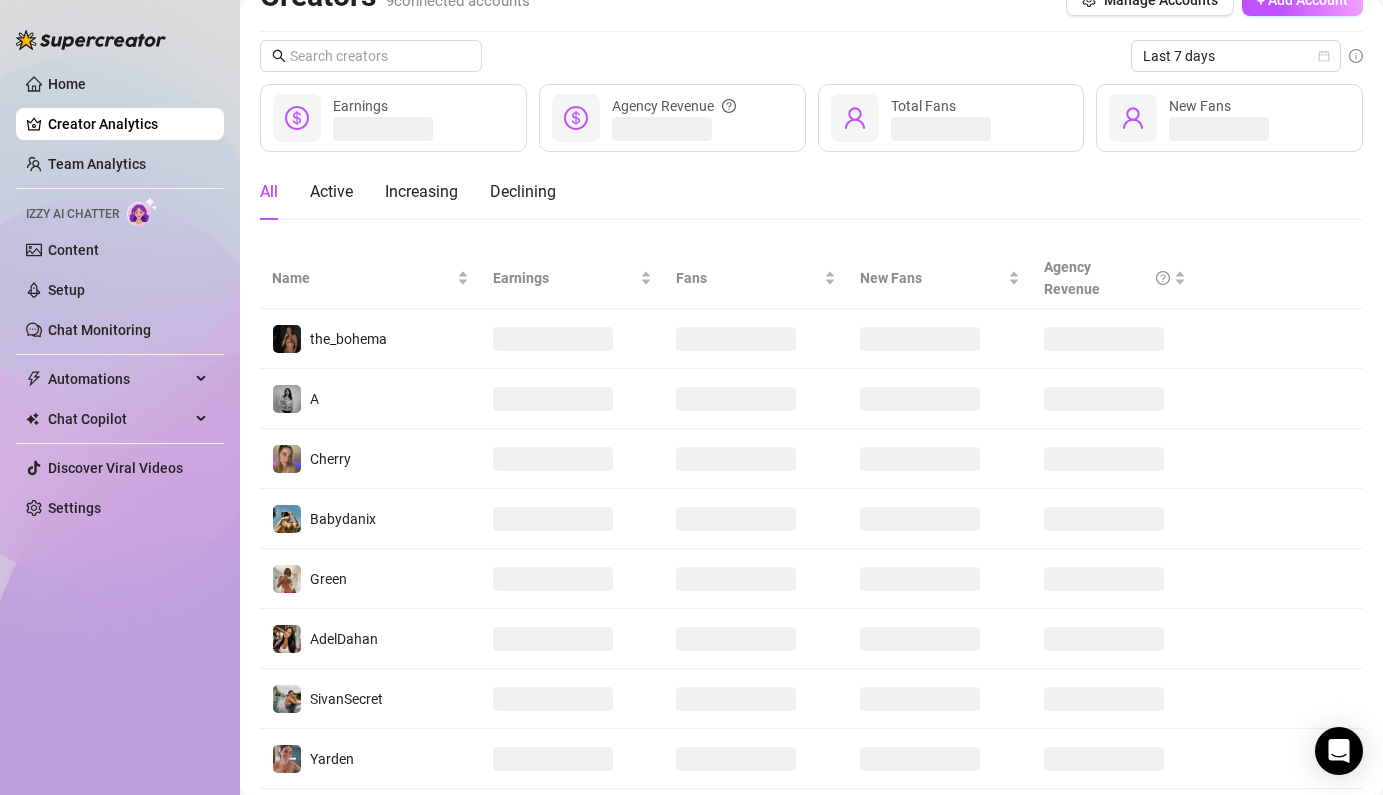 scroll, scrollTop: 0, scrollLeft: 0, axis: both 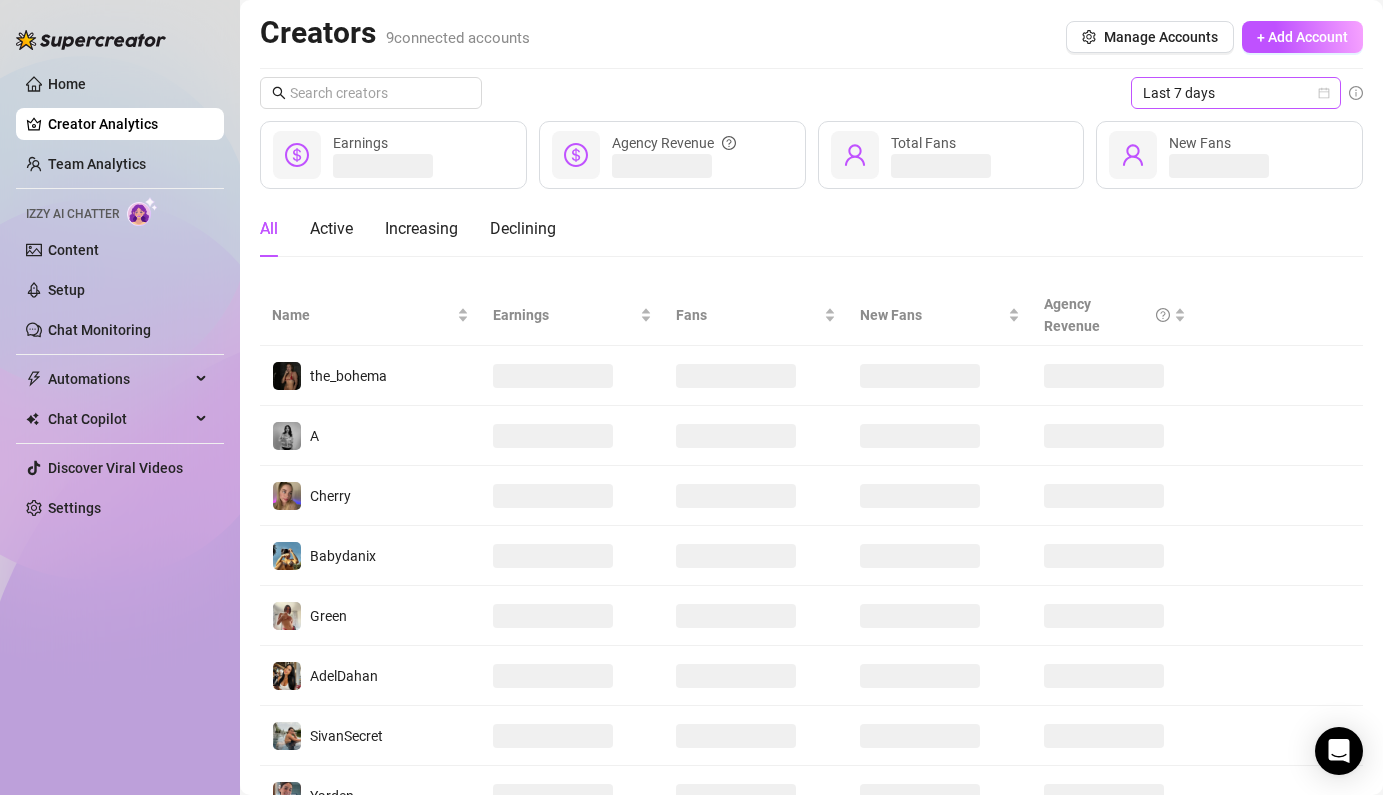 click on "Last 7 days" at bounding box center (1236, 93) 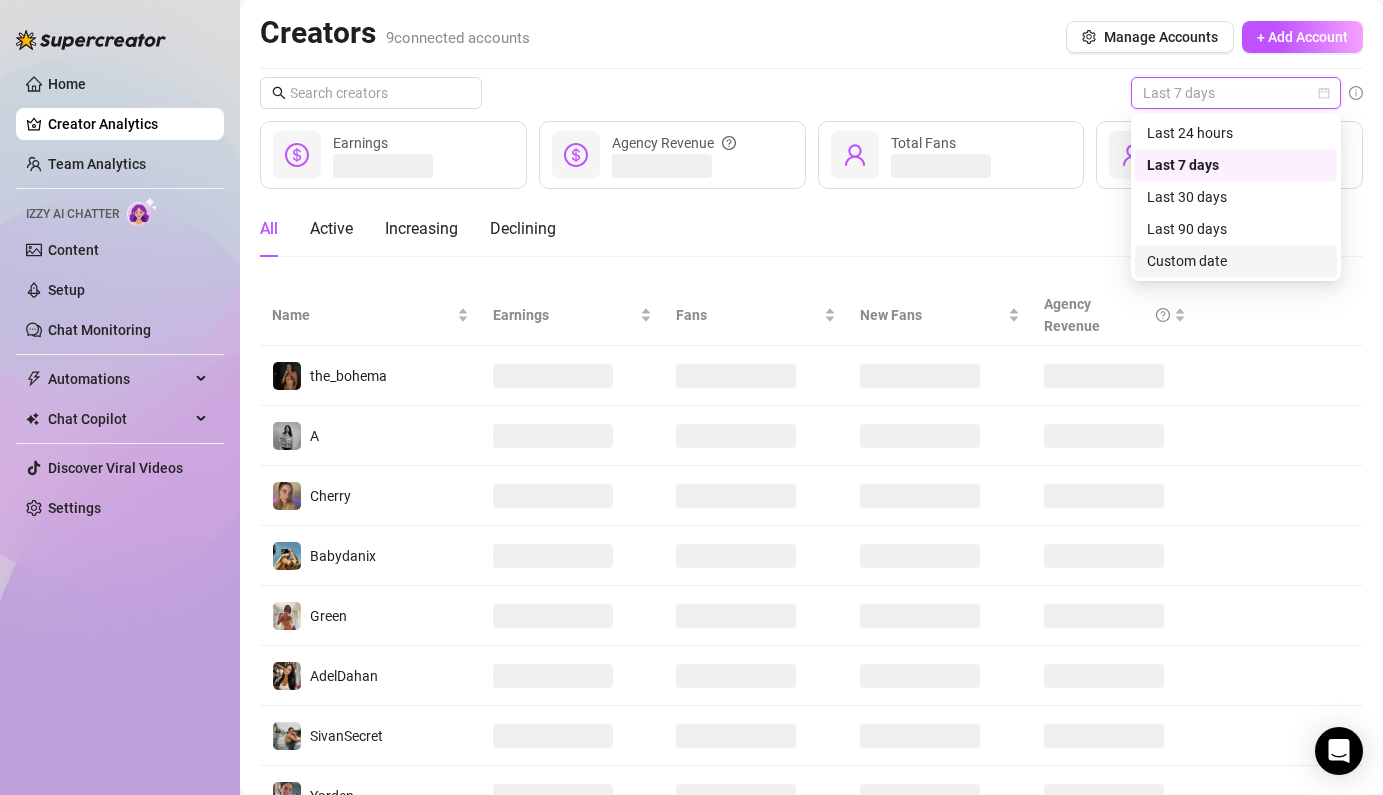 click on "Custom date" at bounding box center [1236, 261] 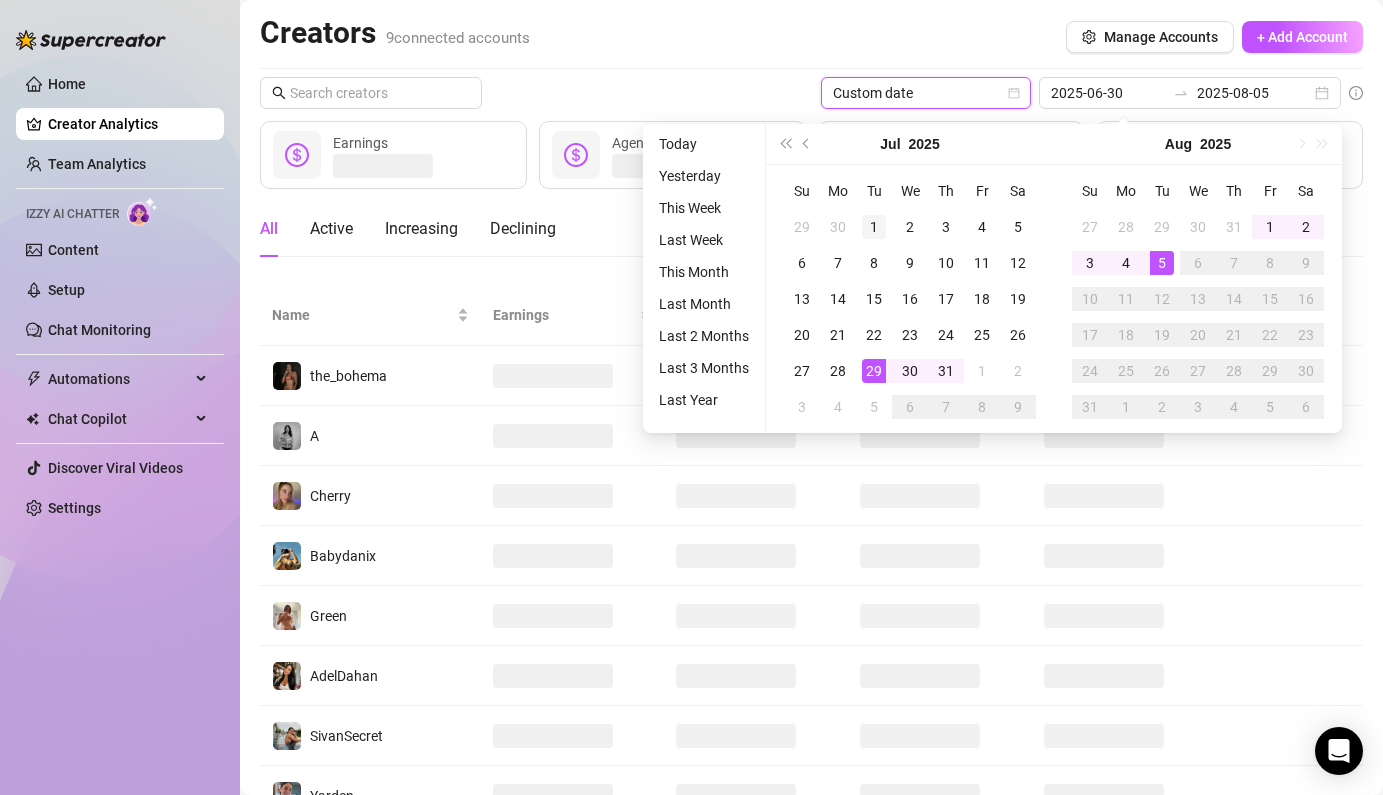 type on "2025-07-01" 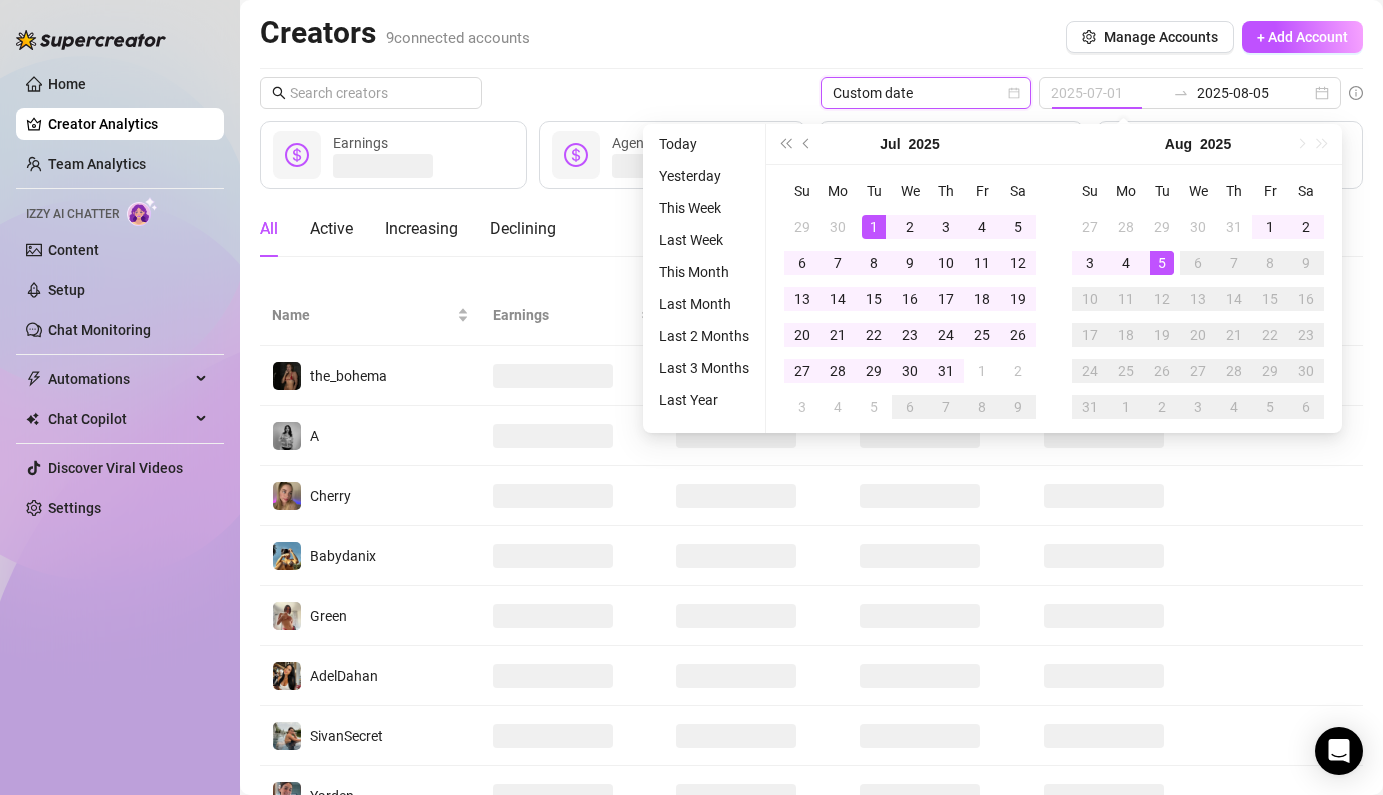 click on "1" at bounding box center (874, 227) 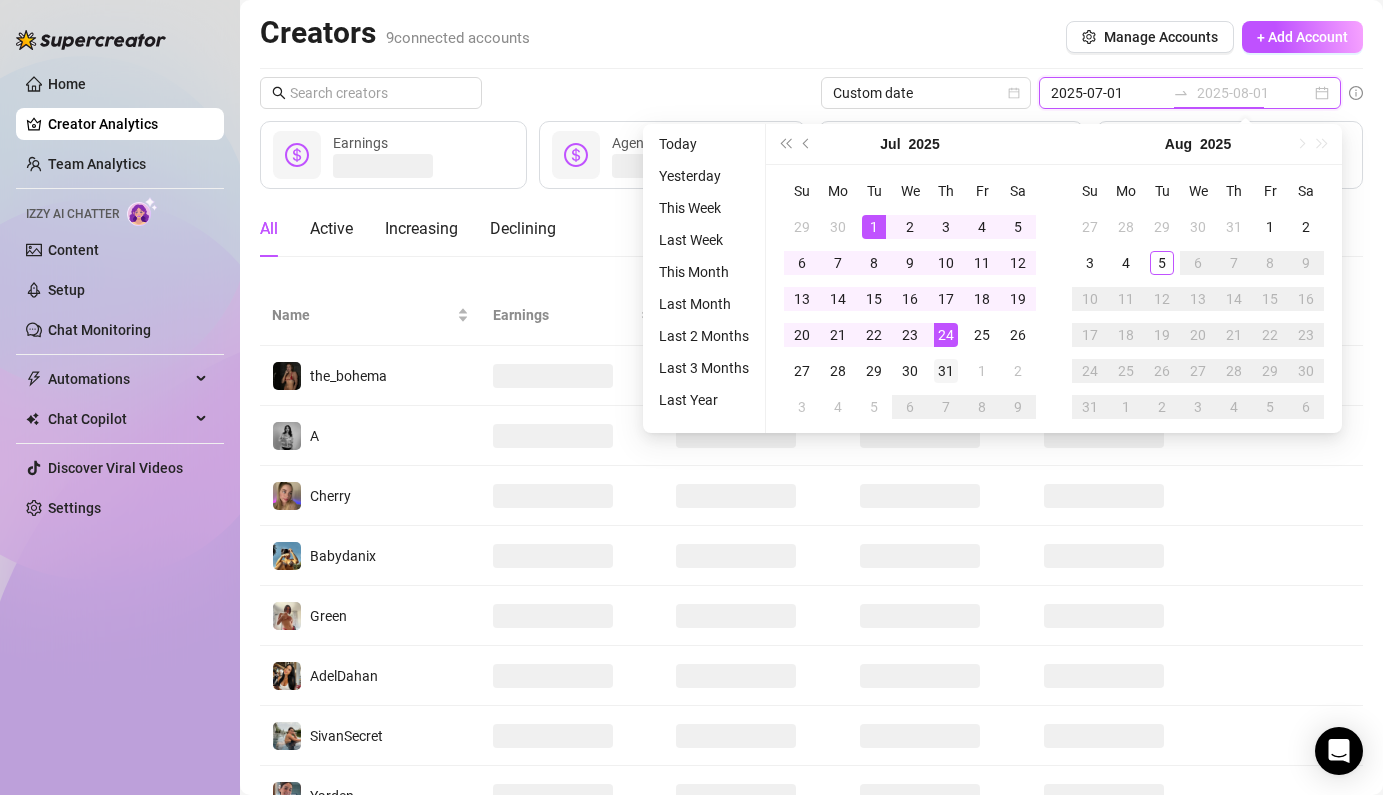 type on "2025-07-31" 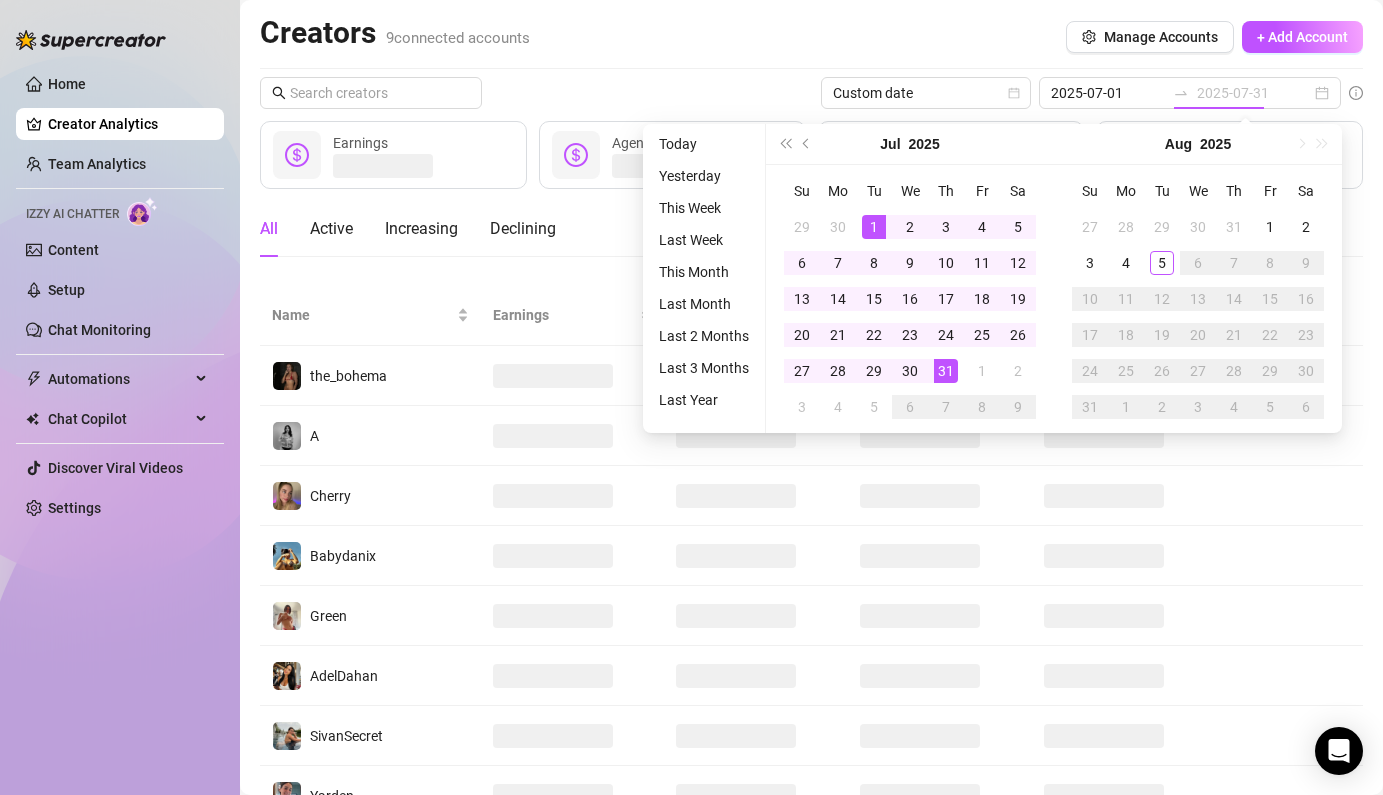 click on "31" at bounding box center (946, 371) 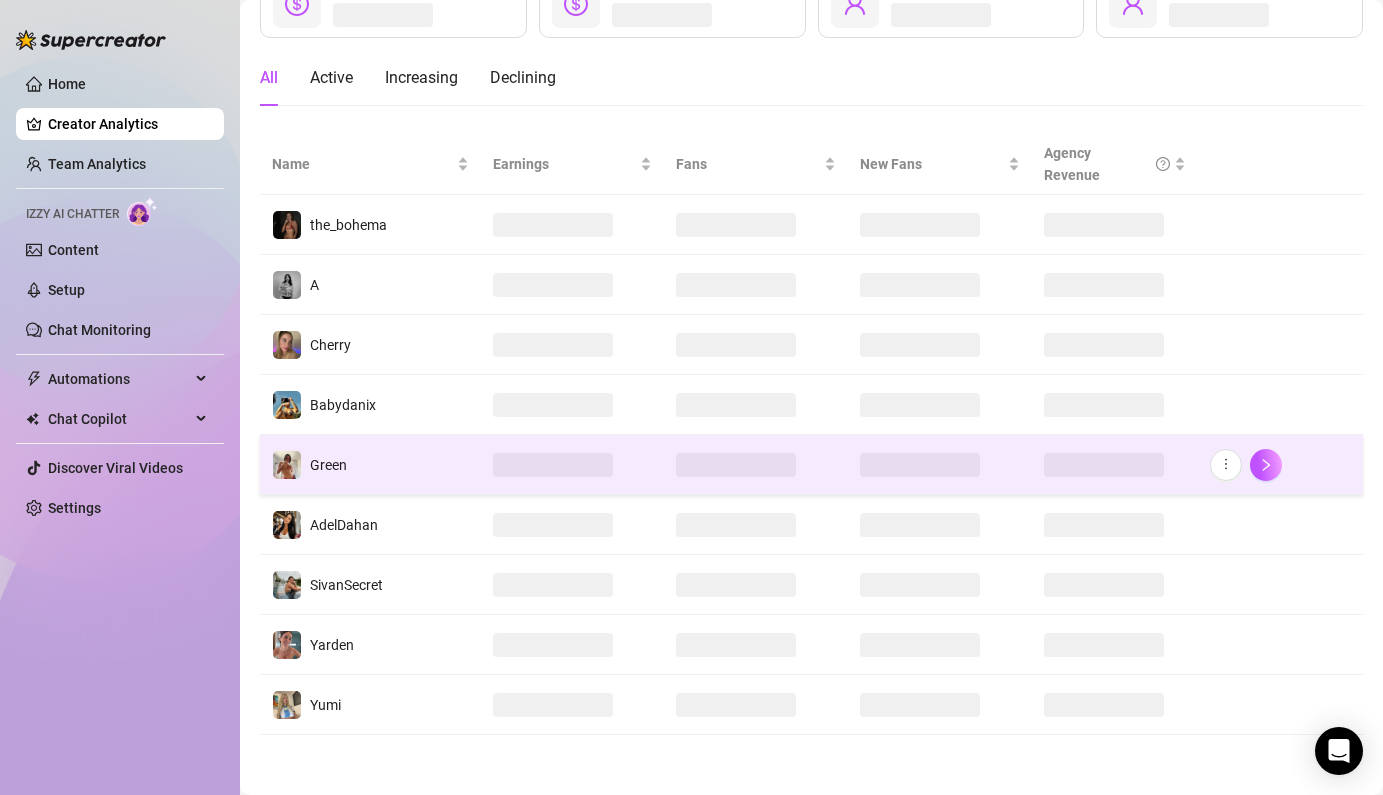 scroll, scrollTop: 148, scrollLeft: 0, axis: vertical 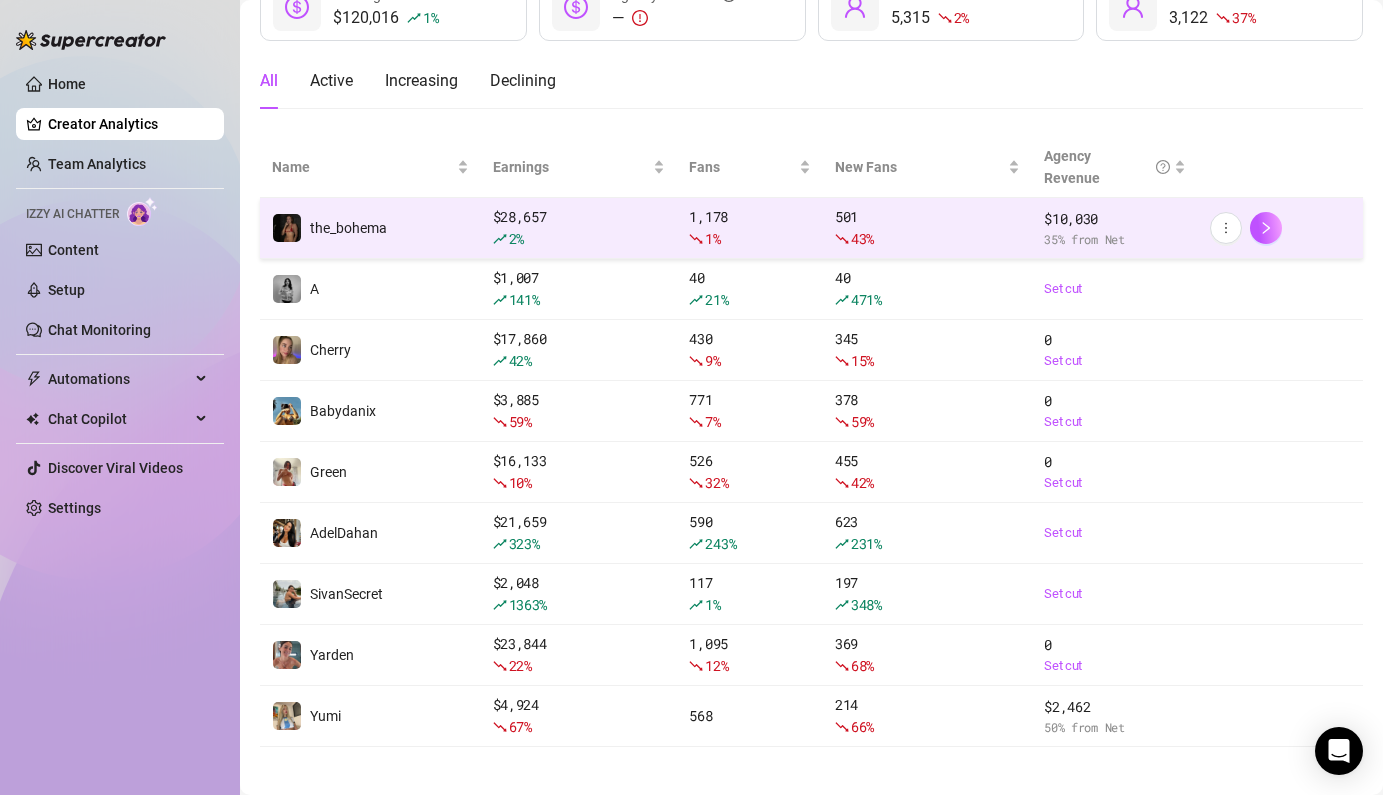 click on "$ [NUMBER] [NUMBER] %" at bounding box center [579, 228] 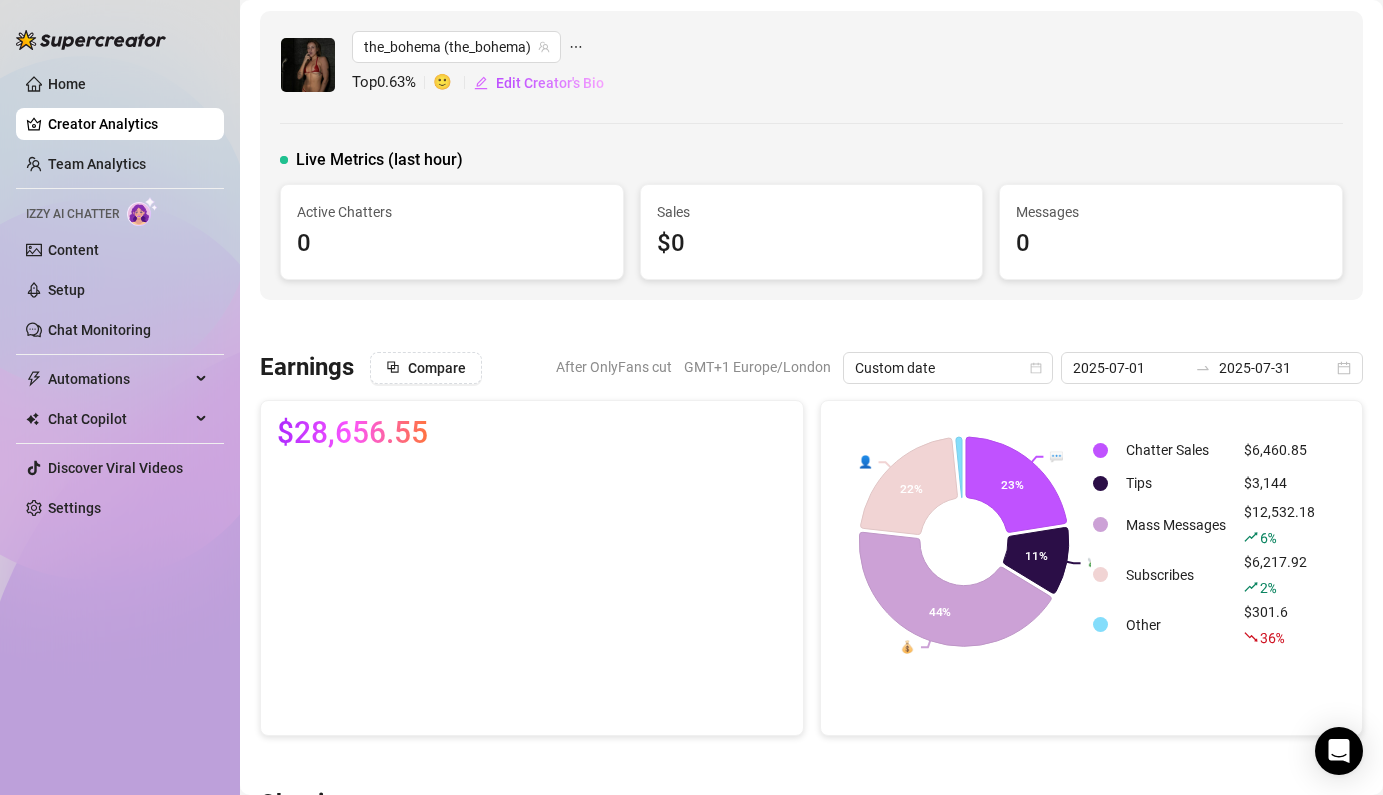 scroll, scrollTop: 10, scrollLeft: 0, axis: vertical 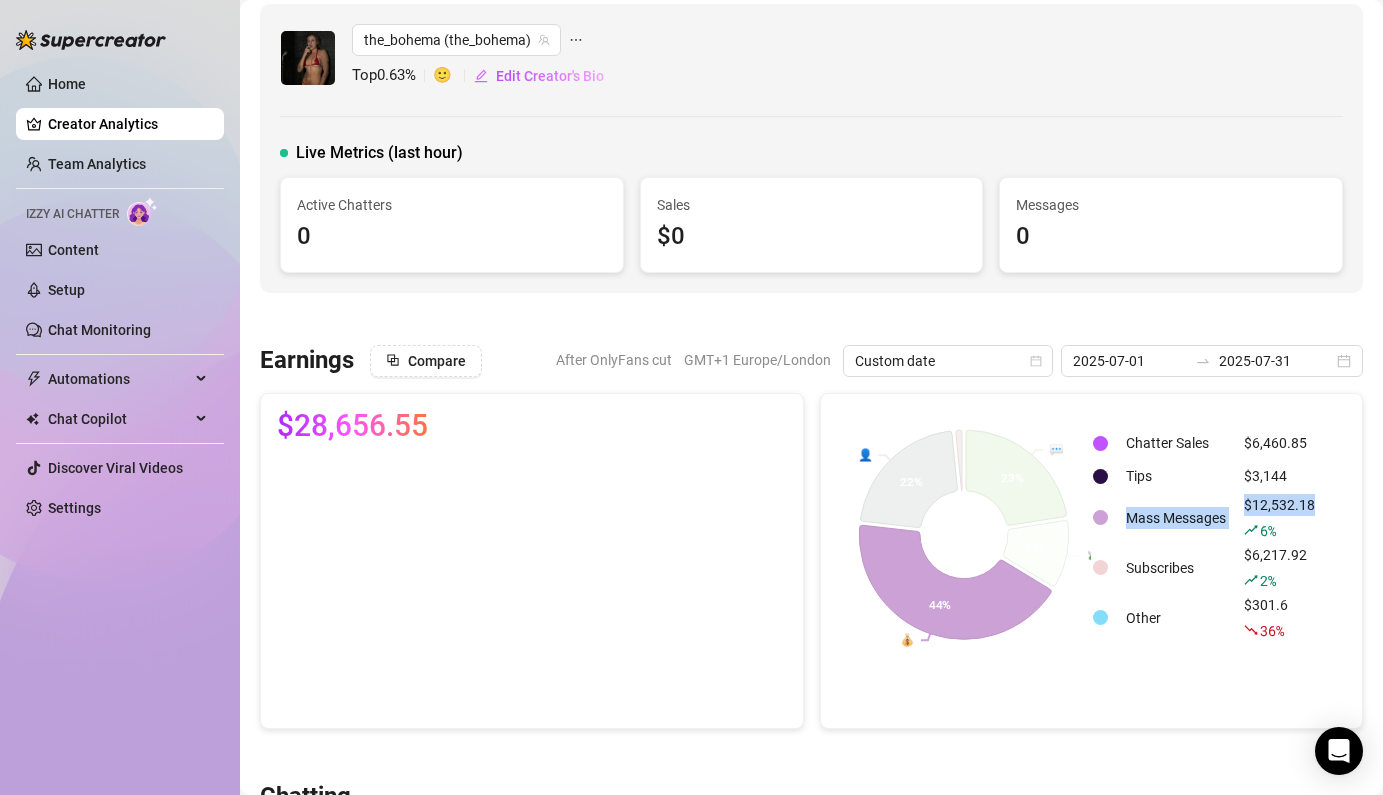 drag, startPoint x: 1326, startPoint y: 501, endPoint x: 1223, endPoint y: 500, distance: 103.00485 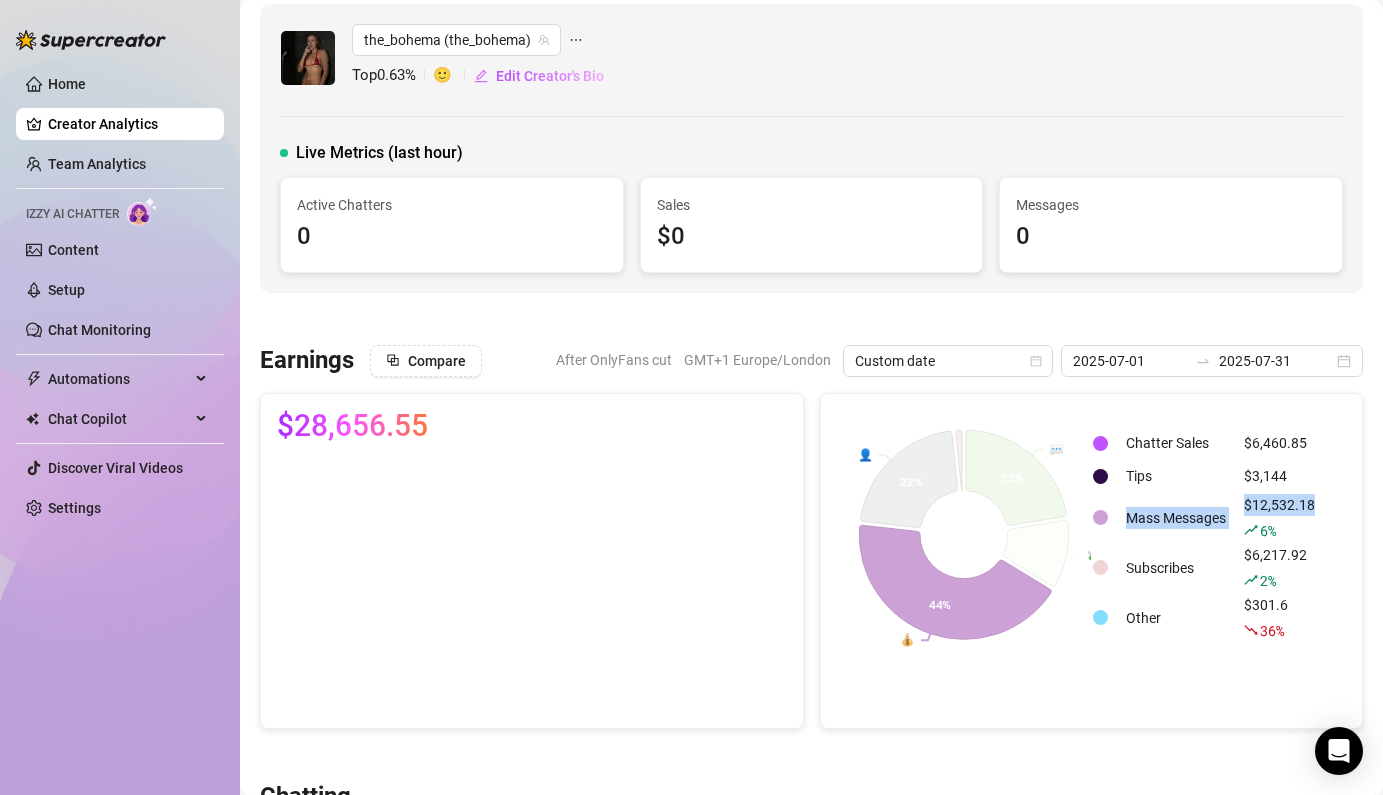 click on "Chatter Sales $6,460.85 Tips $3,144 Mass Messages $12,532.18 6 % Subscribes $6,217.92 2 % Other $301.6 36 %" at bounding box center [1218, 535] 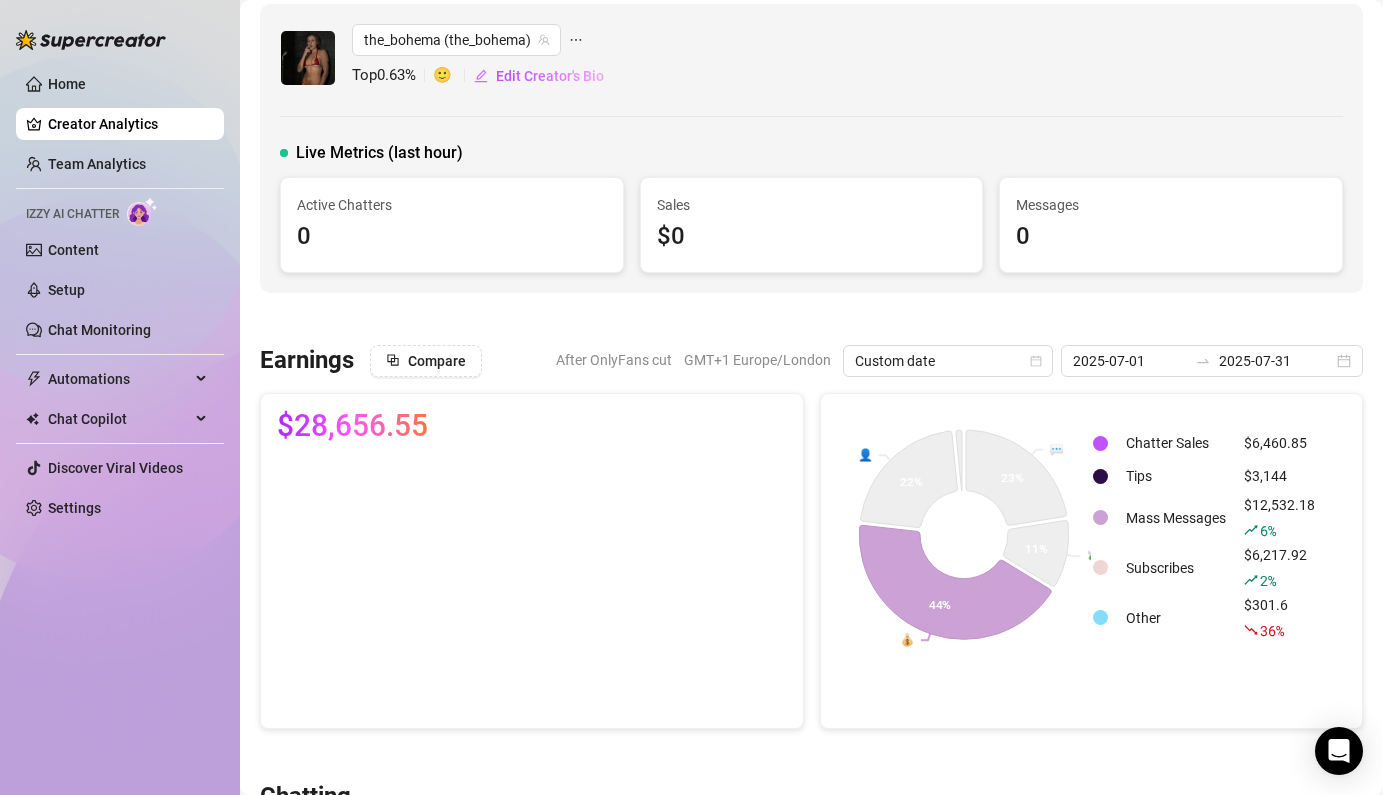 click on "$12,532.18 6 %" at bounding box center [1279, 518] 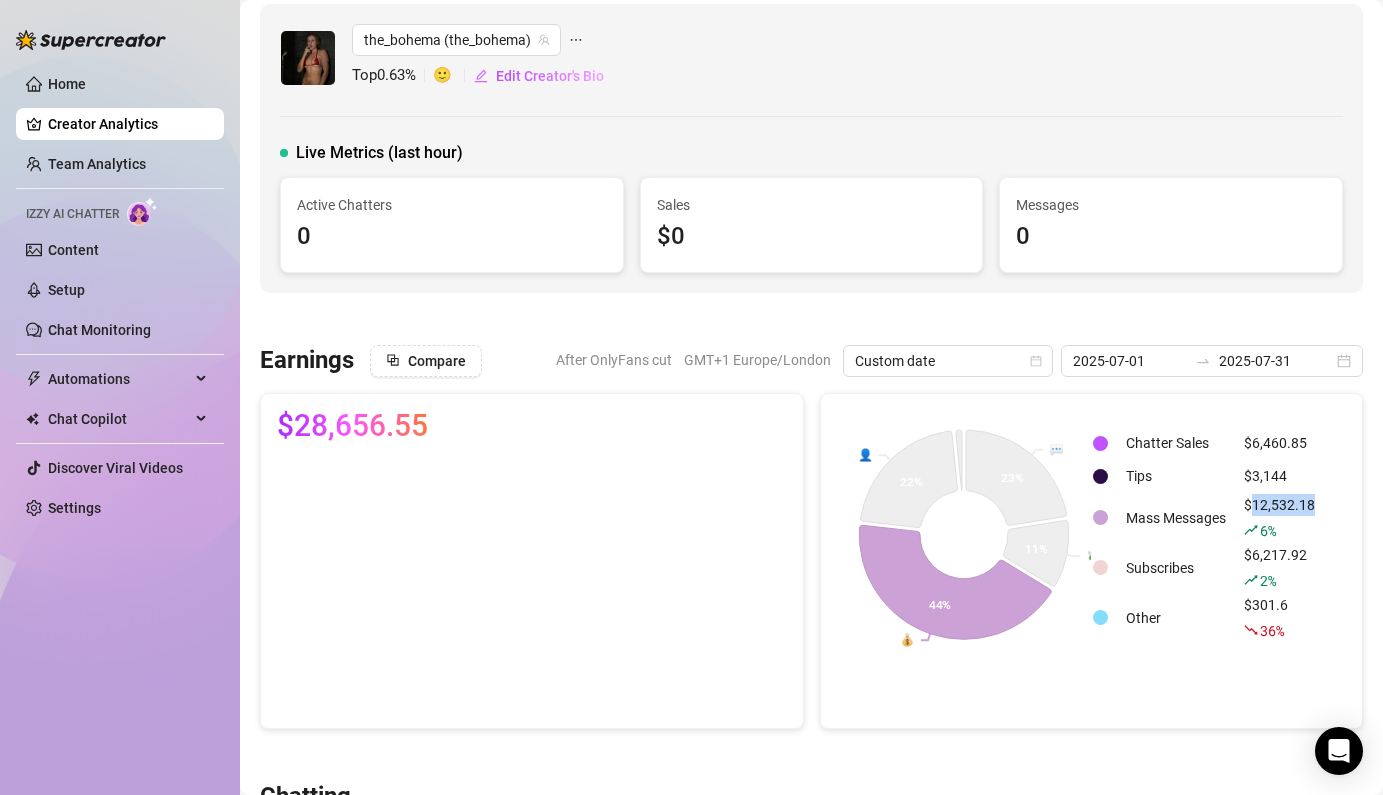 click on "$12,532.18 6 %" at bounding box center (1279, 518) 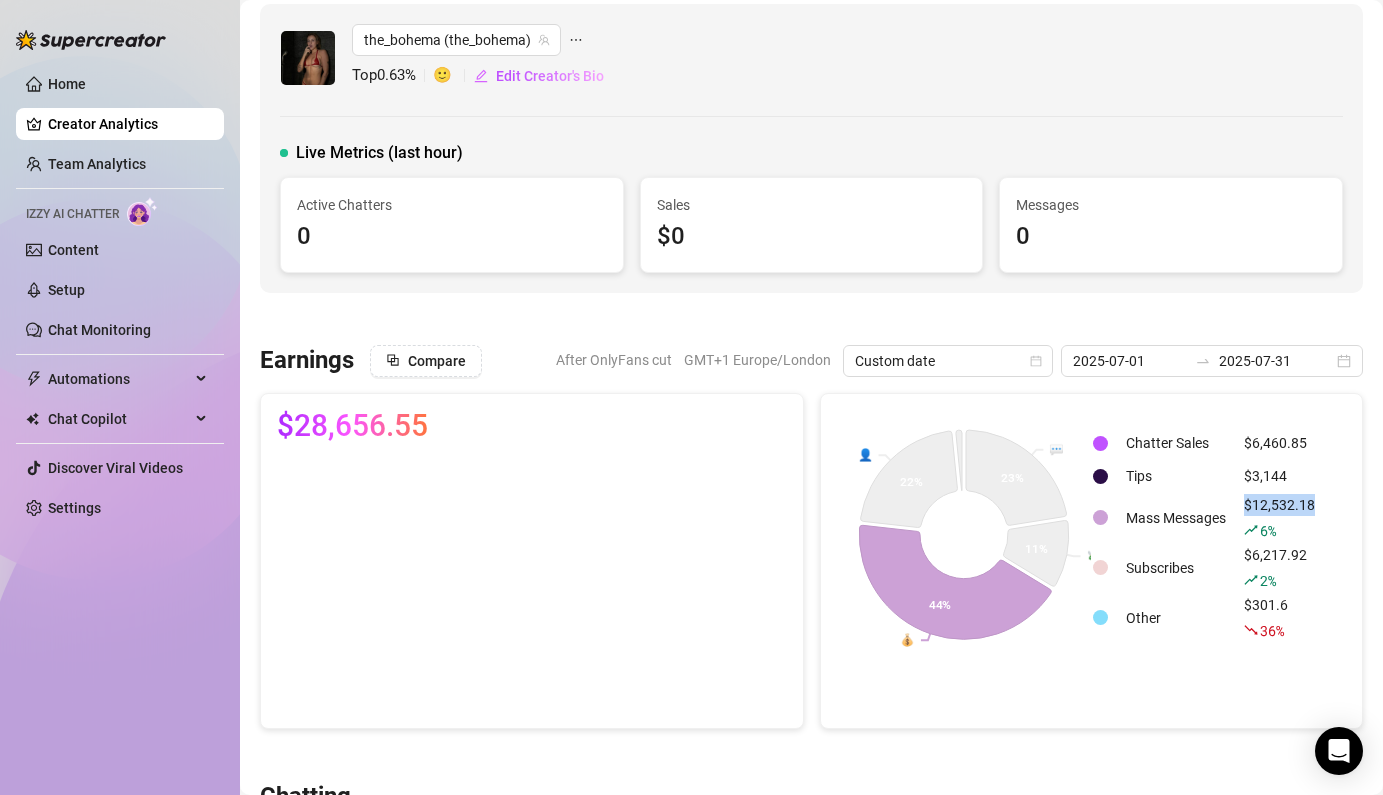 drag, startPoint x: 1339, startPoint y: 507, endPoint x: 1245, endPoint y: 502, distance: 94.13288 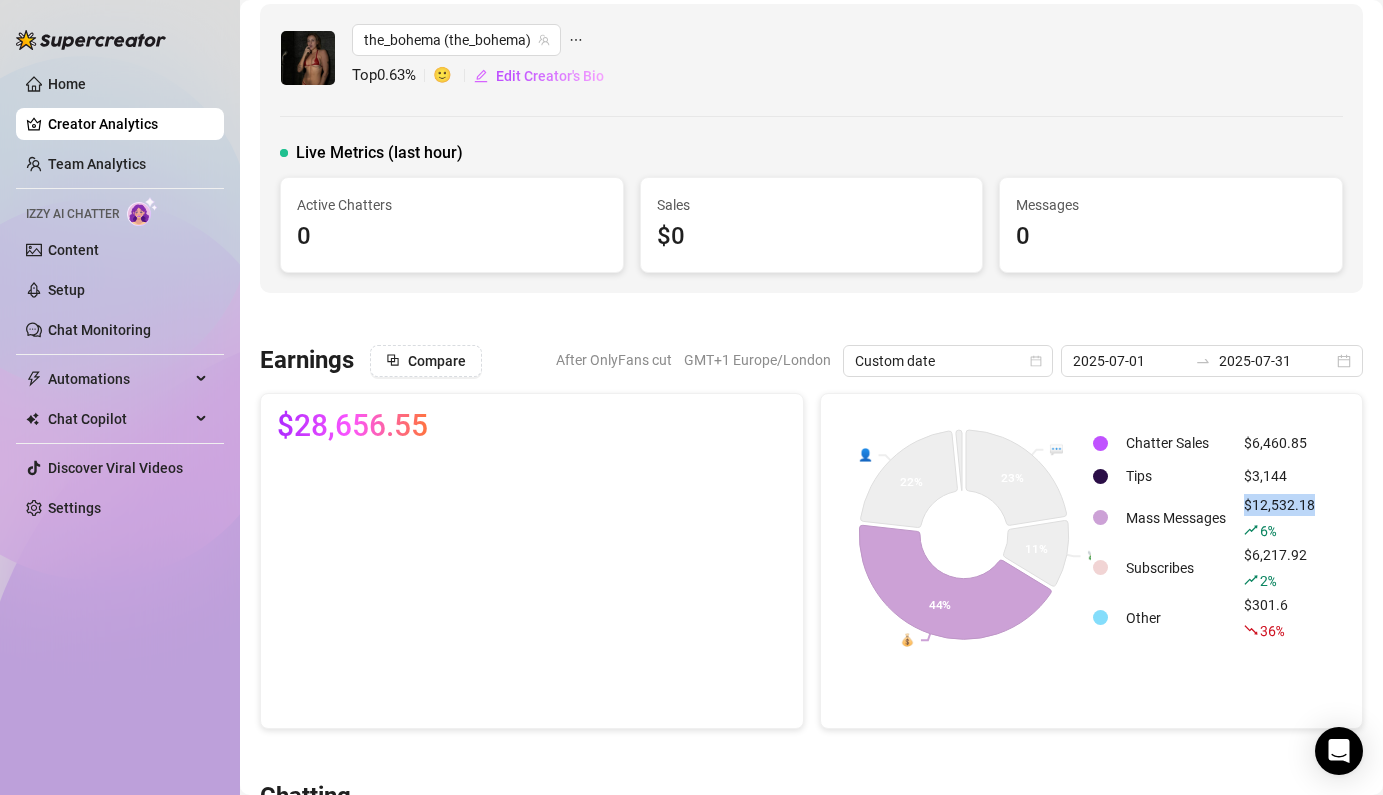 click on "Chatter Sales $6,460.85 Tips $3,144 Mass Messages $12,532.18 6 % Subscribes $6,217.92 2 % Other $301.6 36 %" at bounding box center [1218, 535] 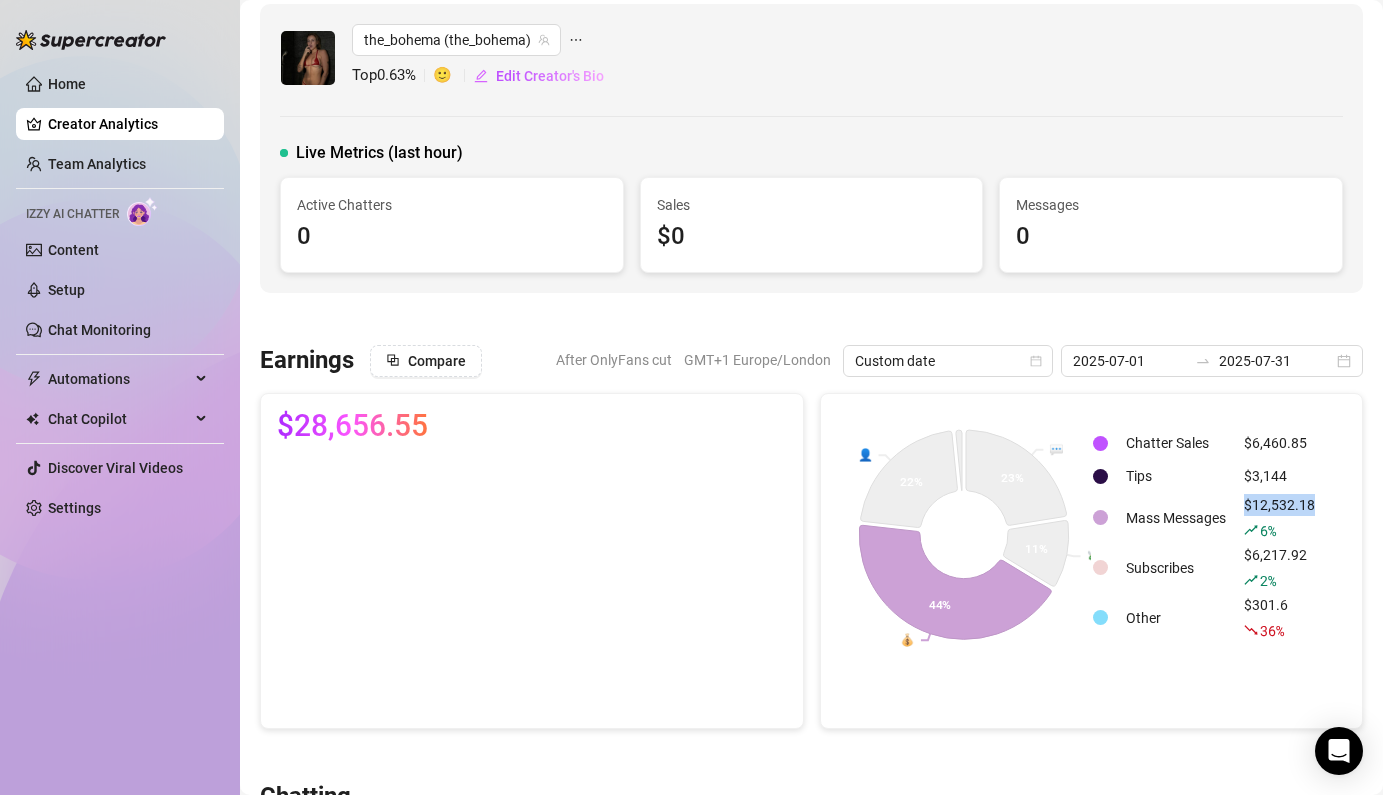 copy on "$12,532.18" 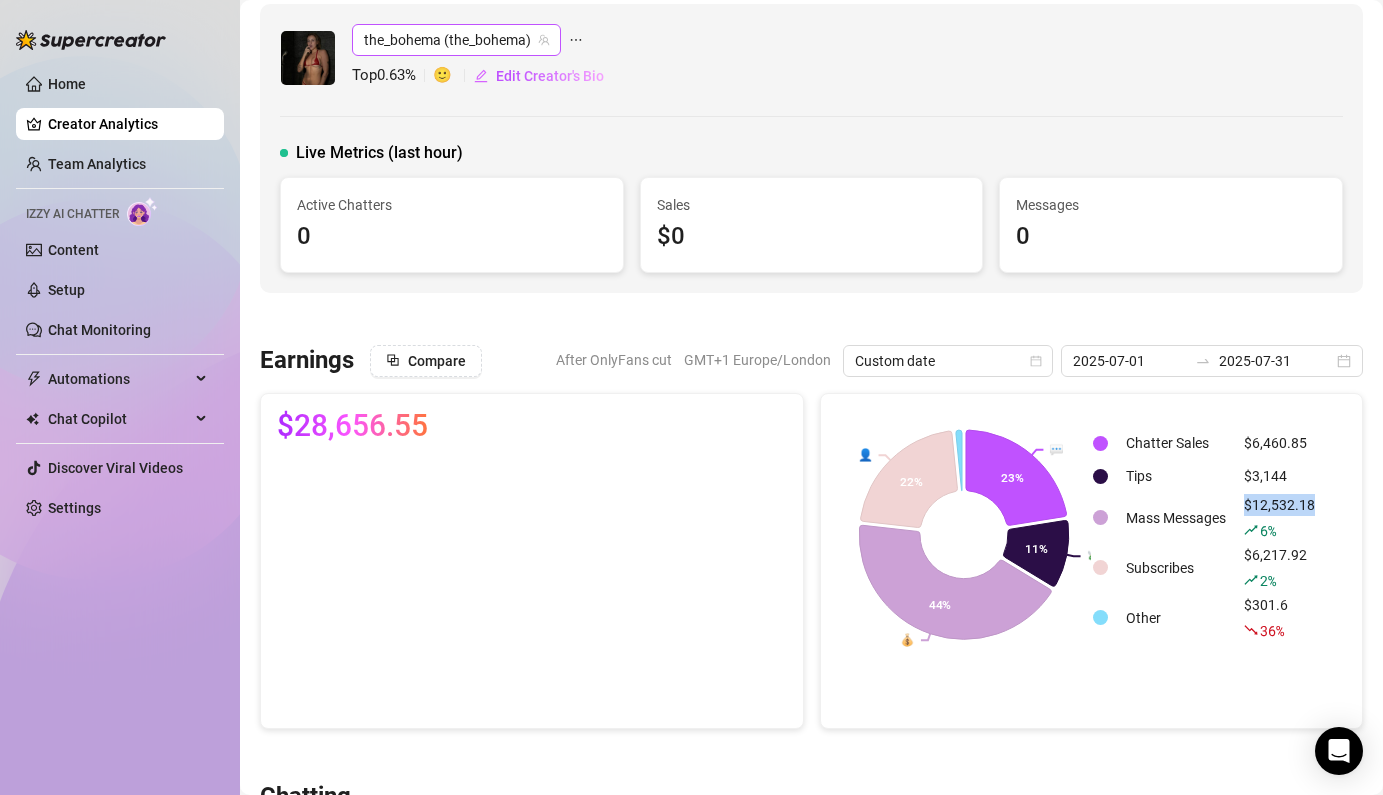click on "the_bohema (the_bohema)" at bounding box center [456, 40] 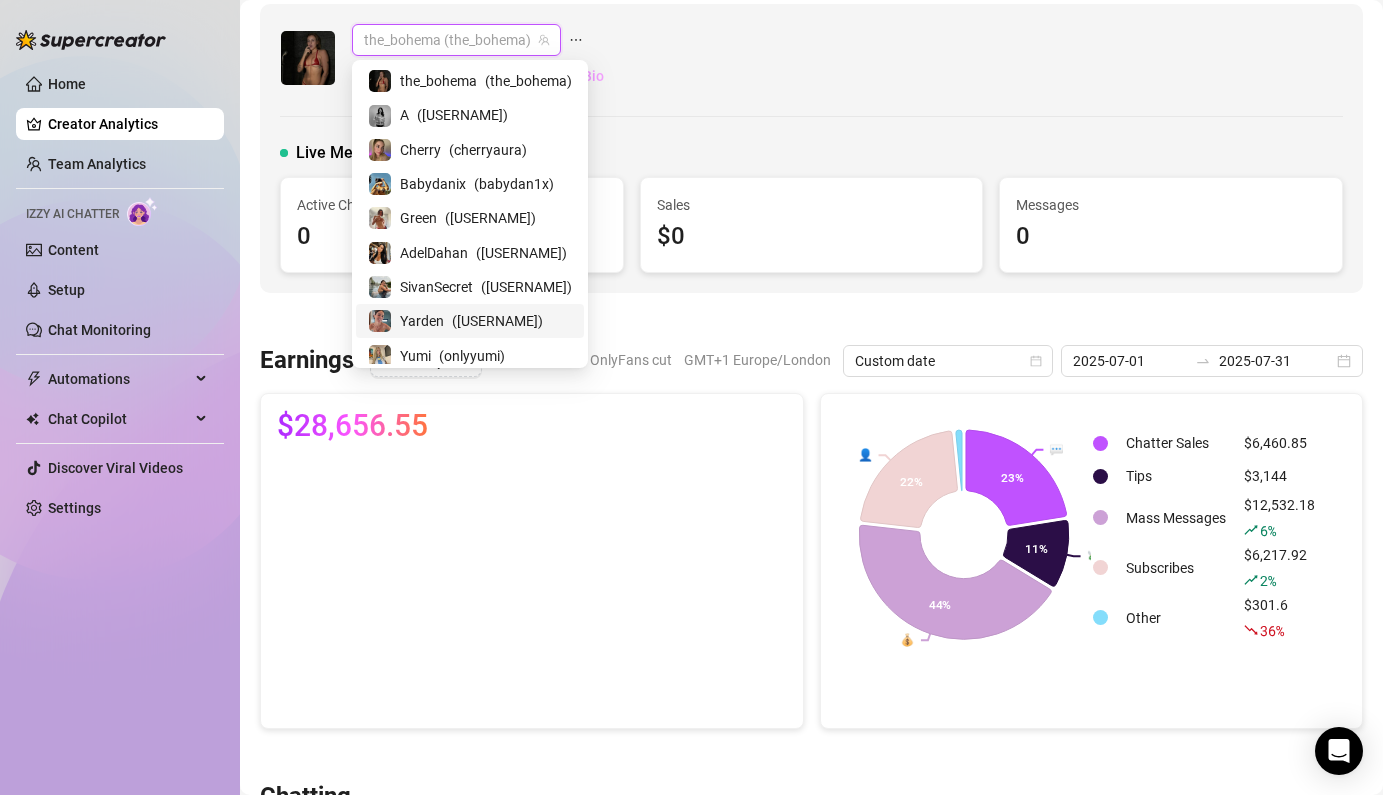 click on "( [USERNAME] )" at bounding box center (497, 321) 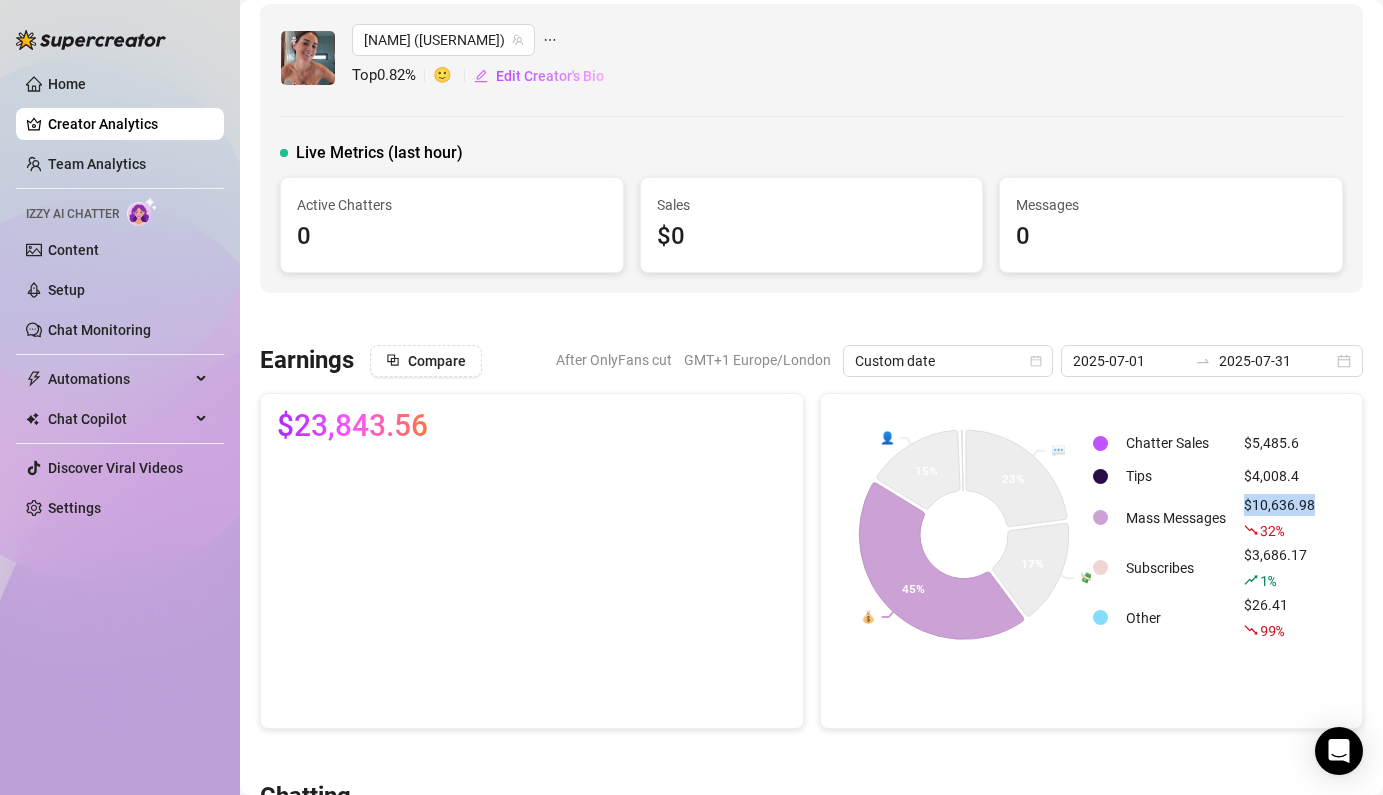 drag, startPoint x: 1323, startPoint y: 505, endPoint x: 1244, endPoint y: 507, distance: 79.025314 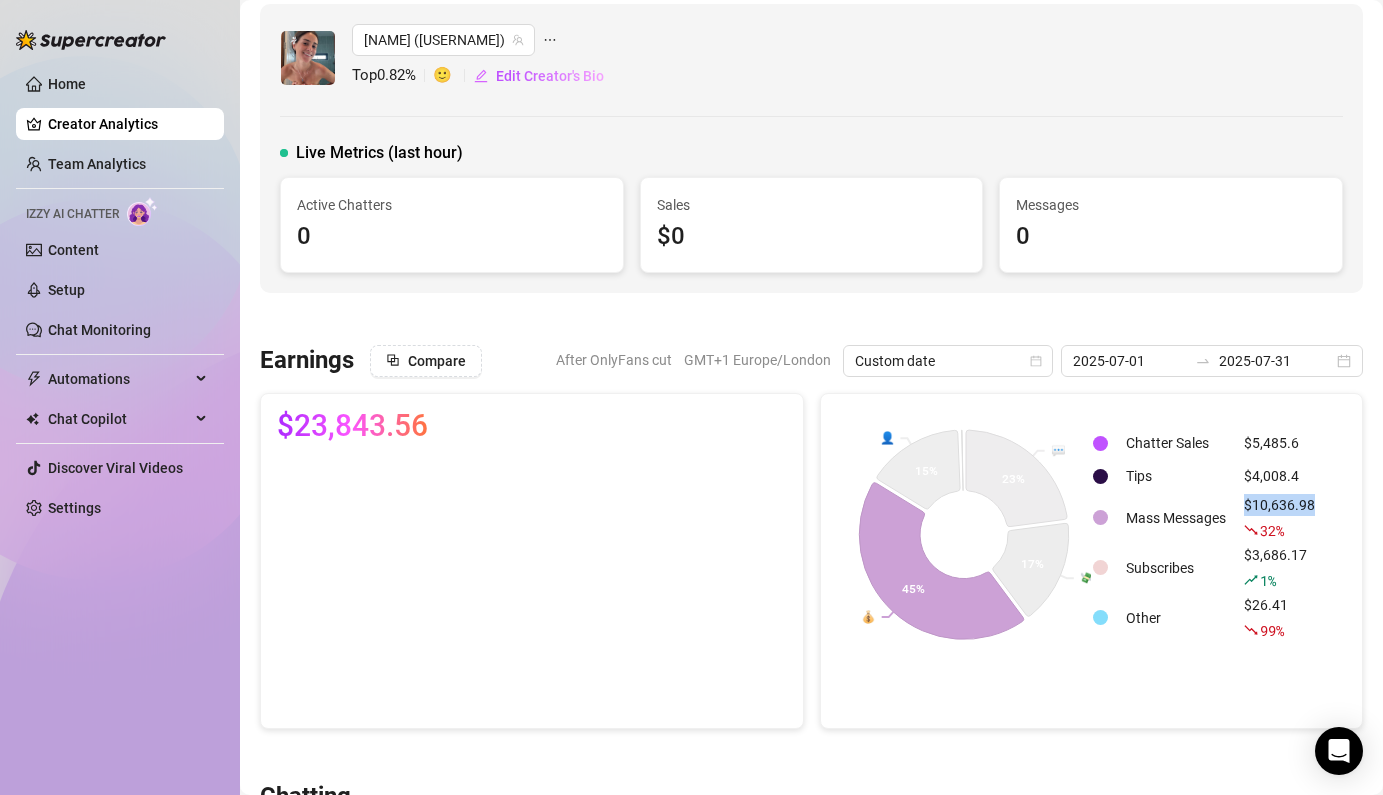 click on "Chatter Sales $[NUMBER] [NUMBER] [NUMBER] [NUMBER] [NUMBER] [NUMBER] Tips $[NUMBER] [NUMBER] [NUMBER] [NUMBER] [NUMBER] Mass Messages $[NUMBER] [NUMBER] [NUMBER] [NUMBER] [NUMBER] [NUMBER] [NUMBER] [NUMBER] [NUMBER] [NUMBER] [NUMBER] % Subscribes $[NUMBER] [NUMBER] [NUMBER] [NUMBER] [NUMBER] [NUMBER] [NUMBER] [NUMBER] [NUMBER] [NUMBER] % Other $[NUMBER] [NUMBER] [NUMBER] [NUMBER] [NUMBER] [NUMBER] [NUMBER] [NUMBER] [NUMBER] [NUMBER] %" at bounding box center [1208, 535] 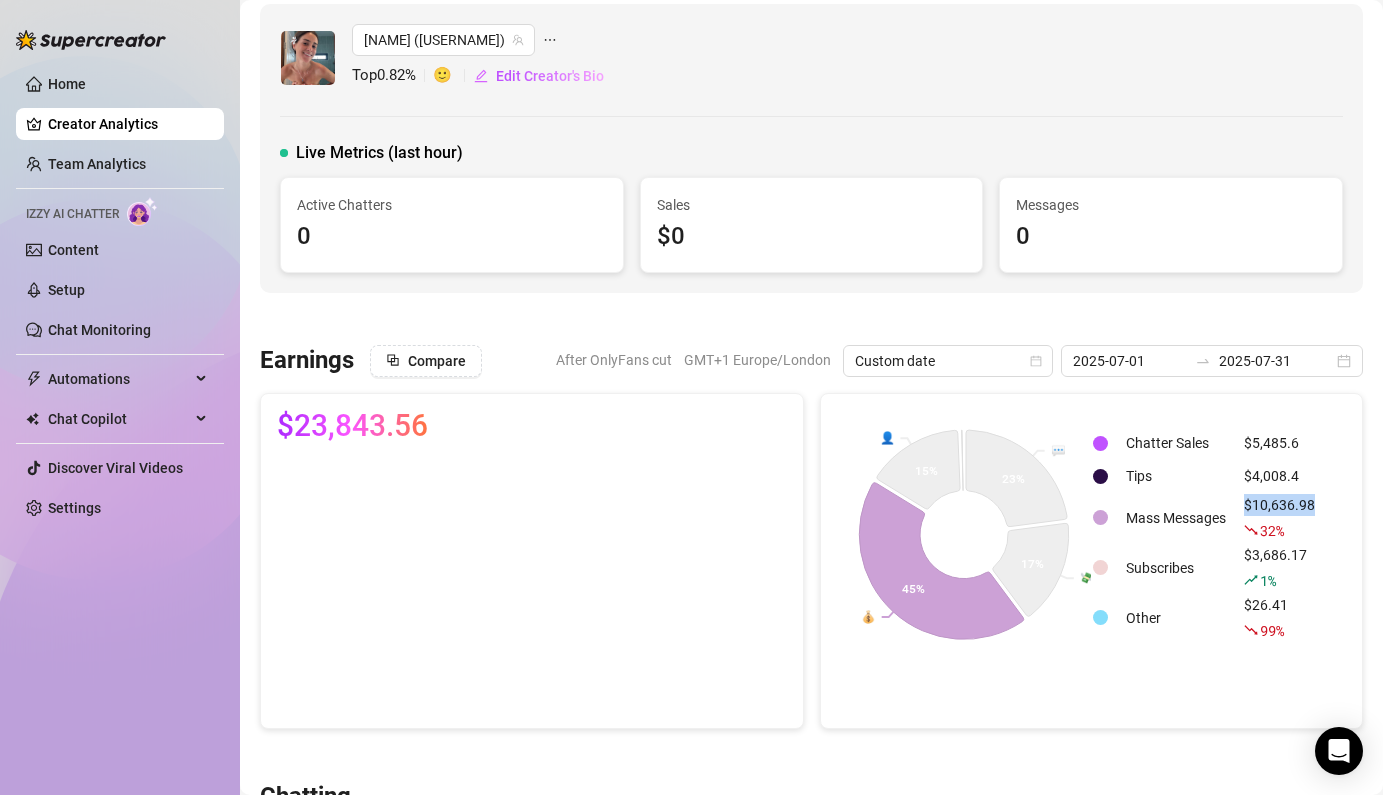 copy on "$10,636.98" 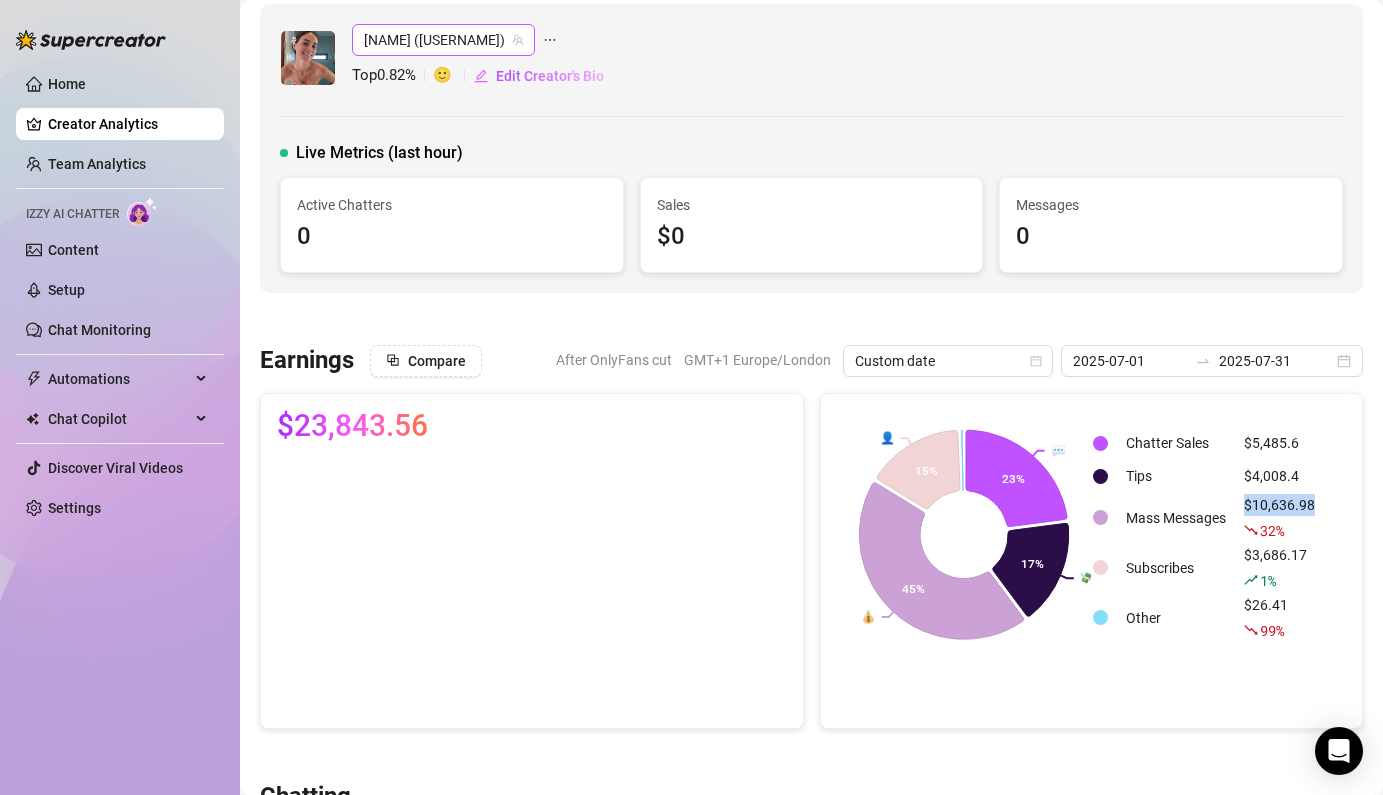 click on "[NAME] ([USERNAME])" at bounding box center [443, 40] 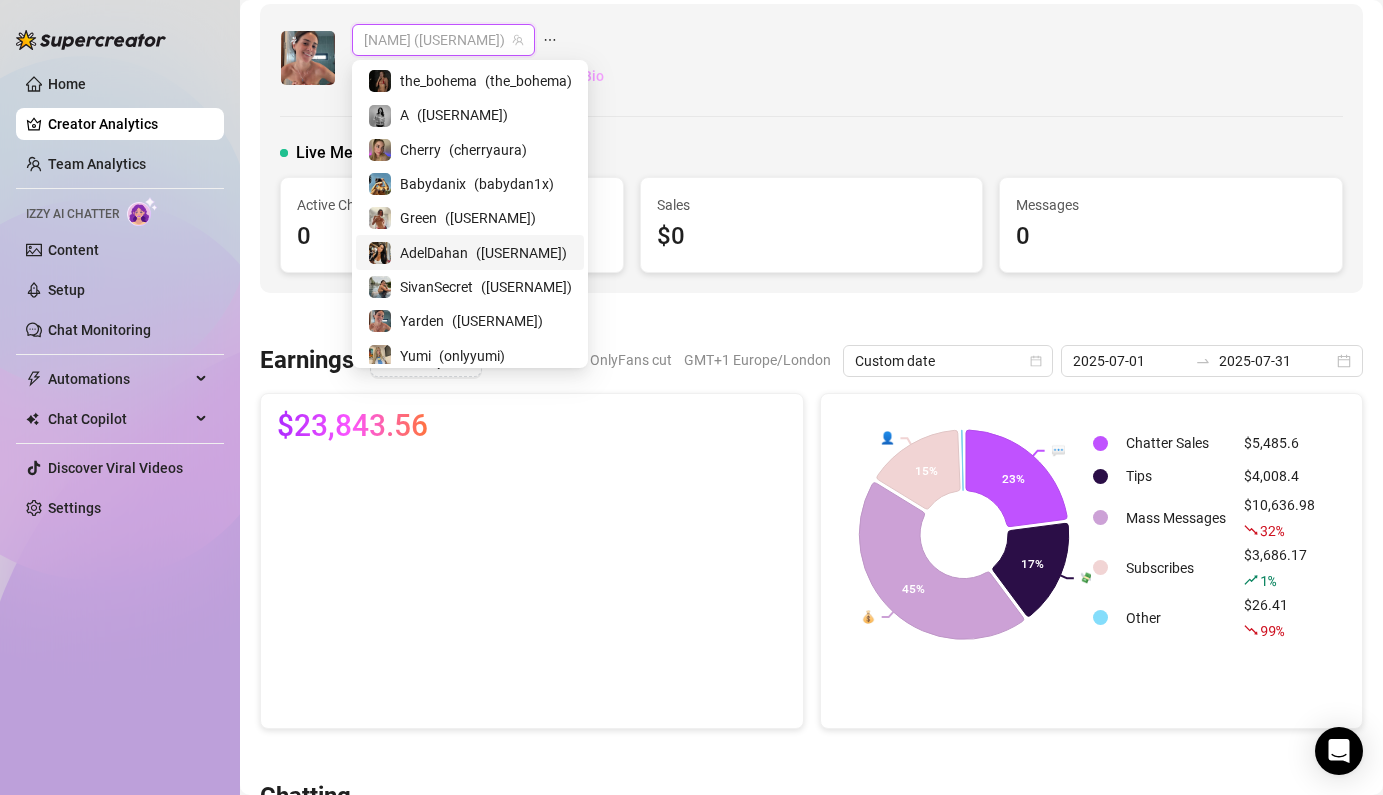 click on "( [USERNAME] )" at bounding box center (521, 253) 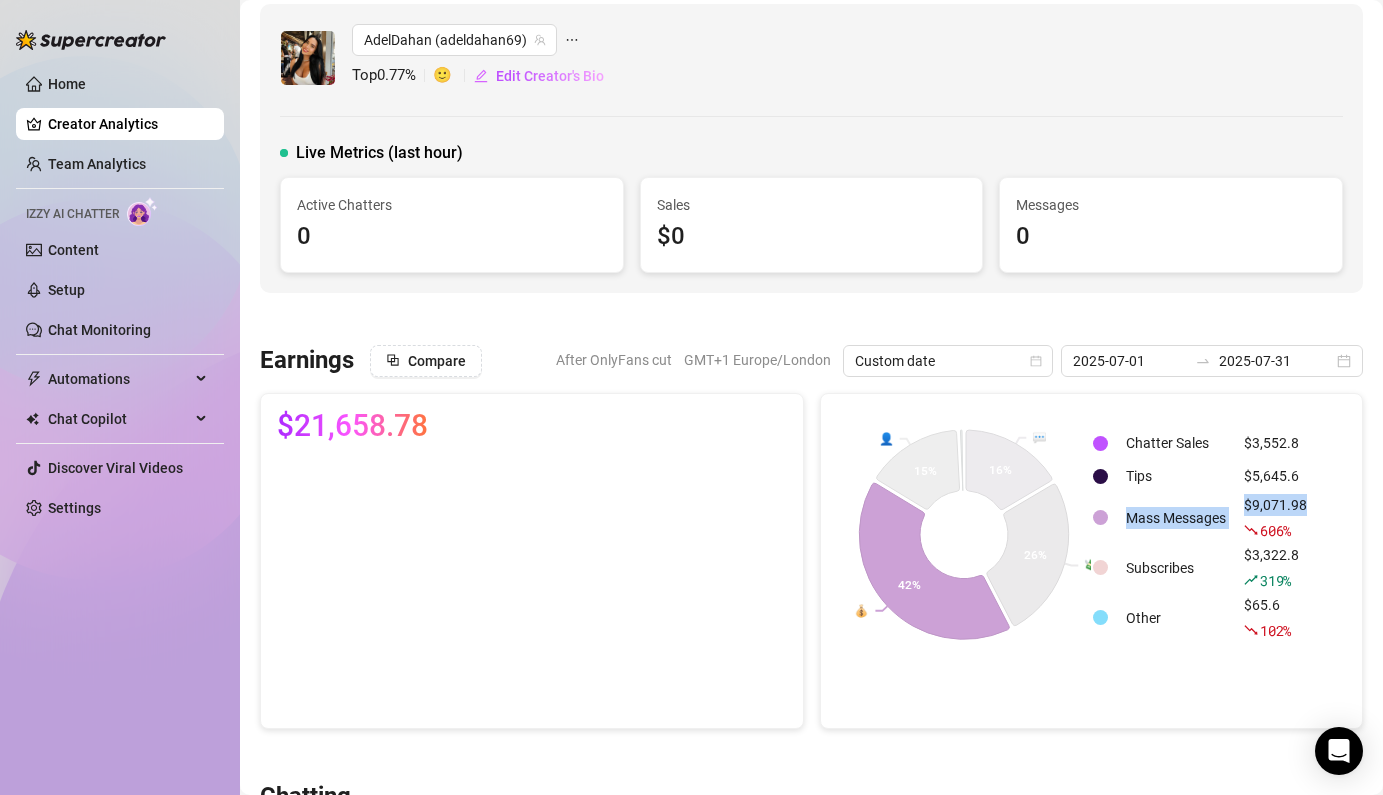 drag, startPoint x: 1314, startPoint y: 508, endPoint x: 1236, endPoint y: 498, distance: 78.63841 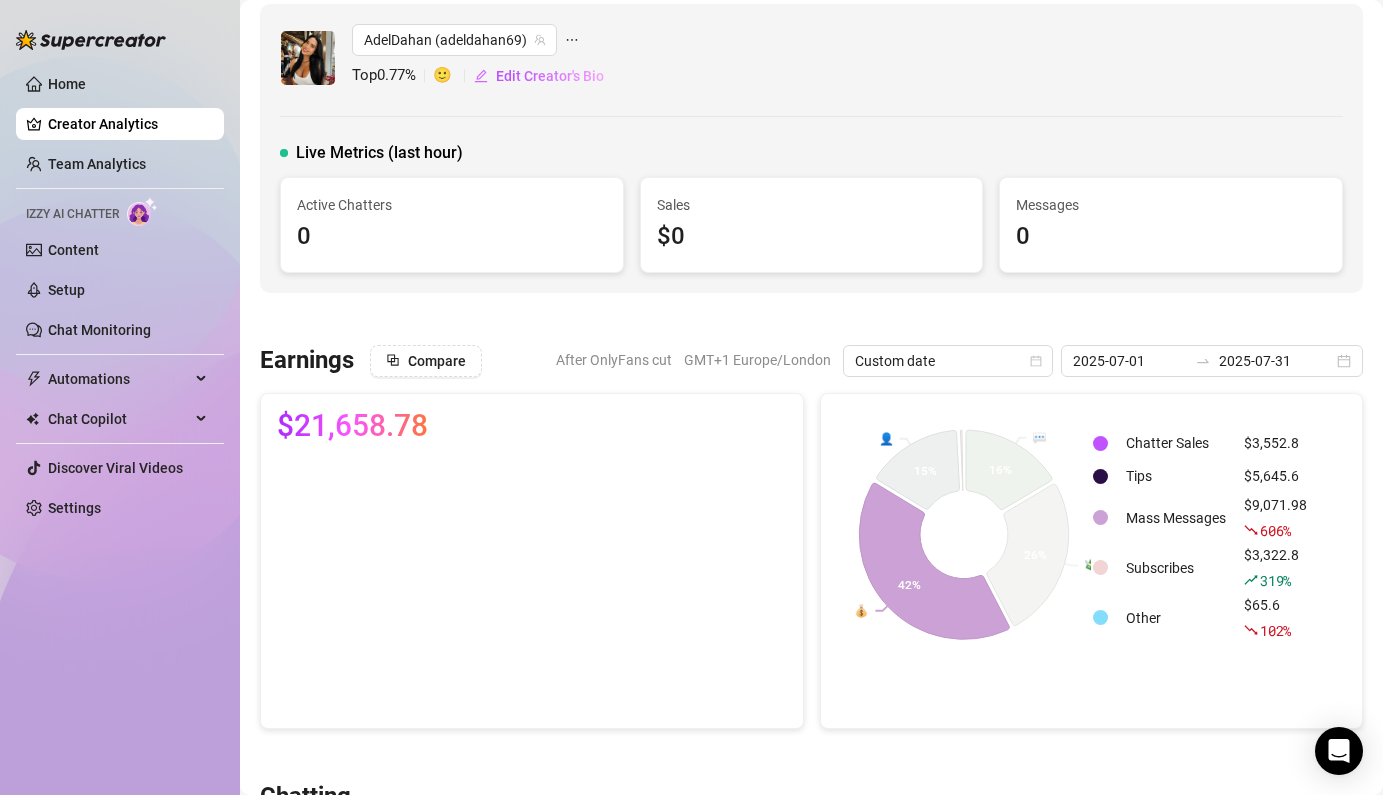 click on "$9,071.98 606 %" at bounding box center [1275, 518] 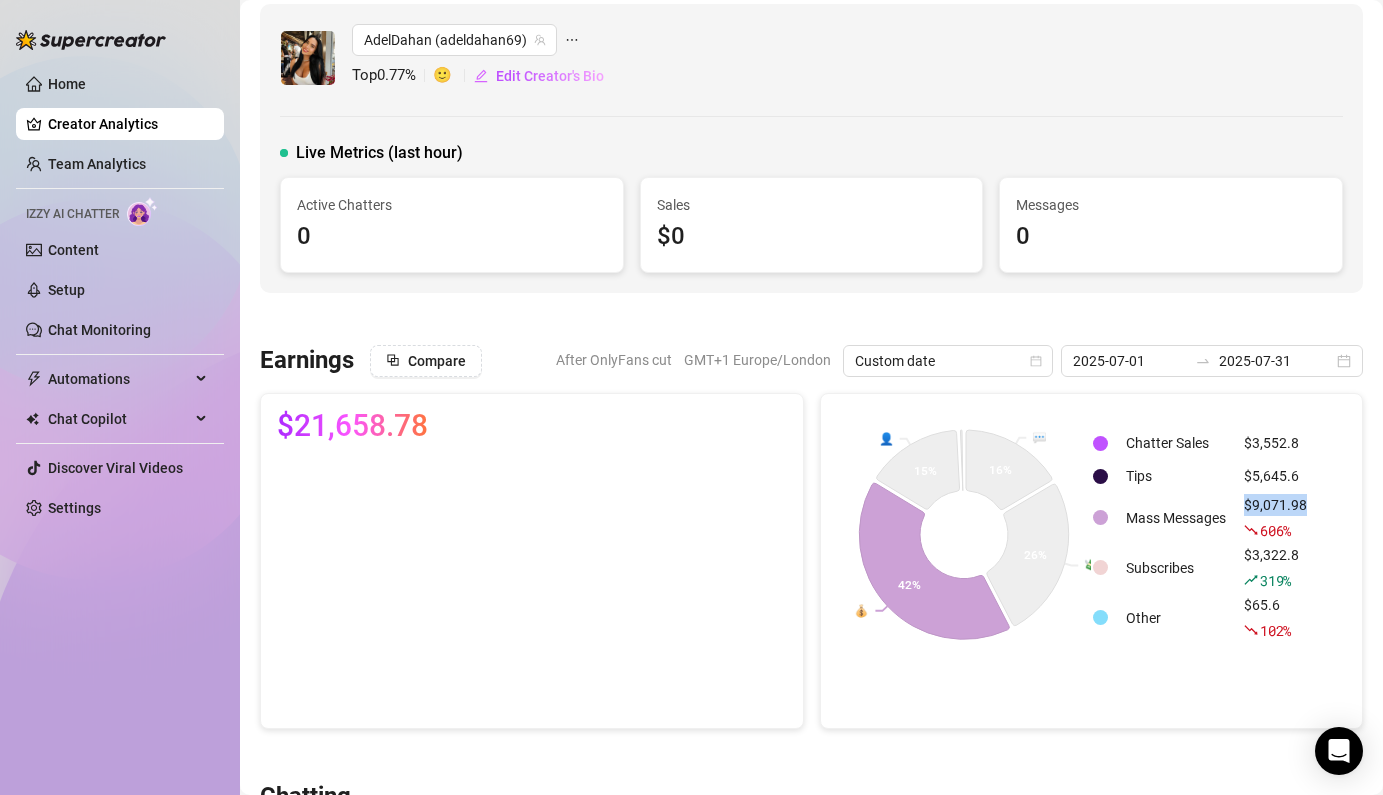 drag, startPoint x: 1313, startPoint y: 502, endPoint x: 1241, endPoint y: 501, distance: 72.00694 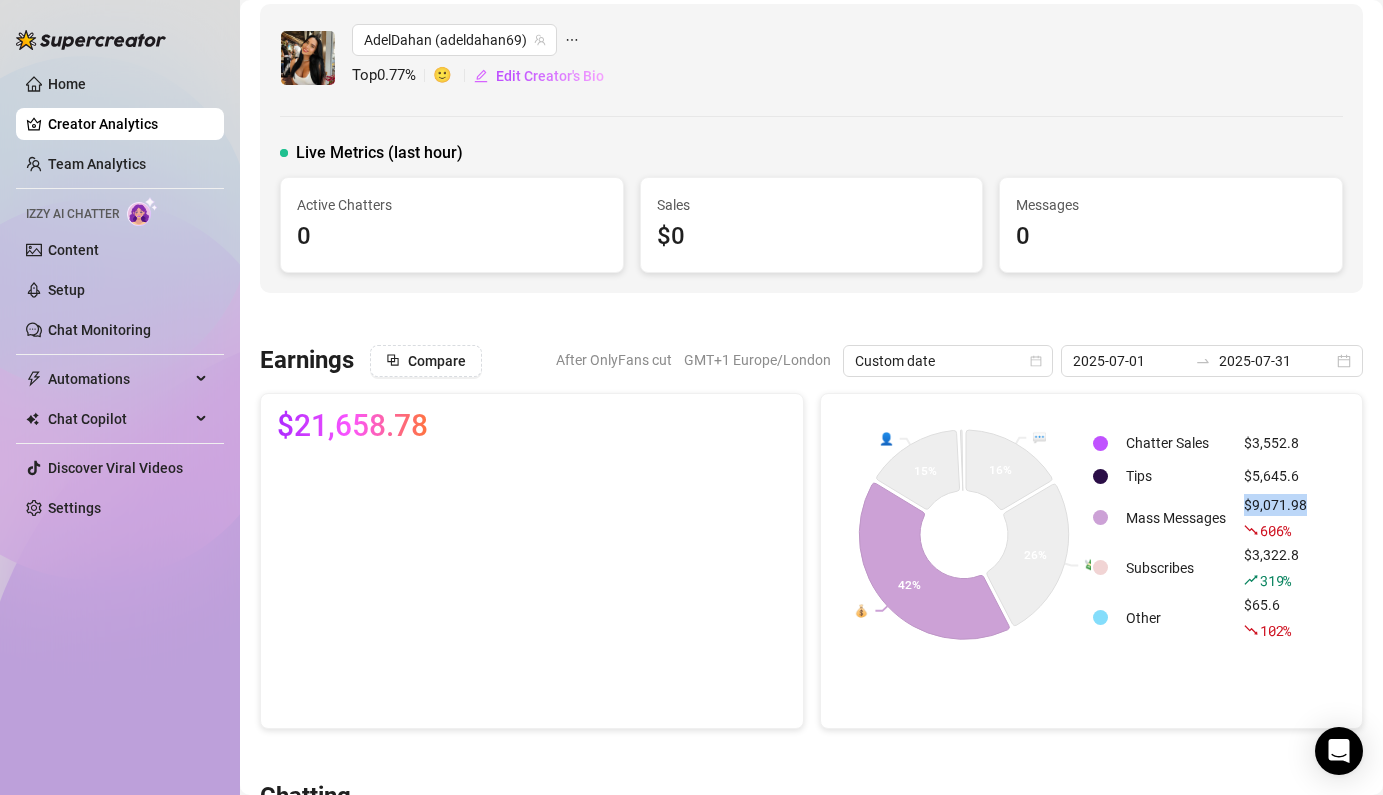 click on "$9,071.98 606 %" at bounding box center [1275, 518] 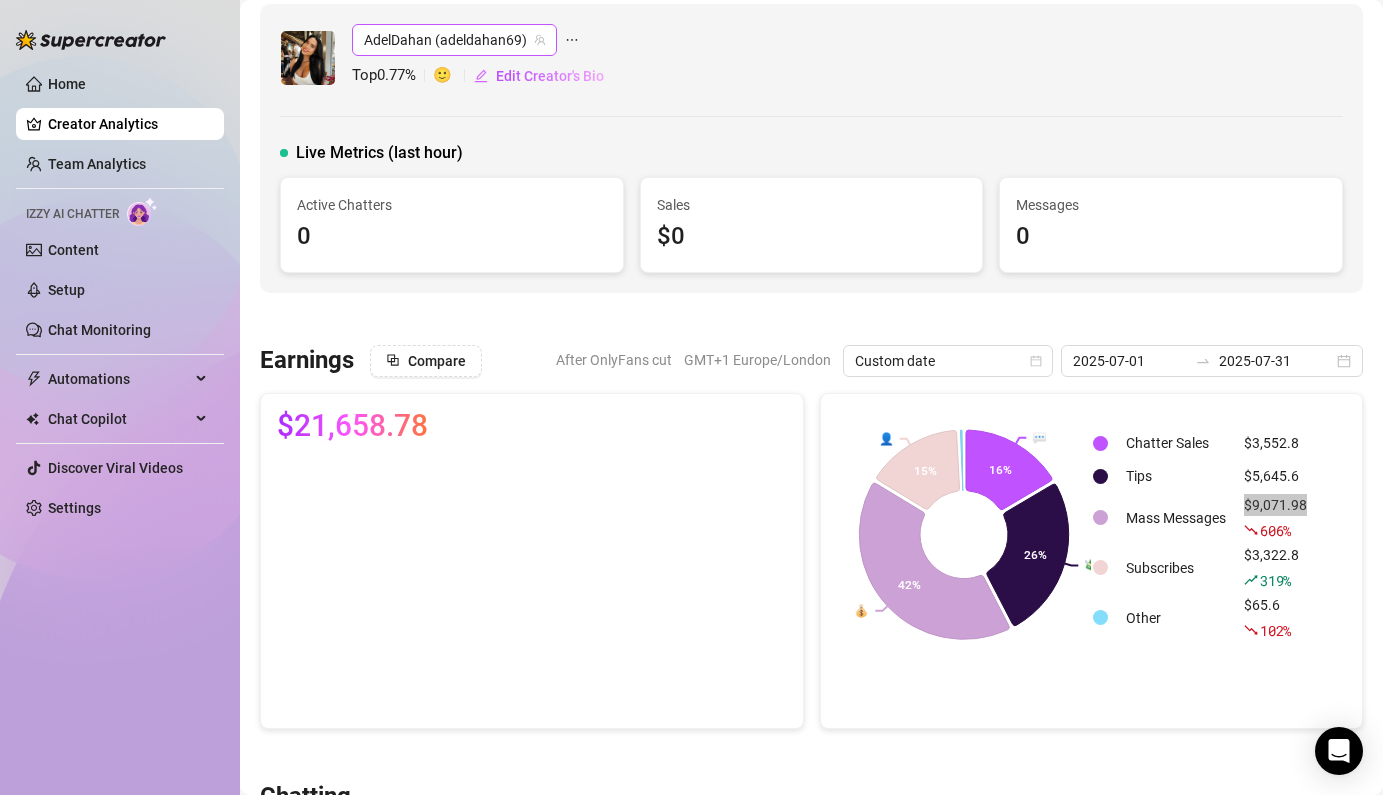 click on "AdelDahan (adeldahan69)" at bounding box center (454, 40) 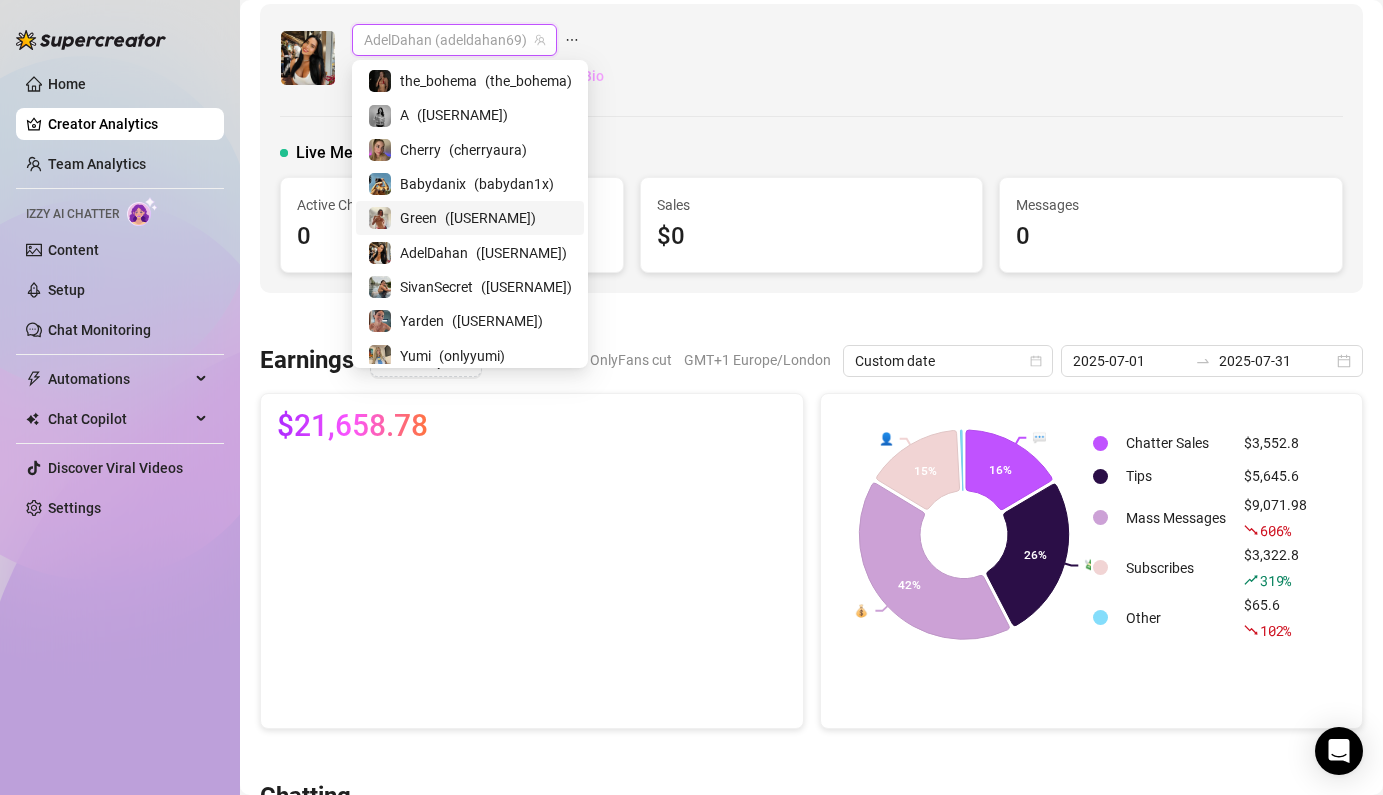 click on "Green" at bounding box center (418, 218) 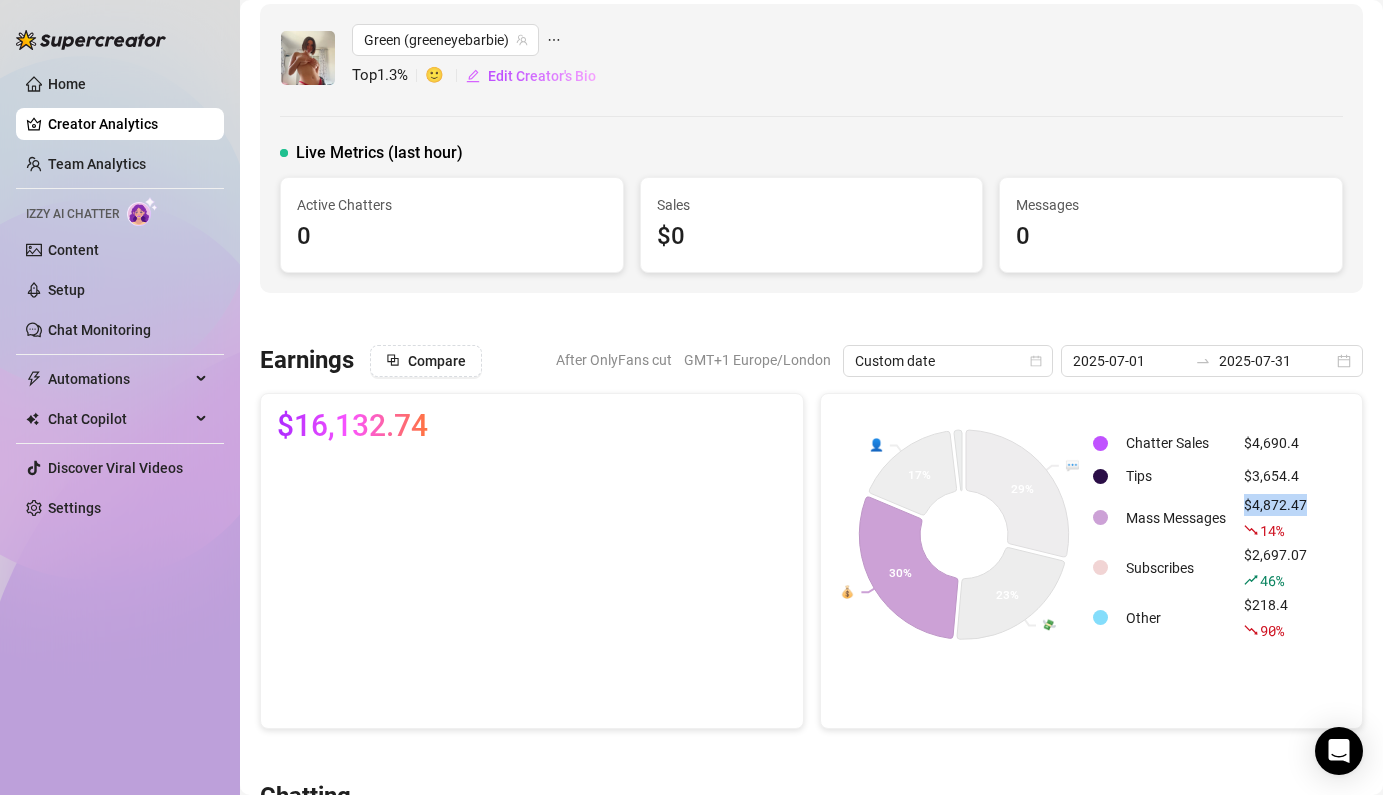 drag, startPoint x: 1315, startPoint y: 501, endPoint x: 1247, endPoint y: 501, distance: 68 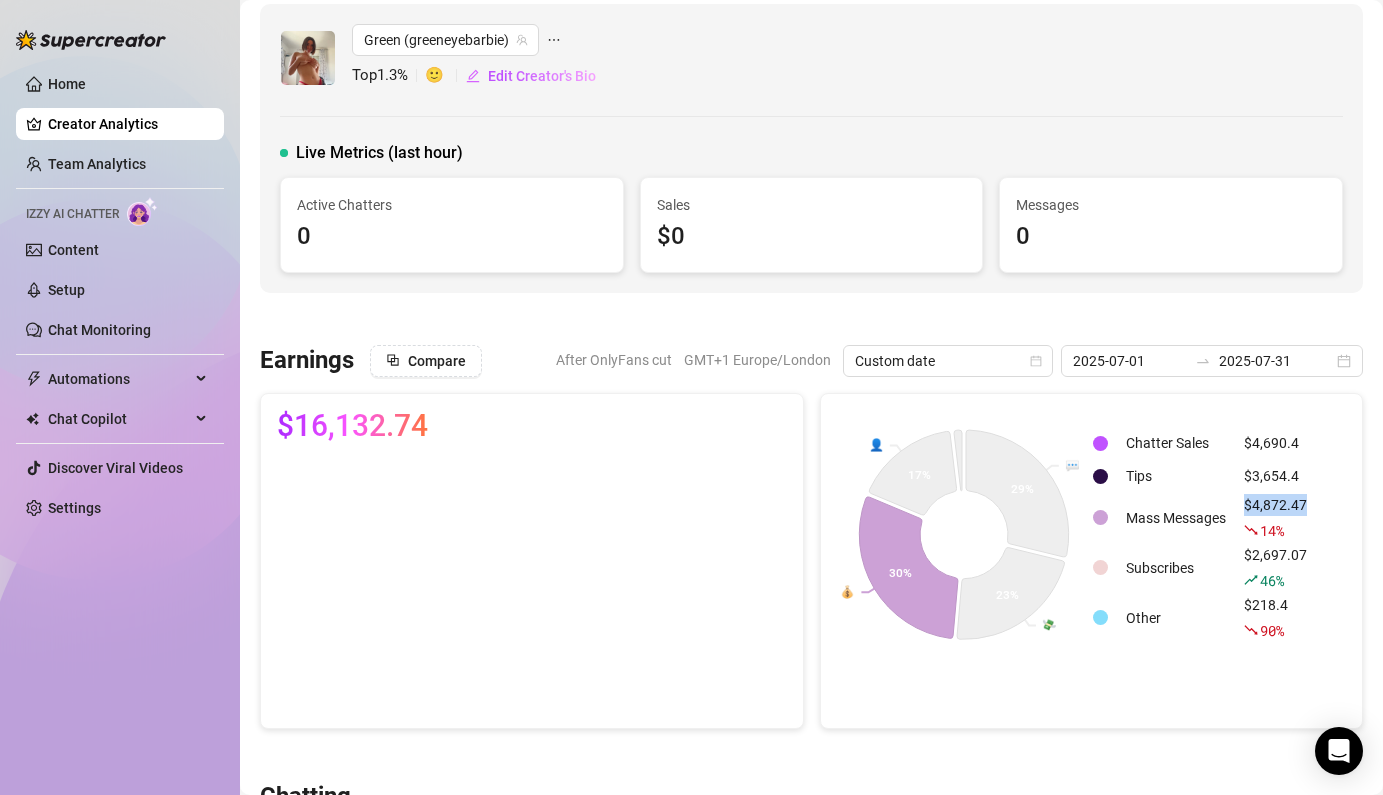 copy on "$4,872.47" 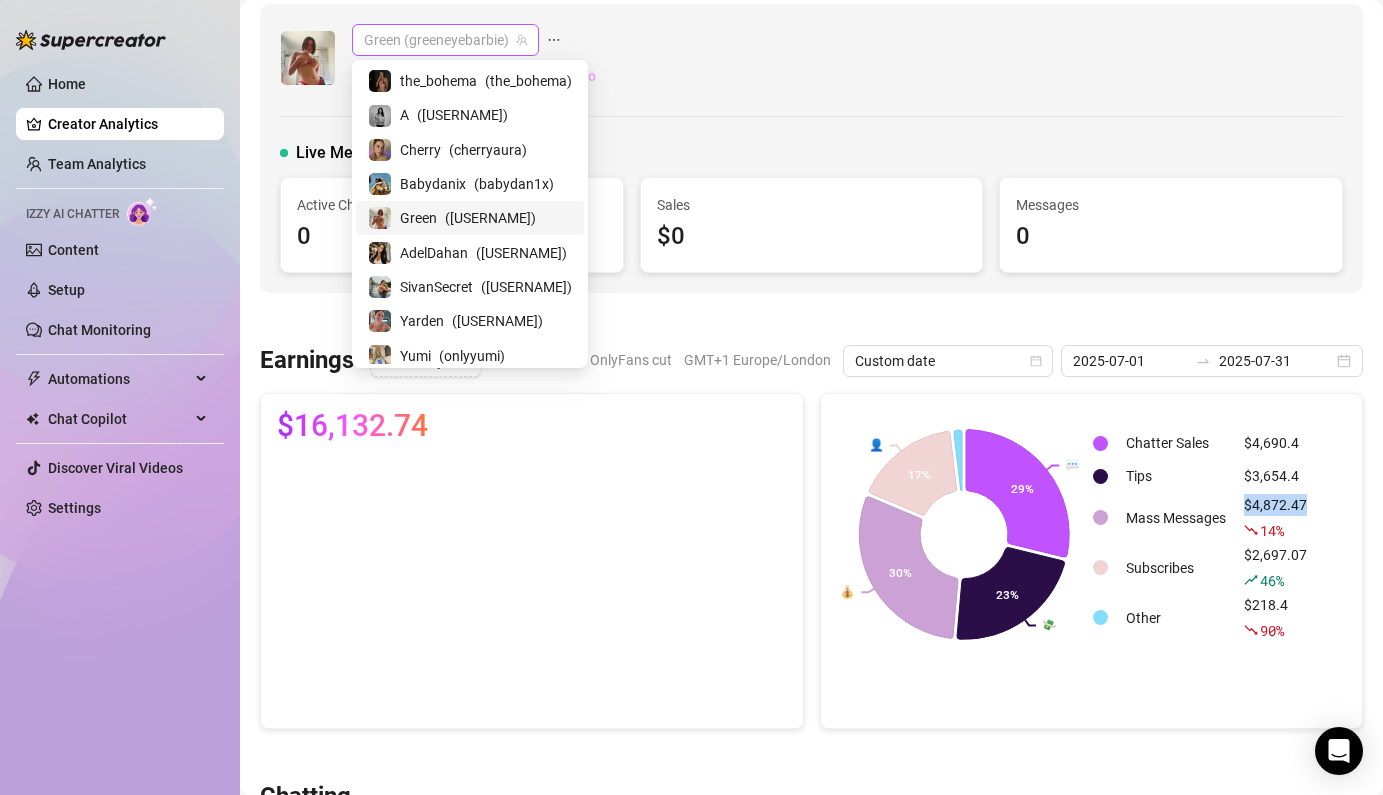 click on "Green (greeneyebarbie)" at bounding box center (445, 40) 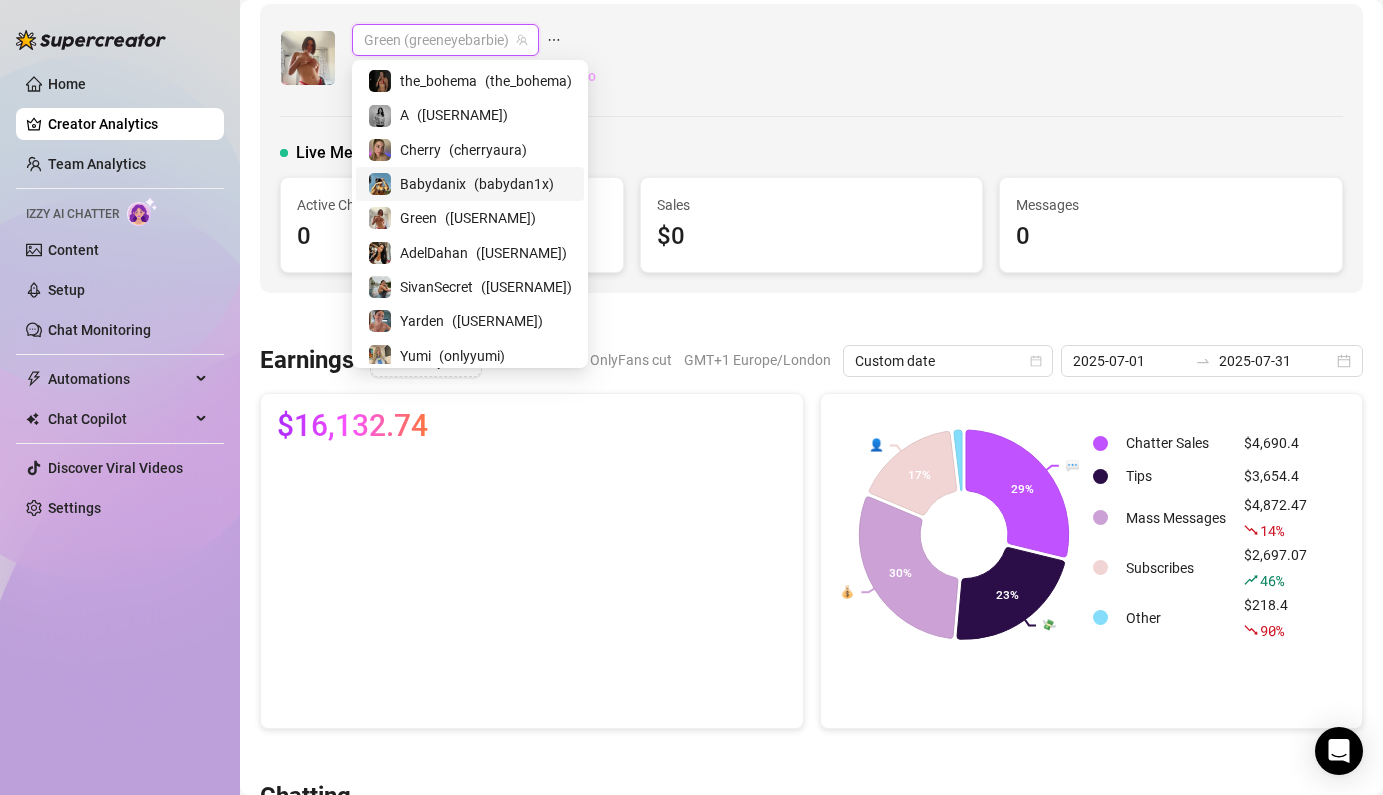 click on "( [USERNAME] )" at bounding box center (514, 184) 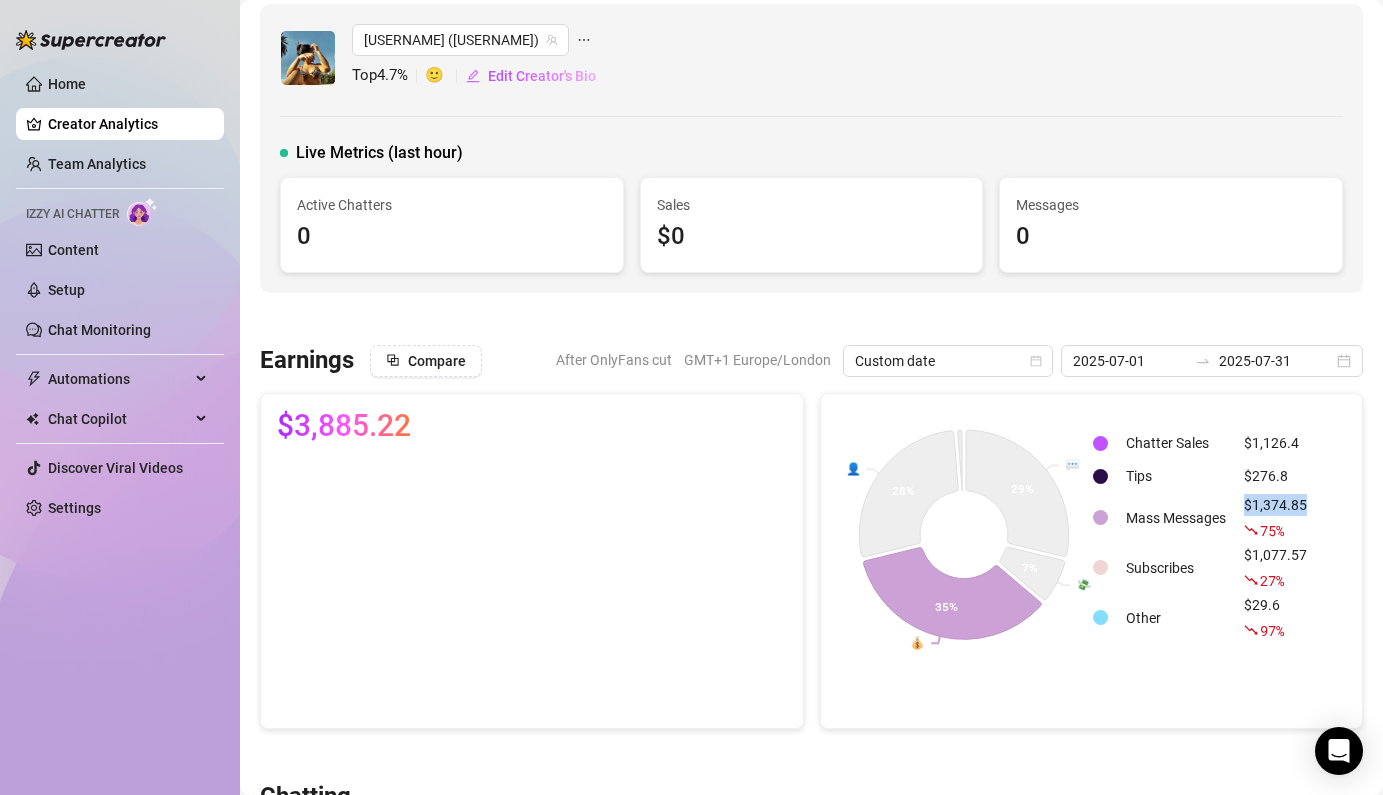 drag, startPoint x: 1311, startPoint y: 505, endPoint x: 1245, endPoint y: 505, distance: 66 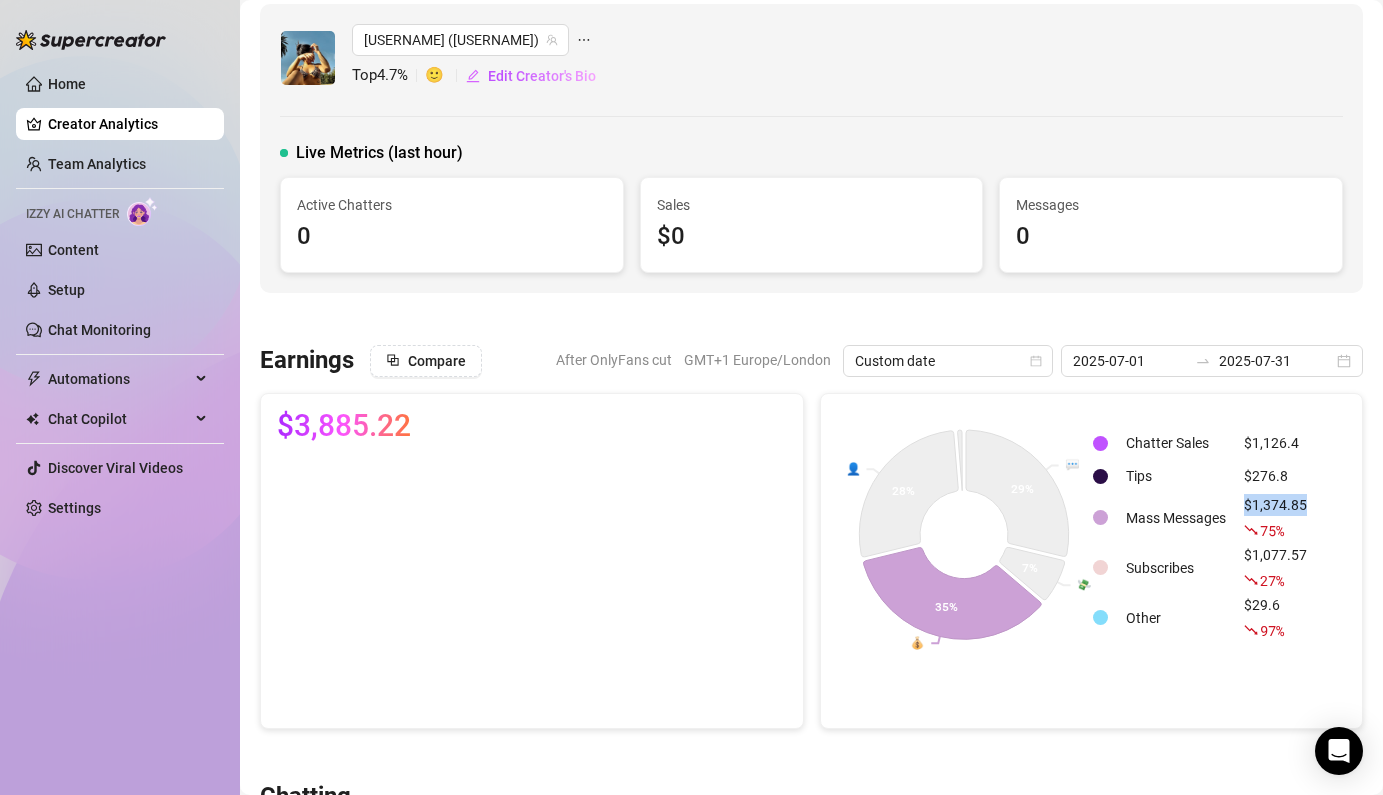 click on "$1,374.85 75 %" at bounding box center [1275, 518] 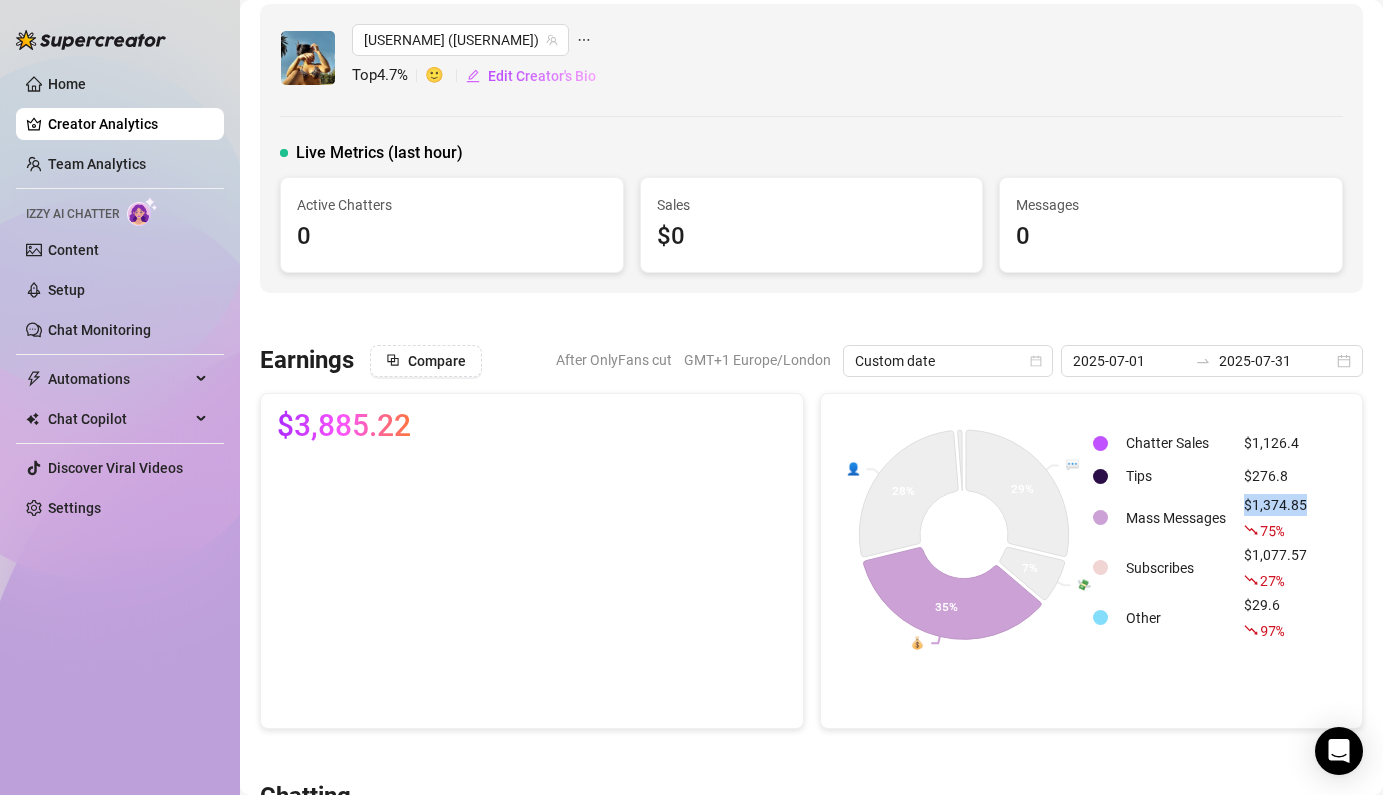 copy on "$1,374.85" 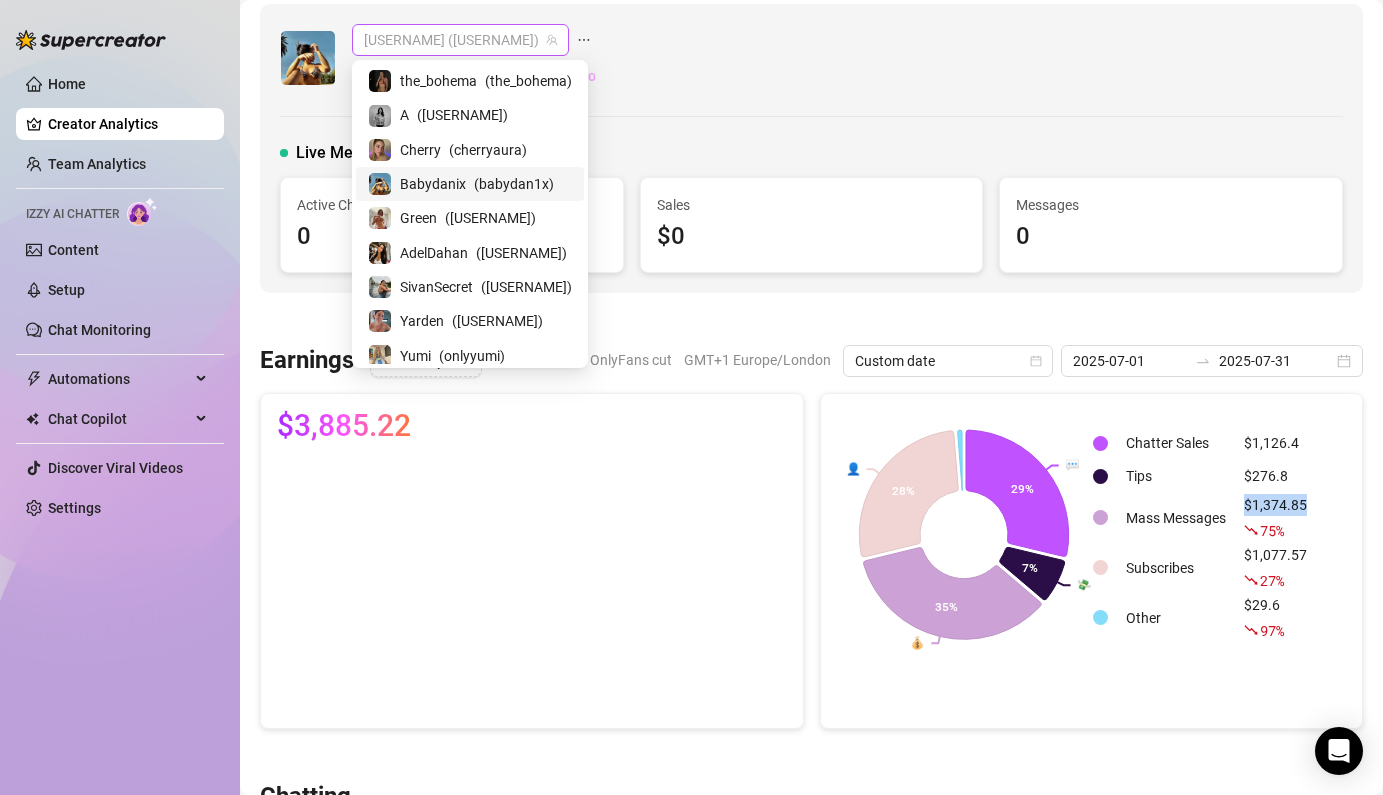 click on "[USERNAME] ([USERNAME])" at bounding box center (460, 40) 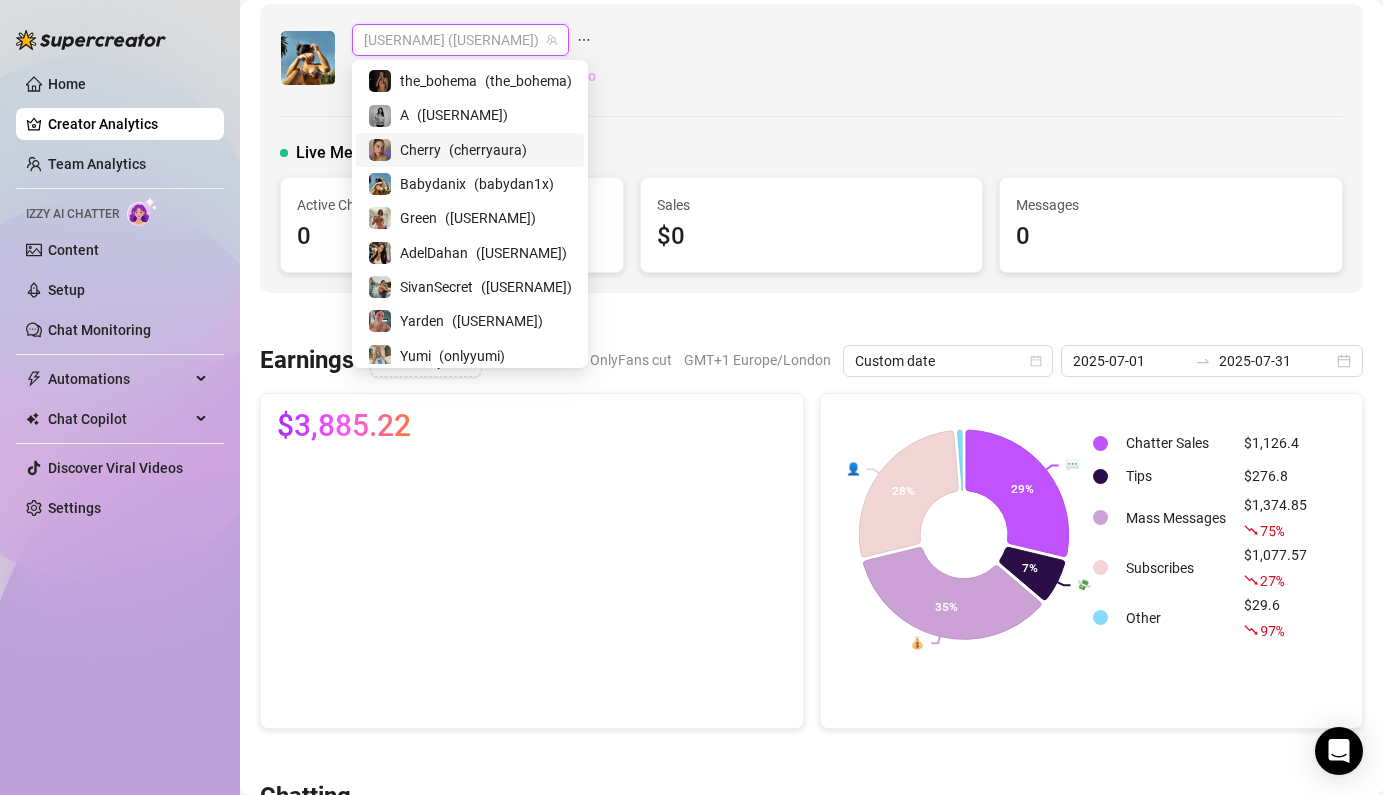 click on "( [USERNAME] )" at bounding box center [488, 150] 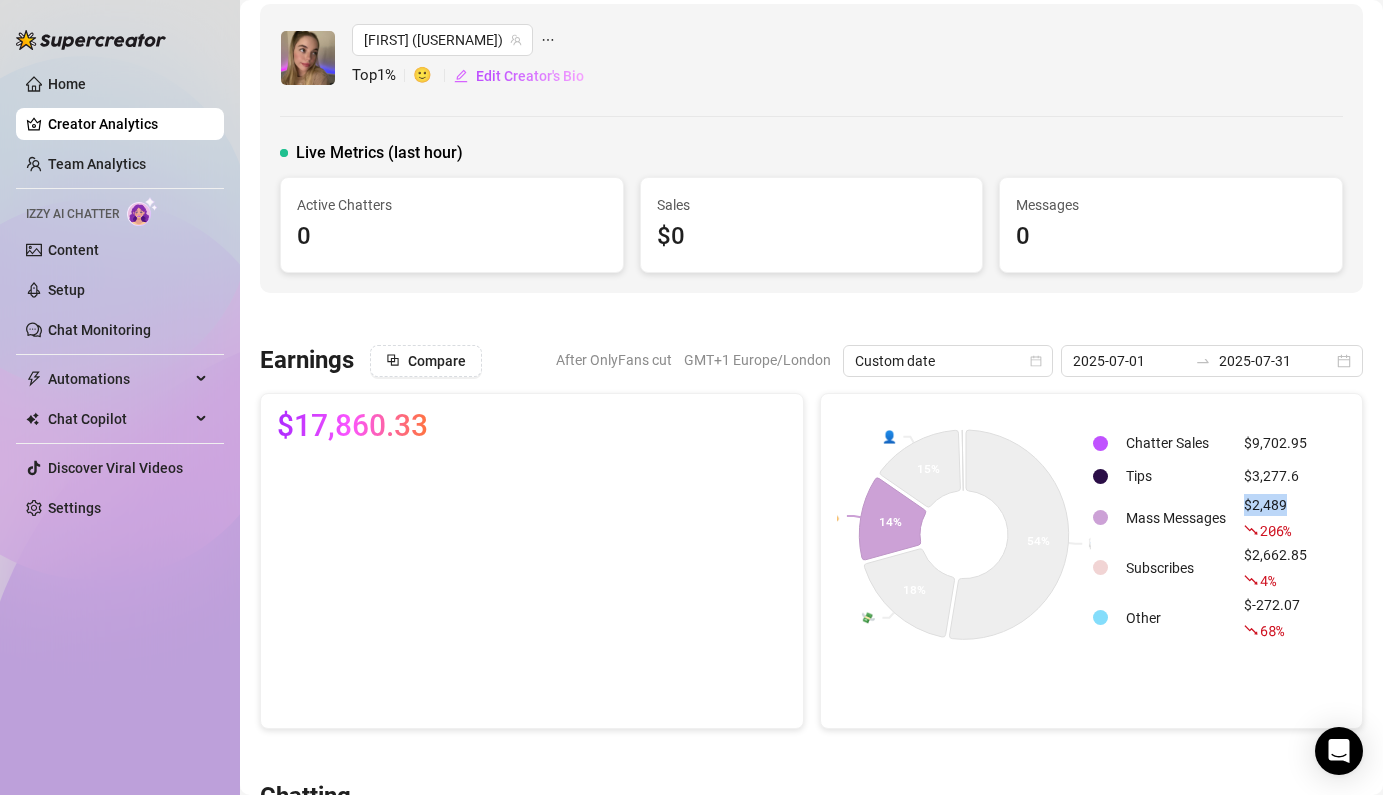 drag, startPoint x: 1291, startPoint y: 506, endPoint x: 1242, endPoint y: 505, distance: 49.010204 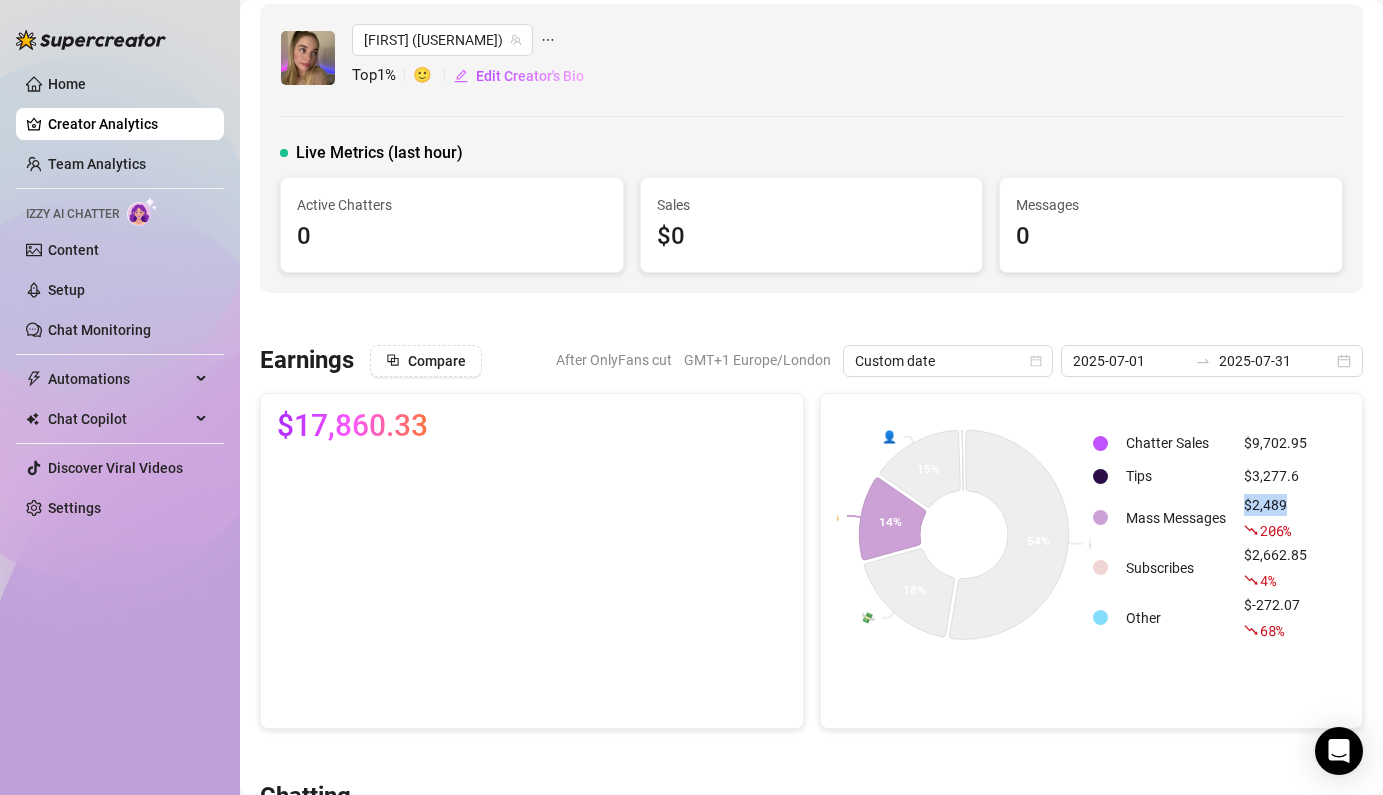 copy on "$2,489" 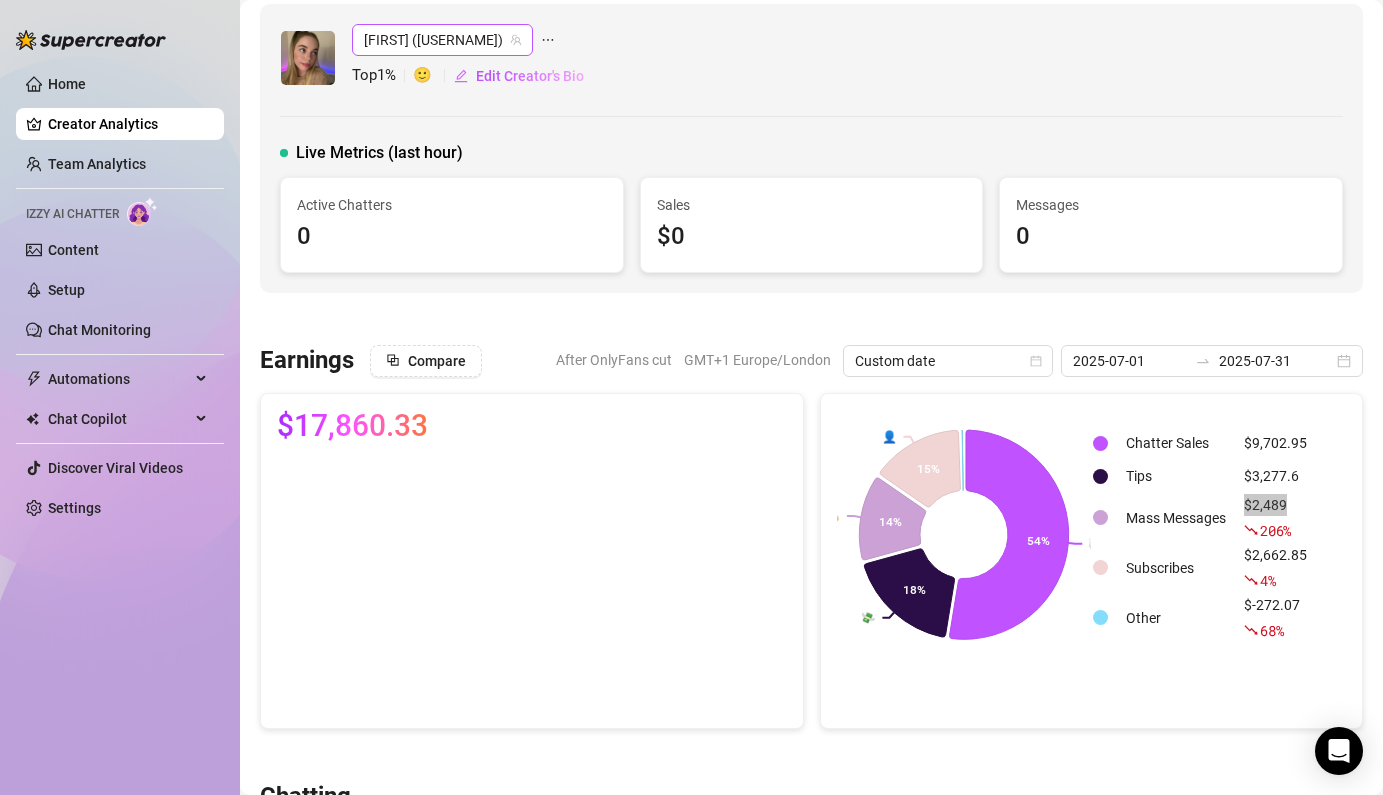 click on "[FIRST] ([USERNAME])" at bounding box center [442, 40] 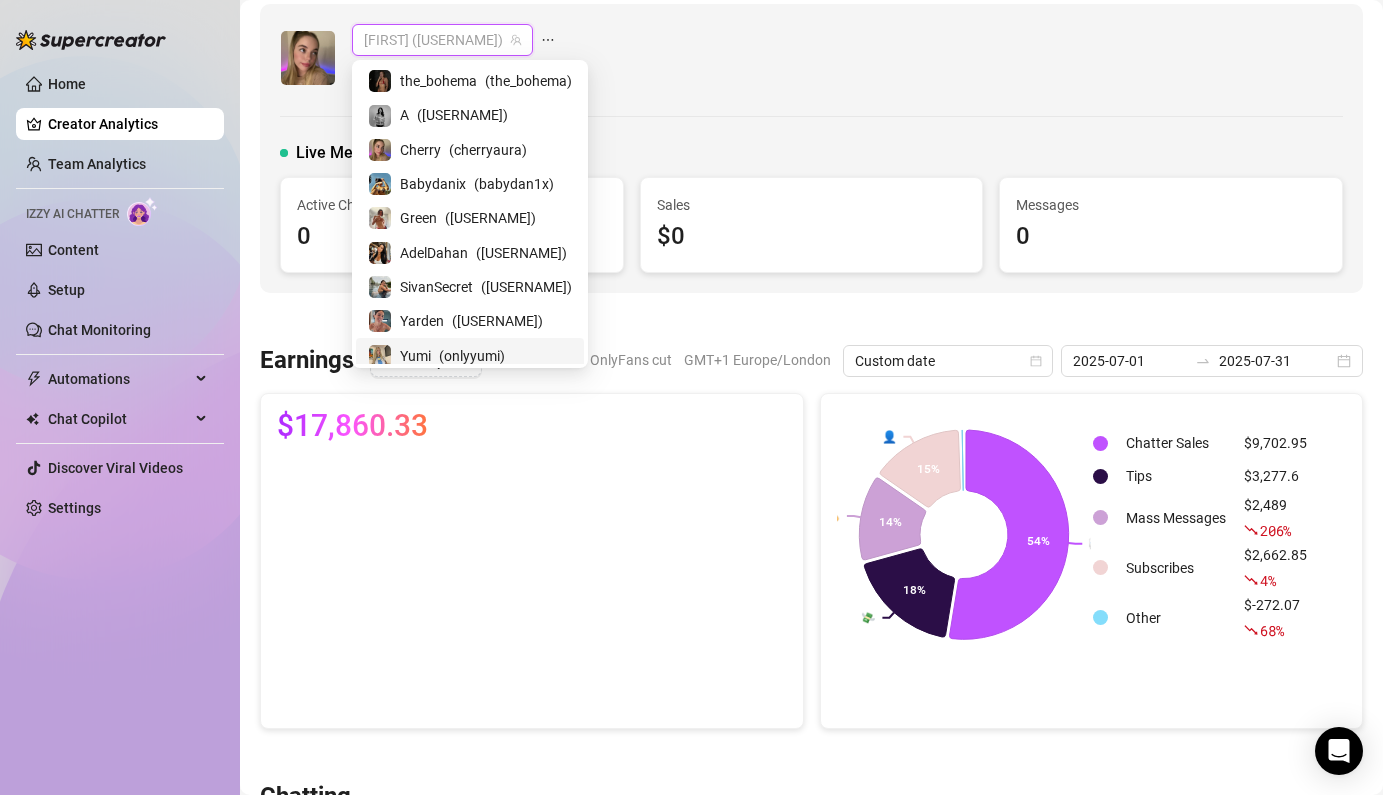 click on "Yumi" at bounding box center [415, 356] 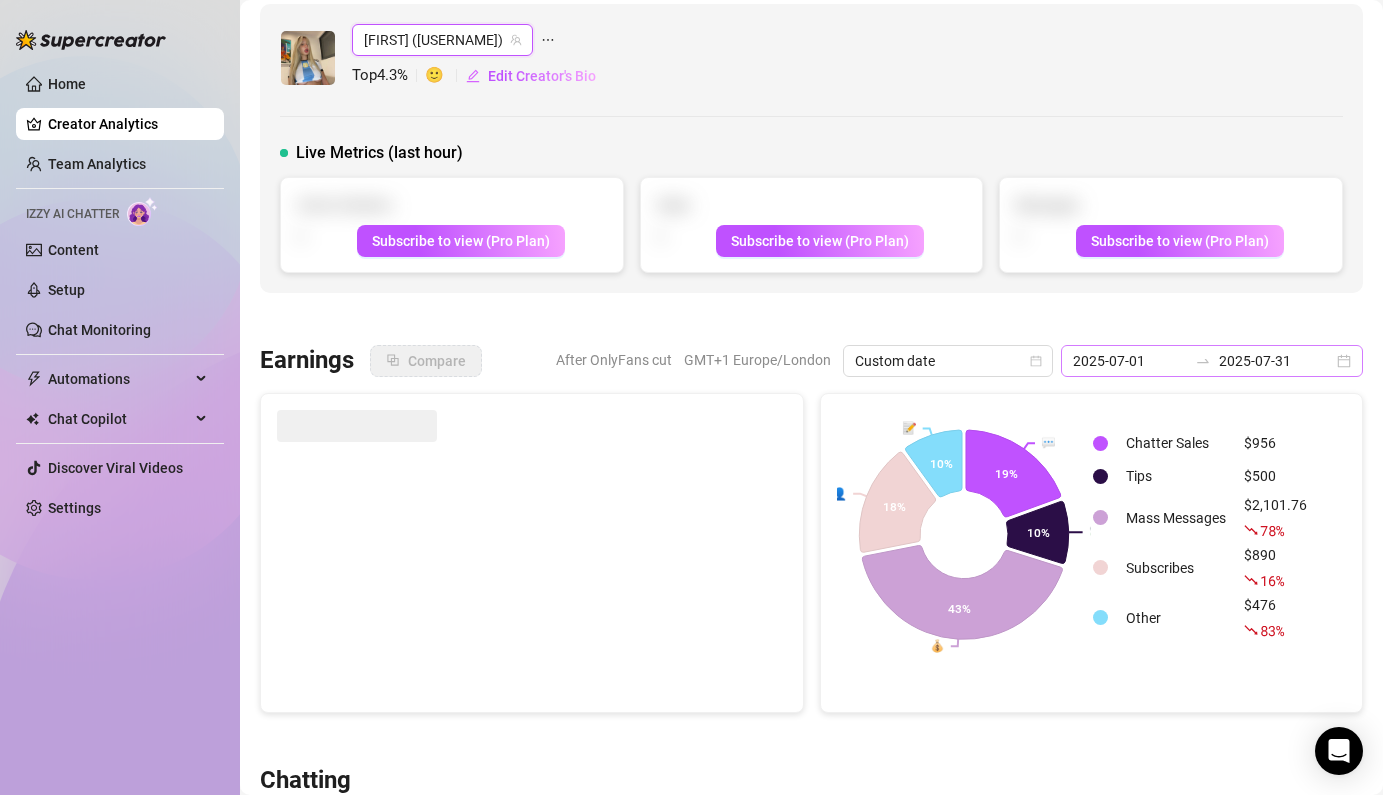 click on "2025-07-01 2025-07-31" at bounding box center (1212, 361) 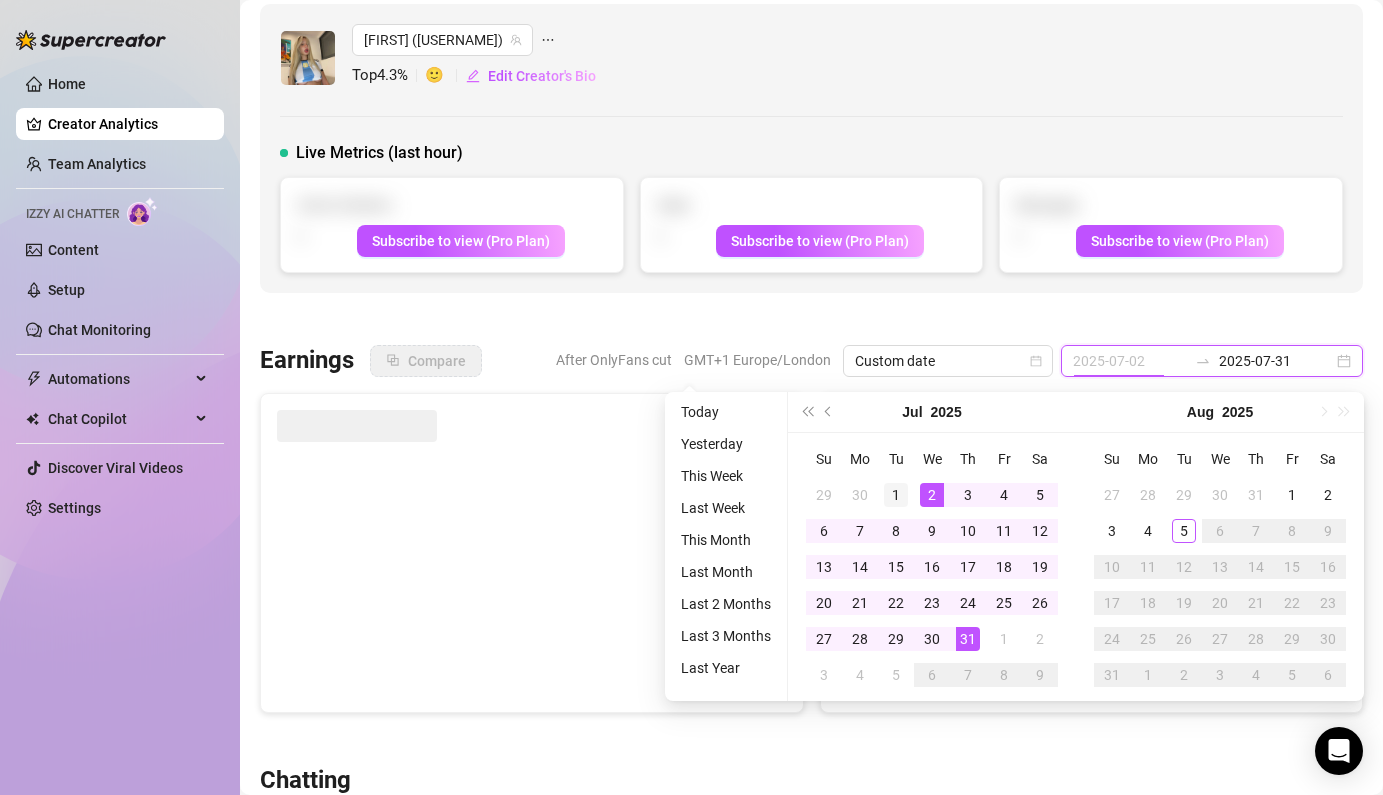 type on "2025-07-01" 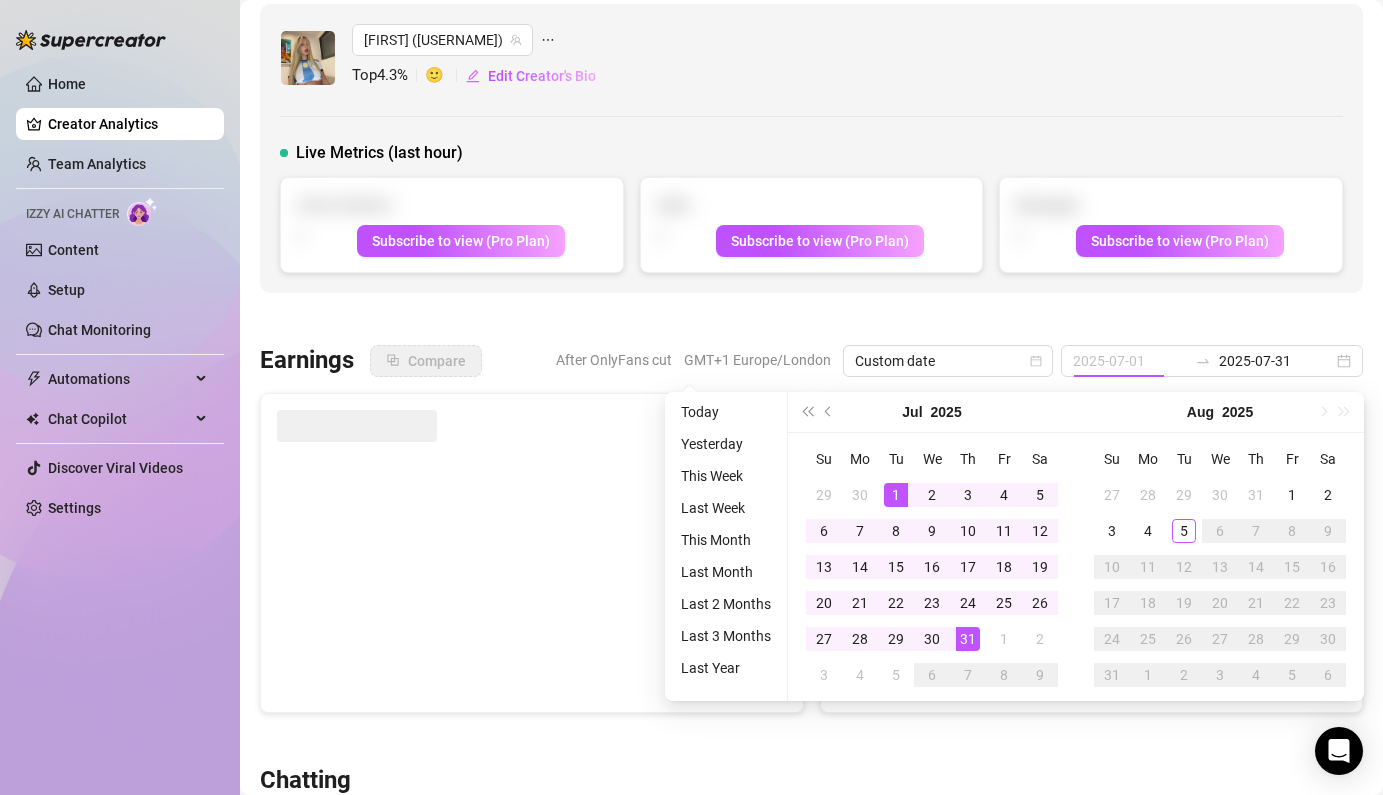 click on "1" at bounding box center [896, 495] 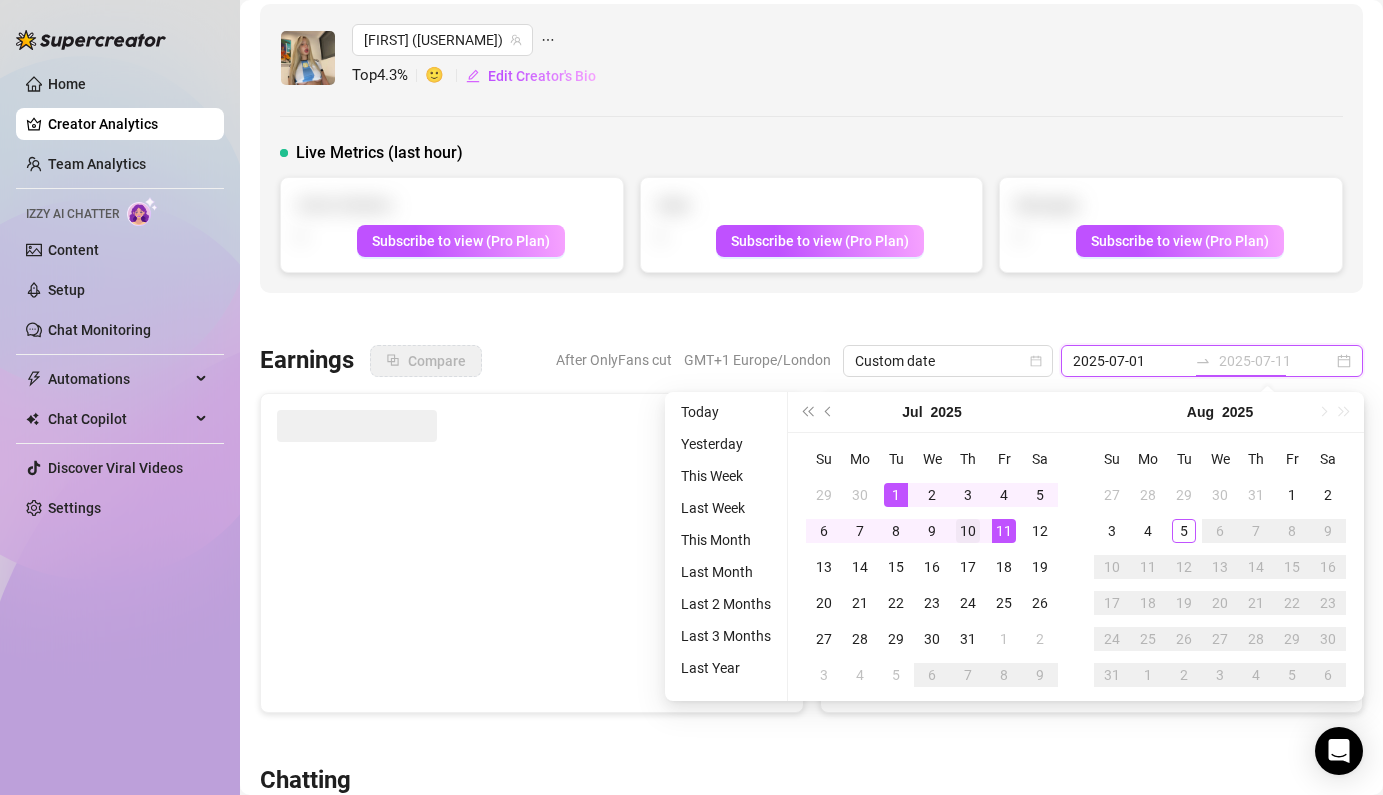type on "2025-07-10" 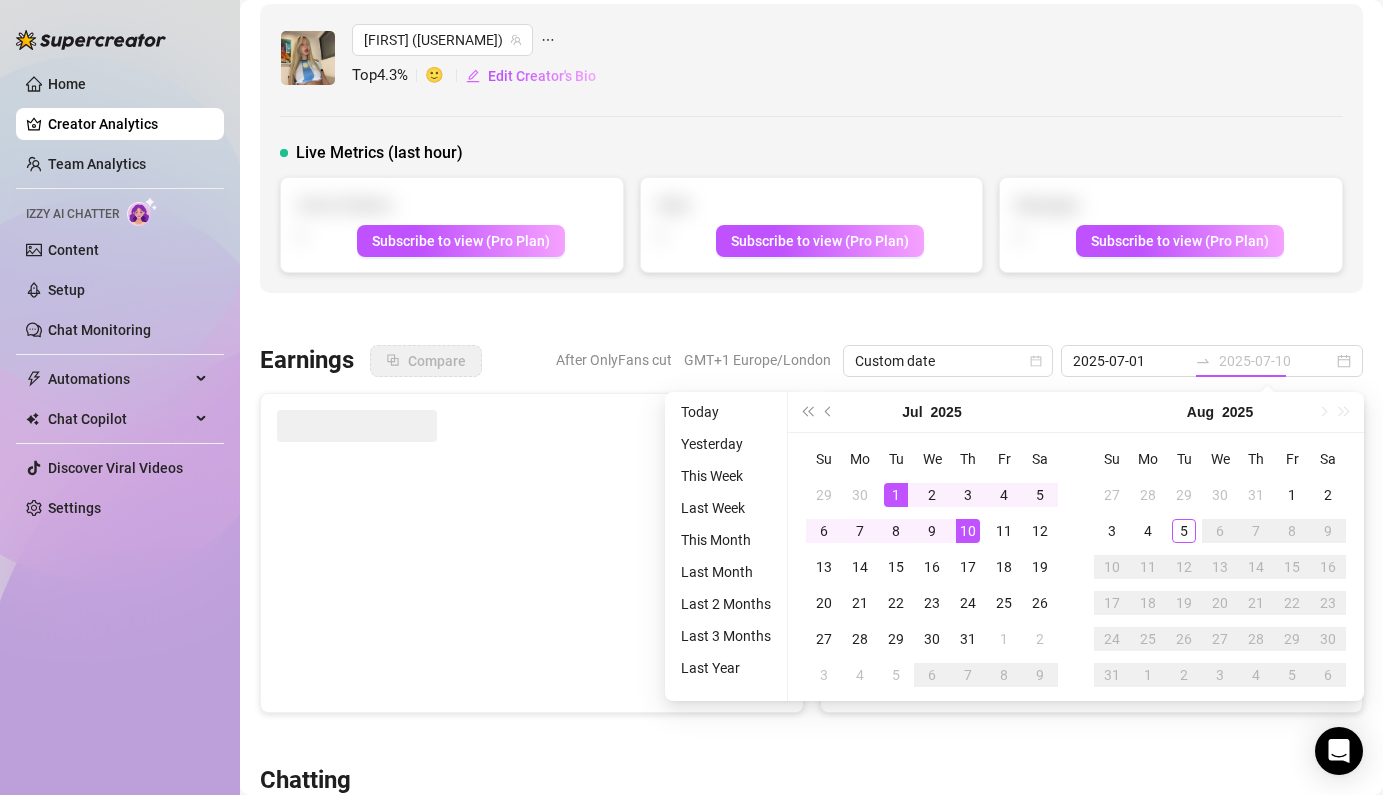 click on "10" at bounding box center (968, 531) 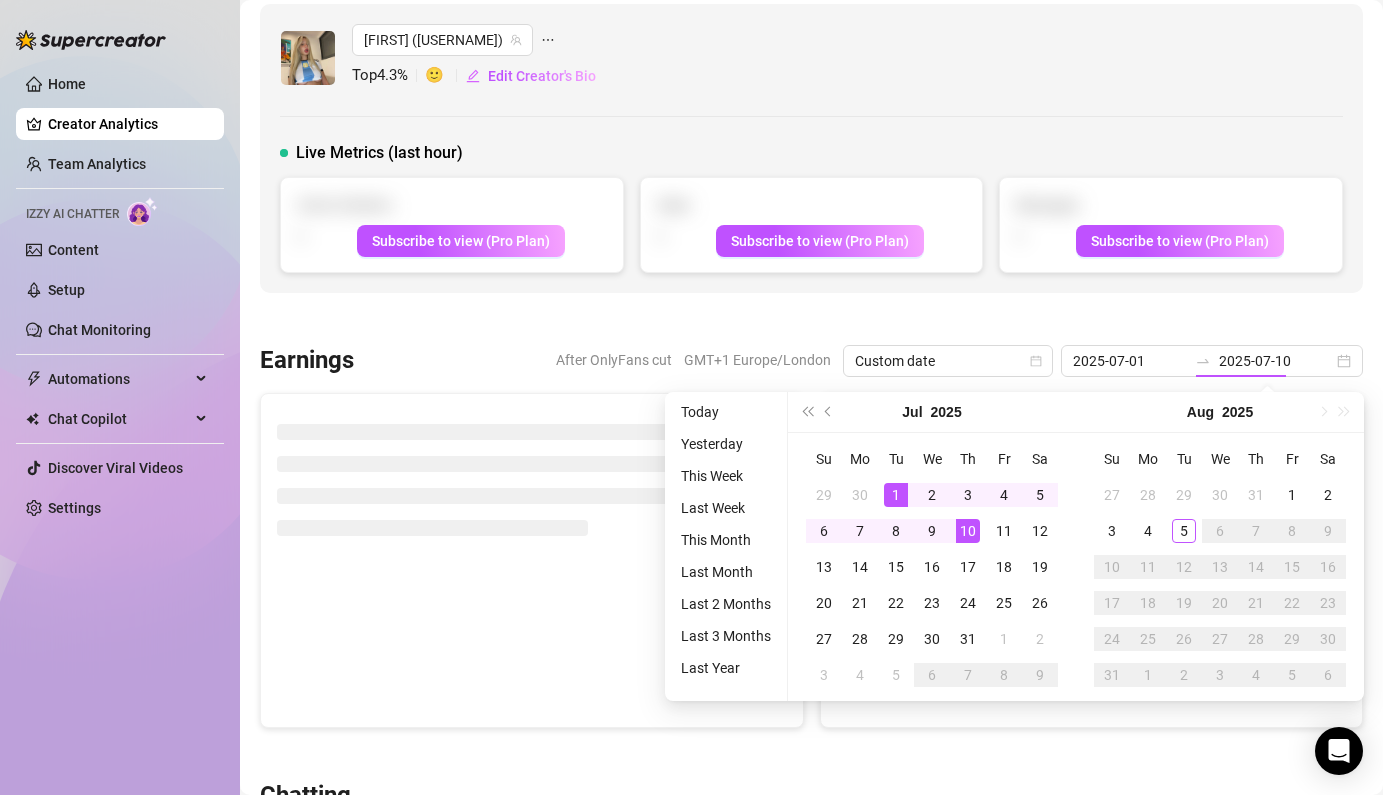 type on "2025-07-10" 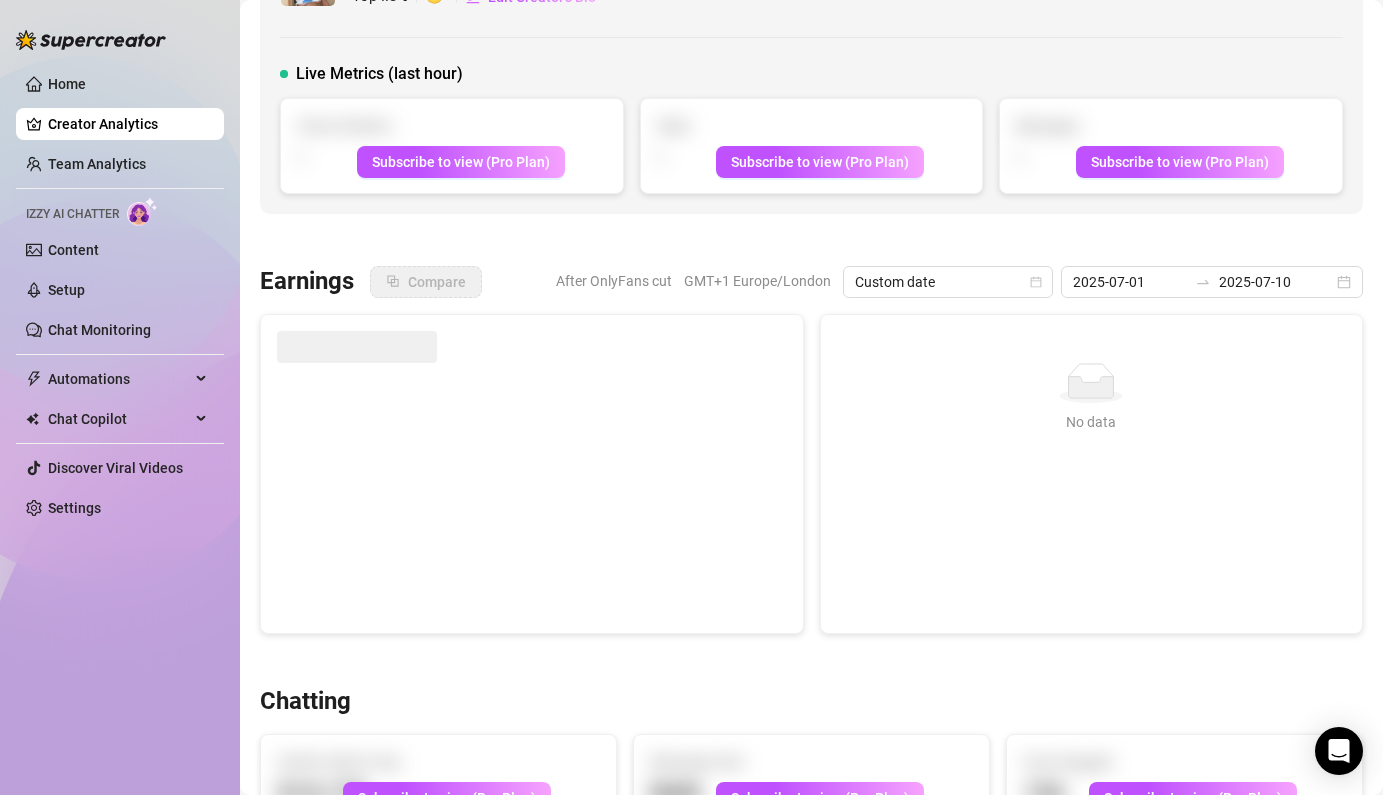 scroll, scrollTop: 0, scrollLeft: 0, axis: both 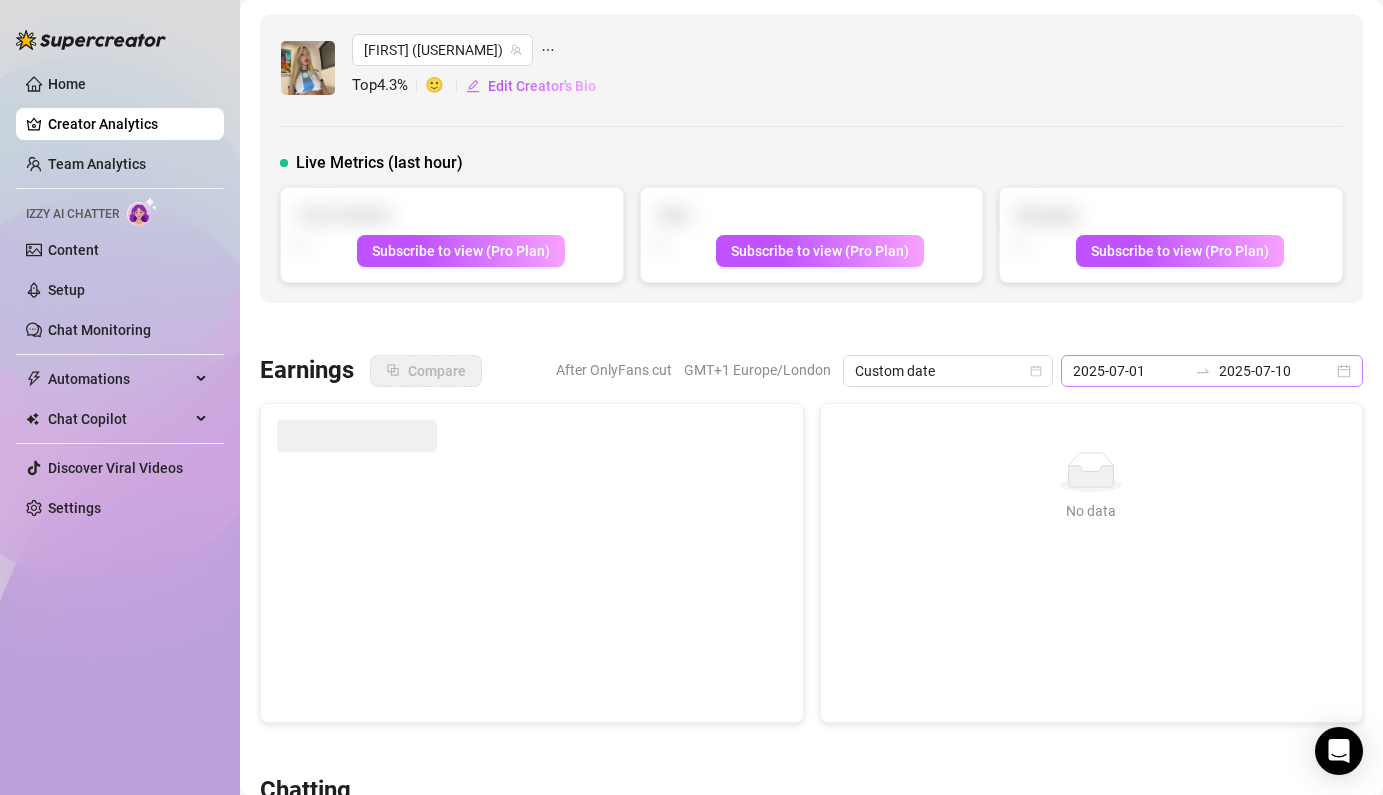 click 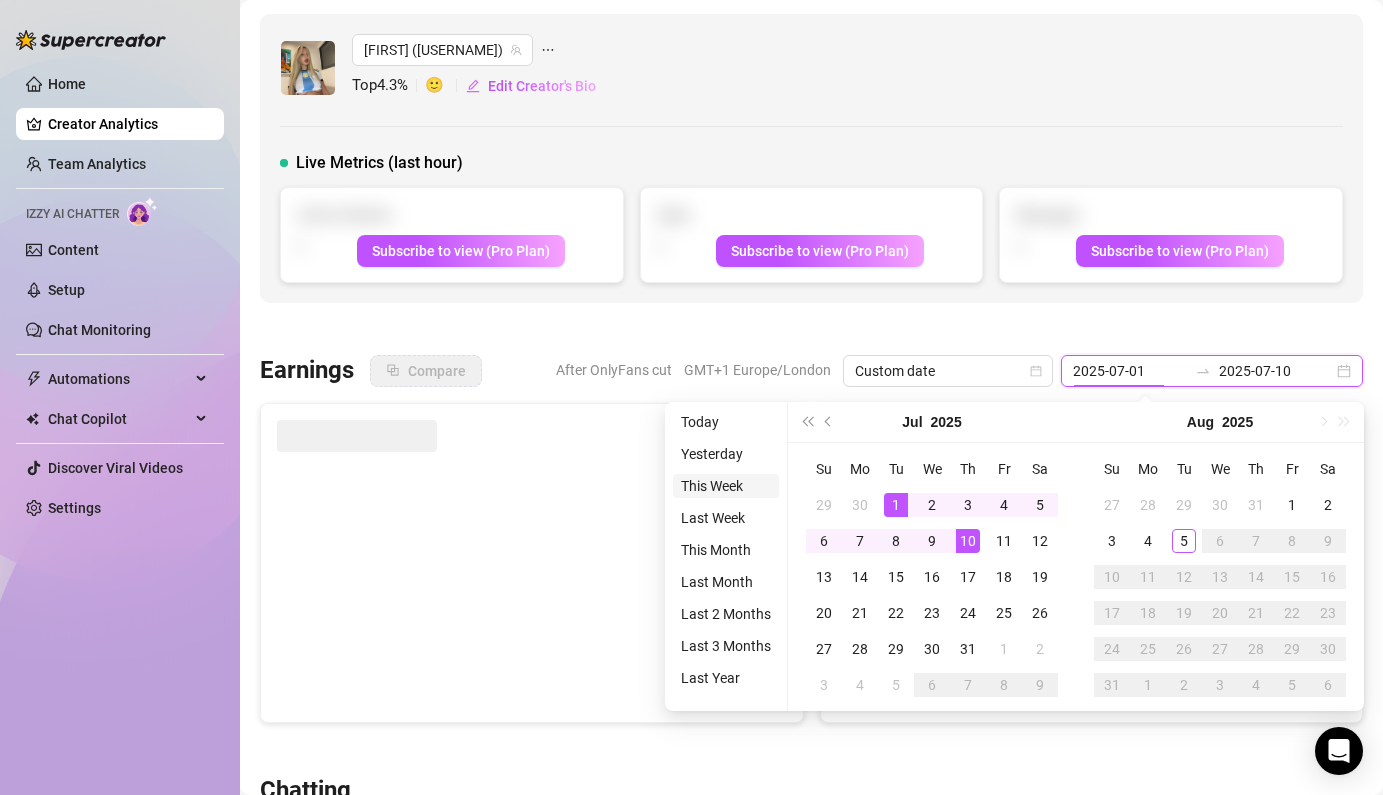type on "2025-08-05" 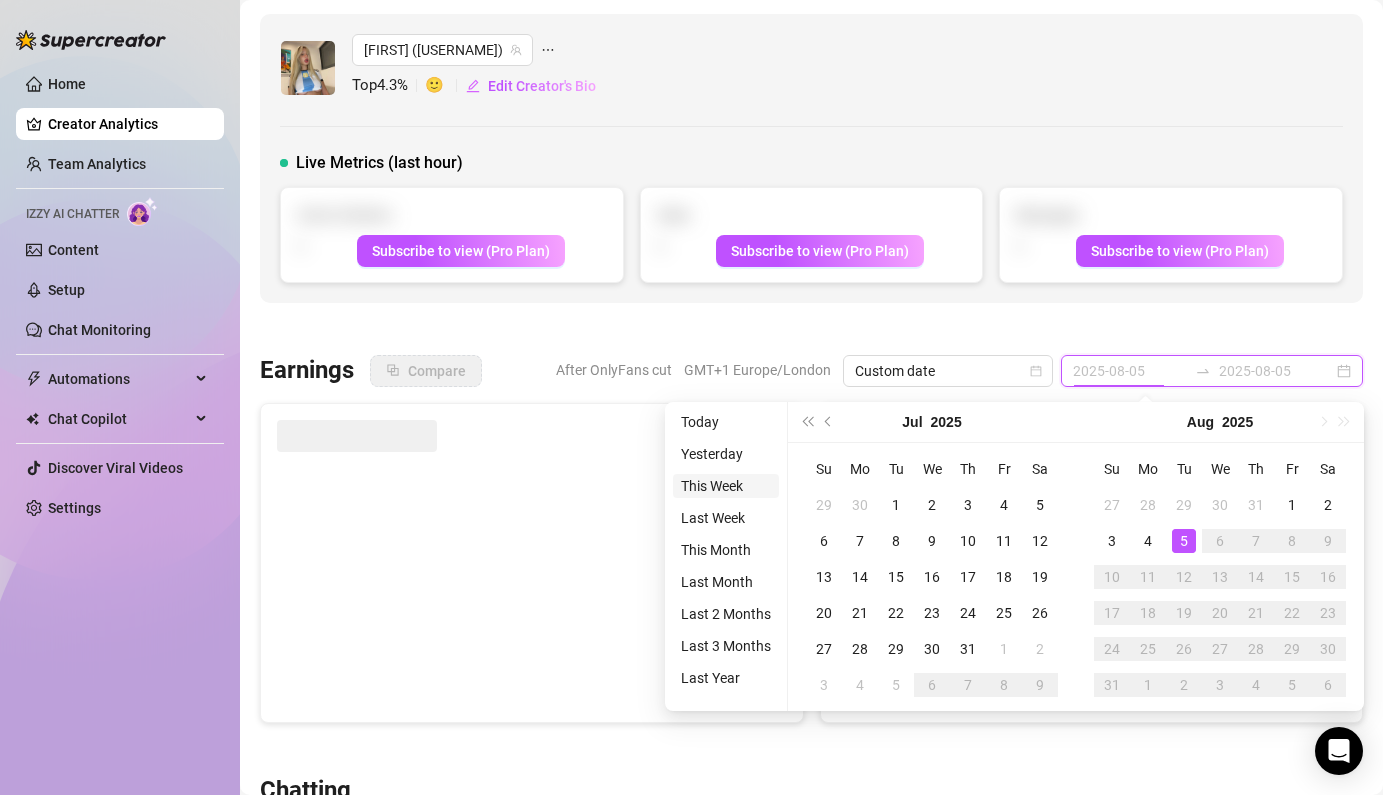 type on "2025-07-01" 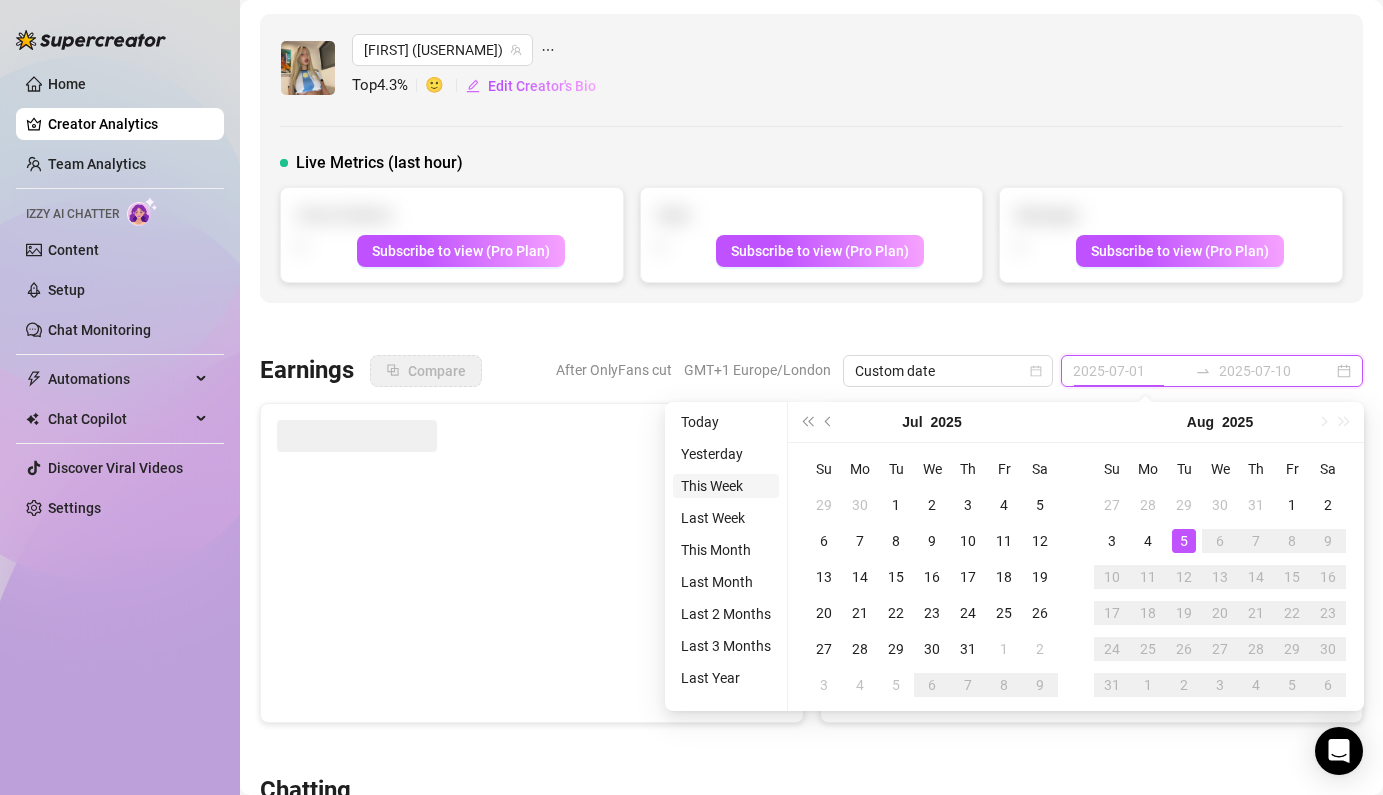 type on "2025-08-05" 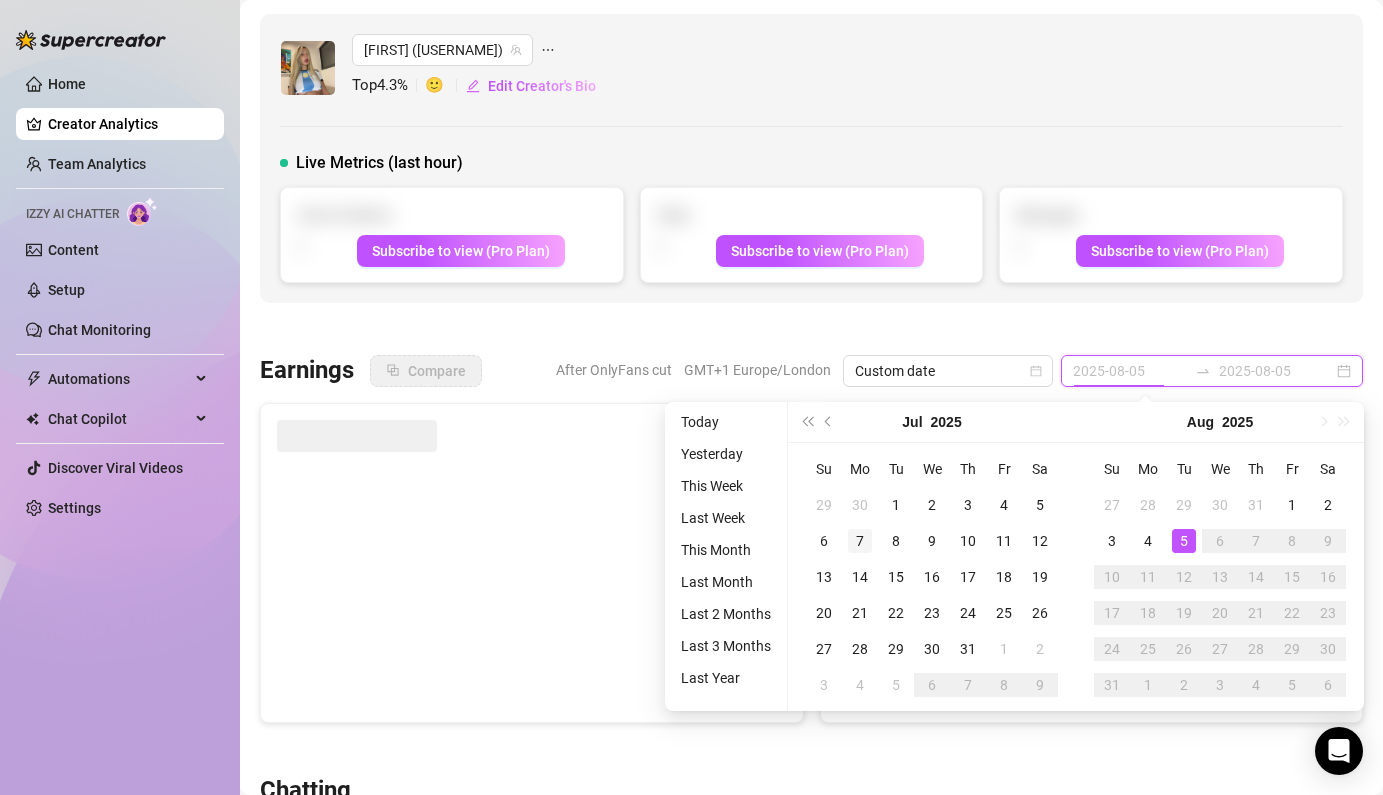 type on "2025-07-01" 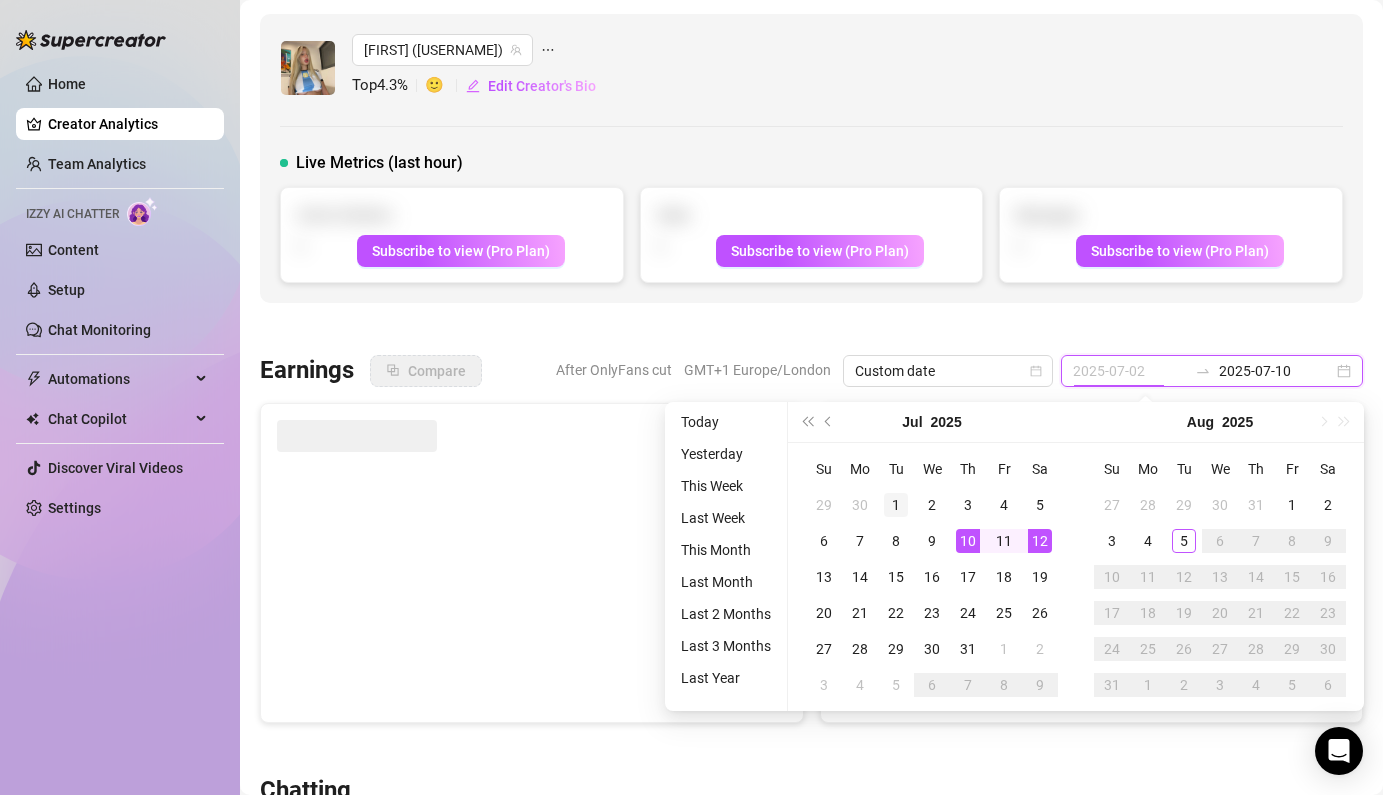 type on "2025-07-01" 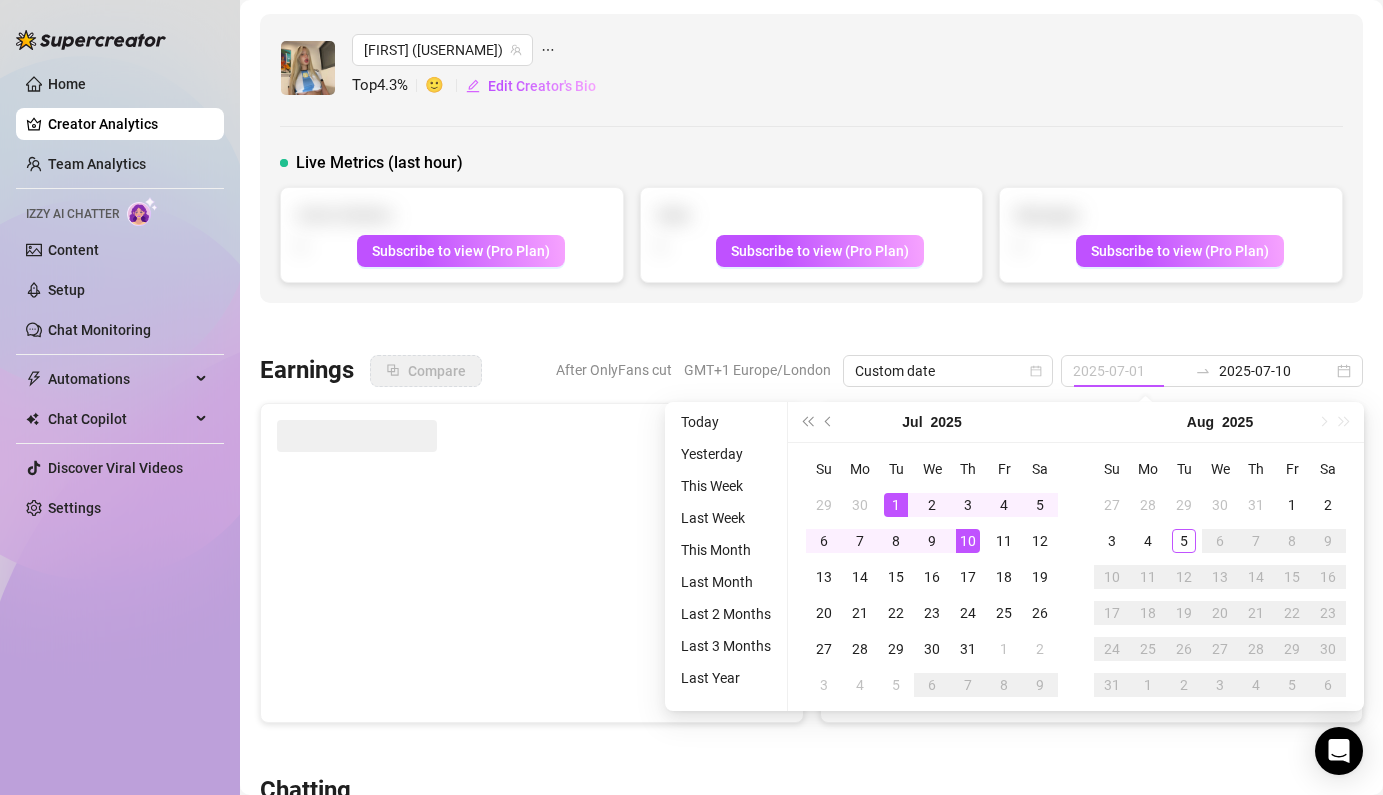 click on "1" at bounding box center [896, 505] 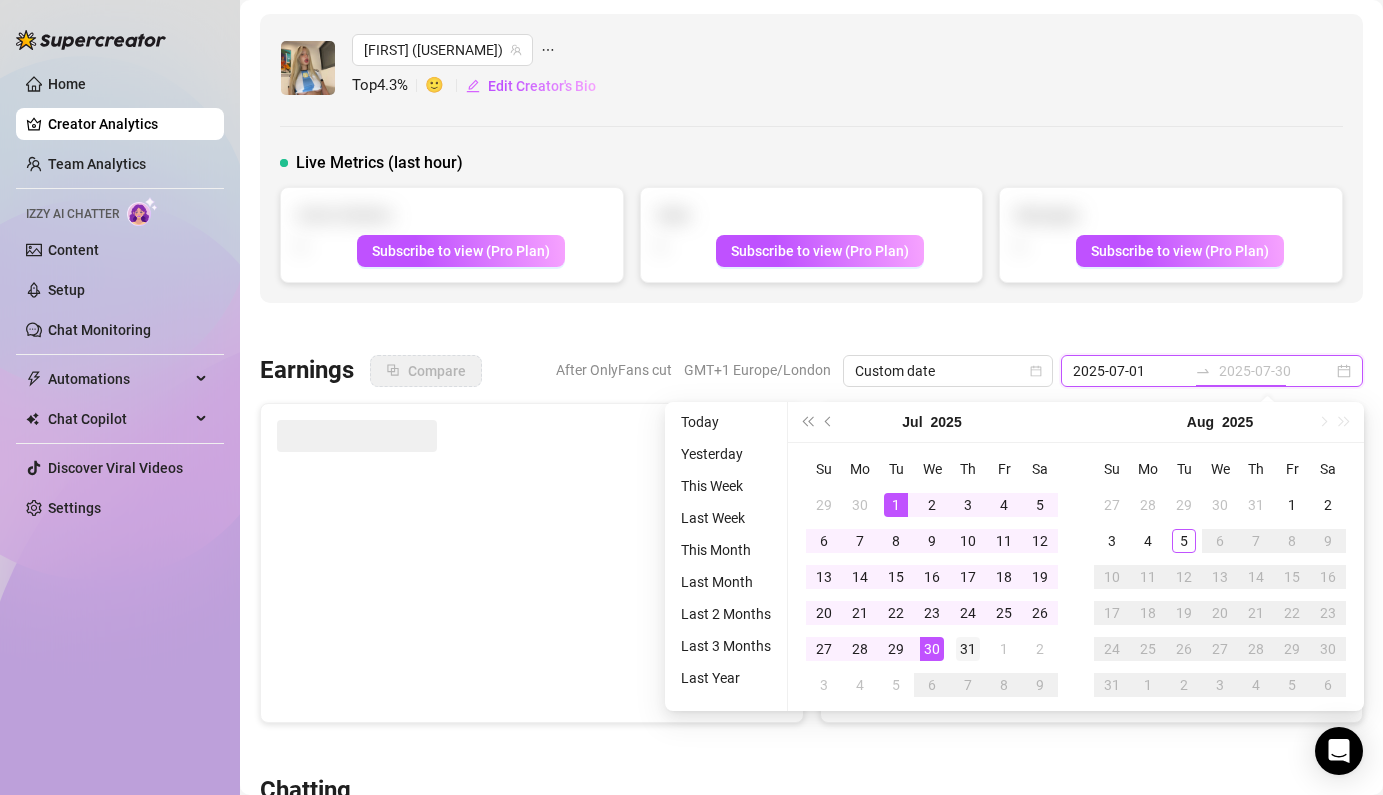 type on "2025-07-31" 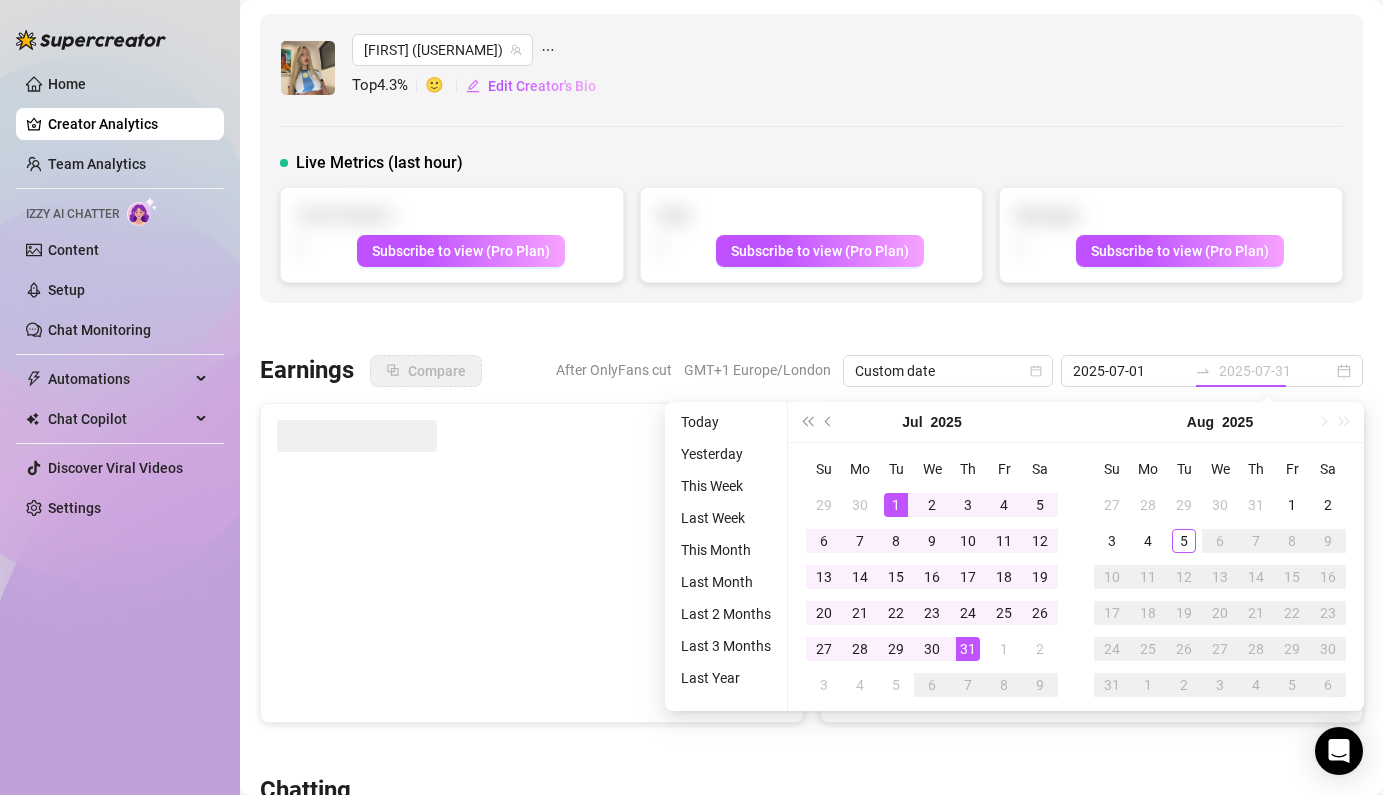 click on "31" at bounding box center (968, 649) 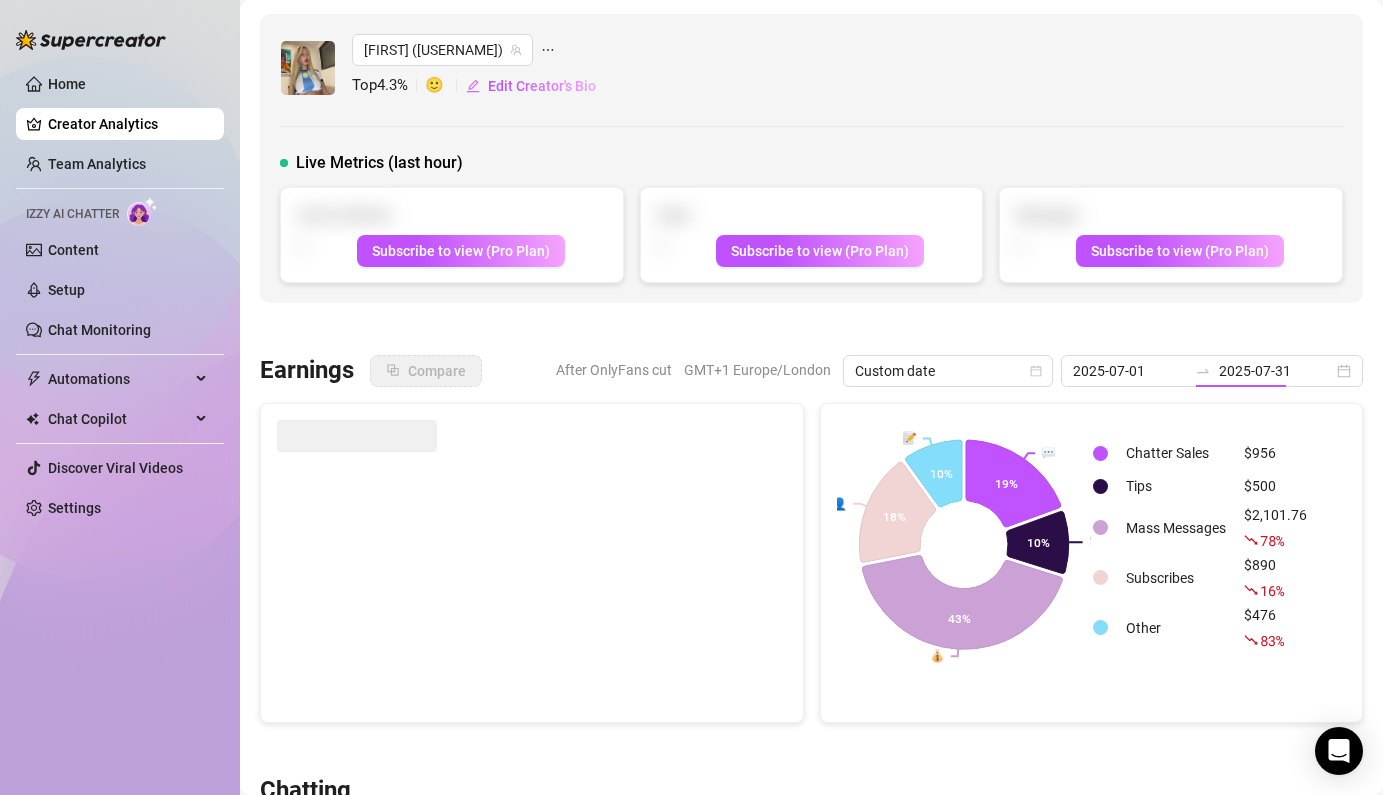 type on "2025-07-31" 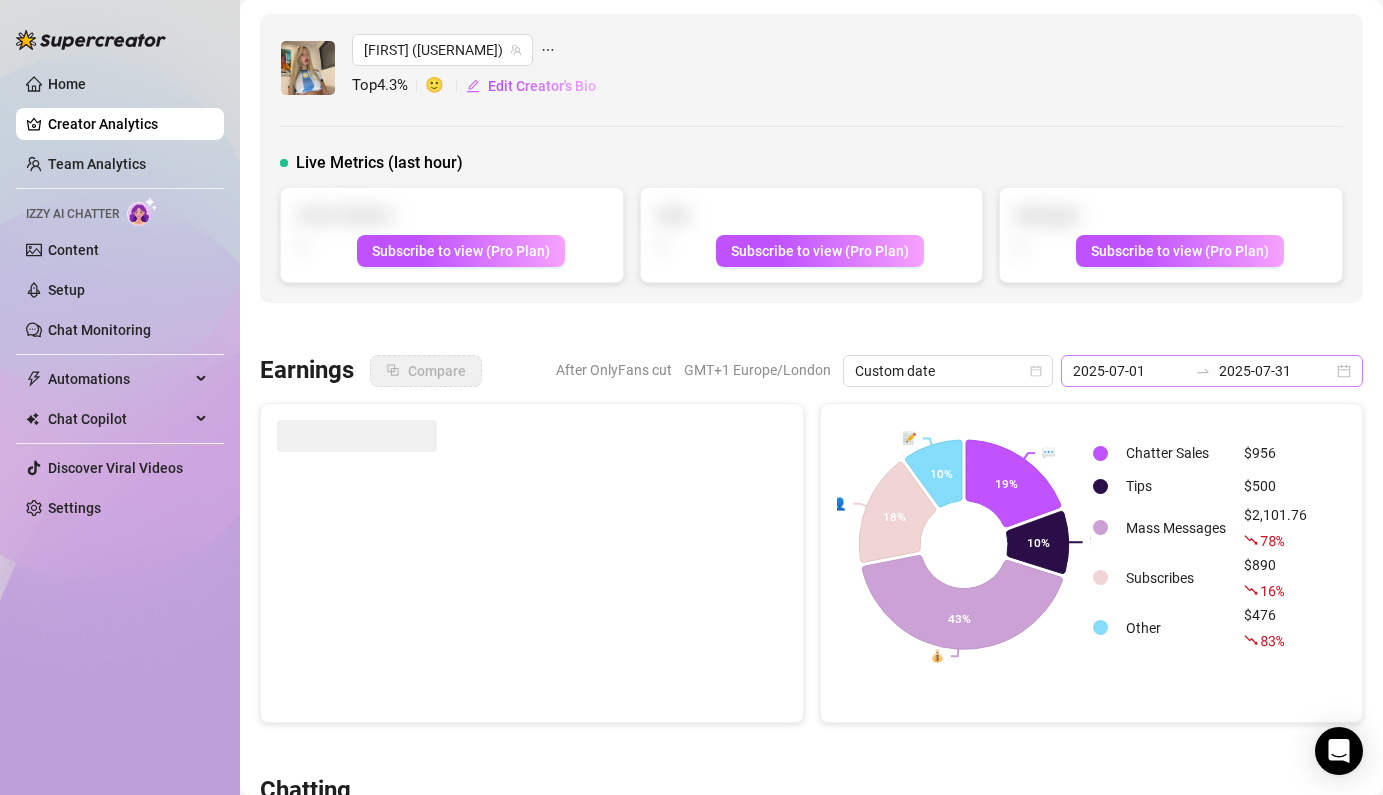 click at bounding box center [1203, 371] 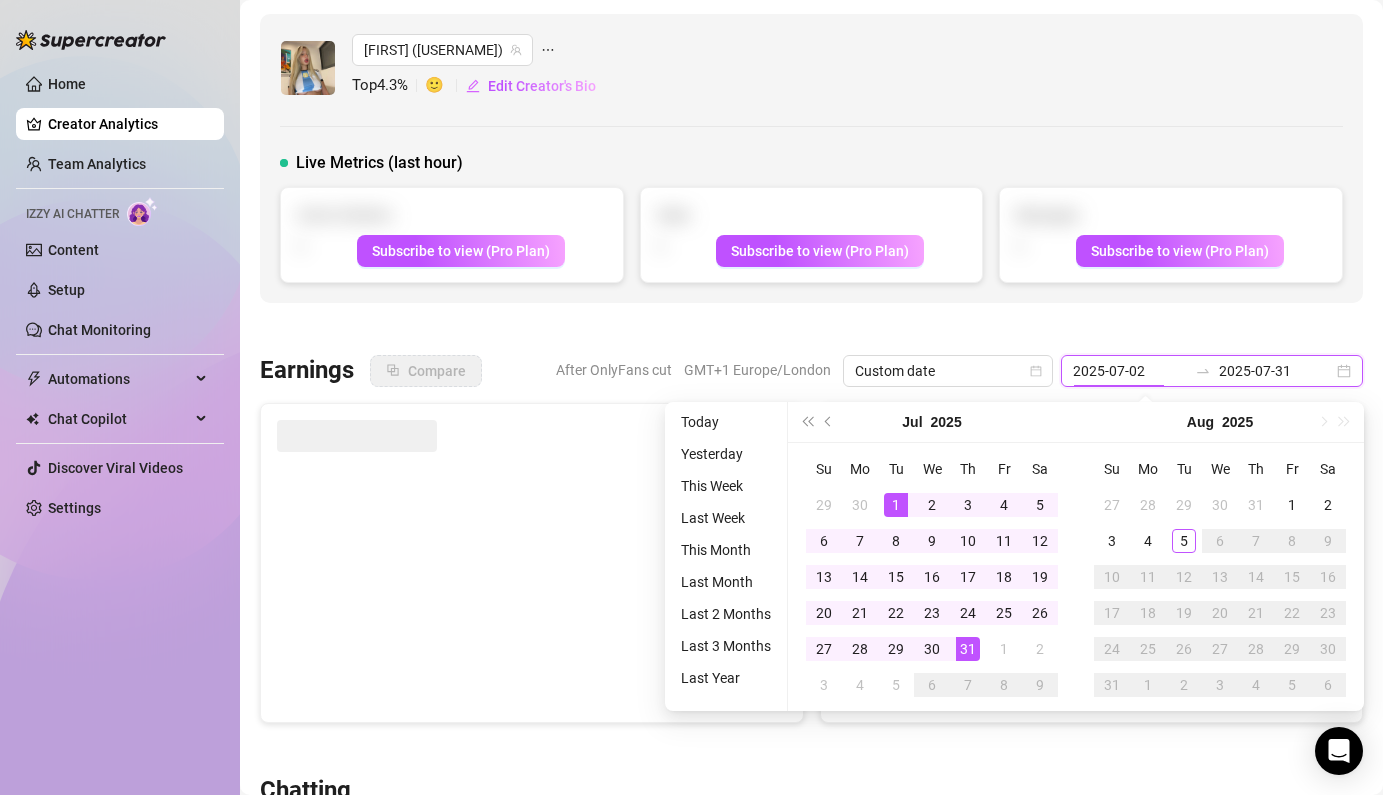 type on "2025-07-01" 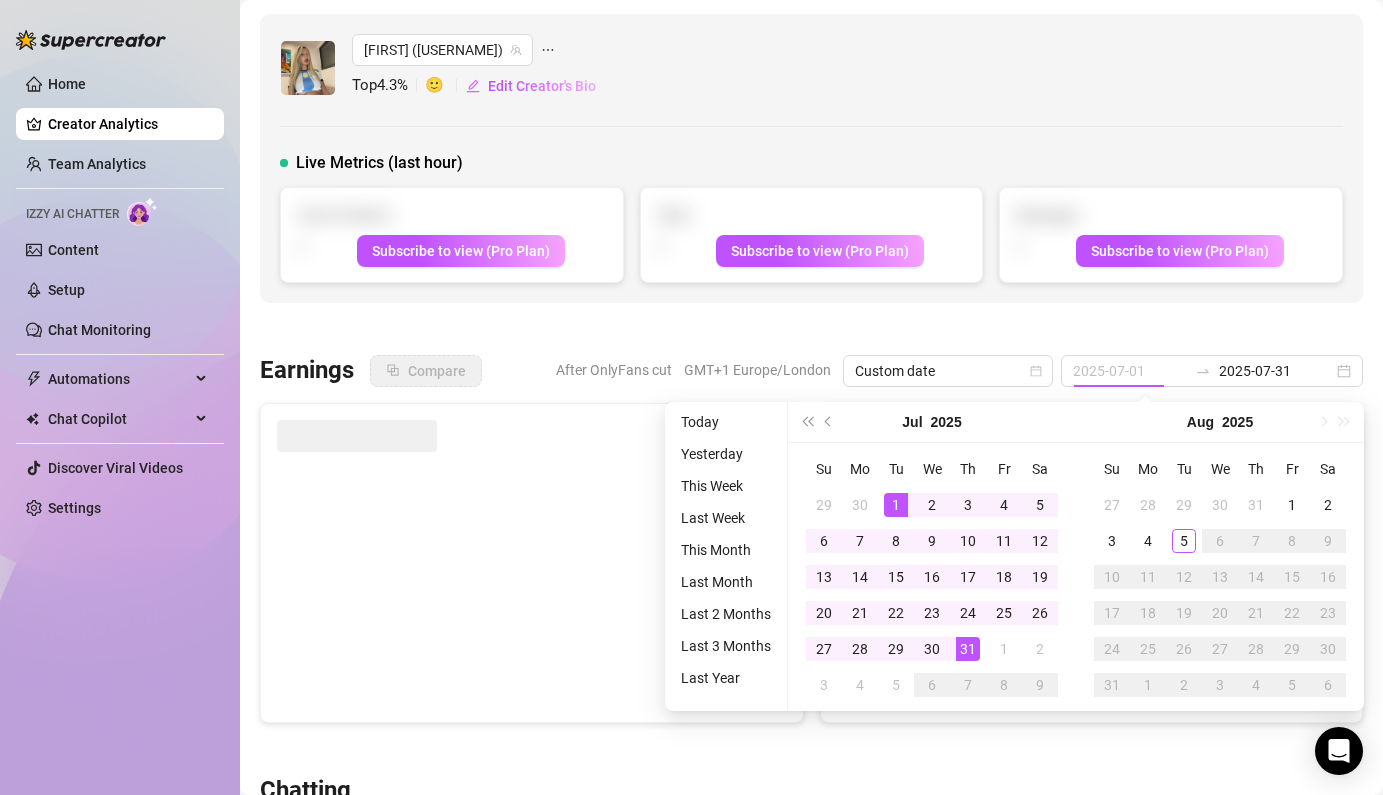 click on "1" at bounding box center [896, 505] 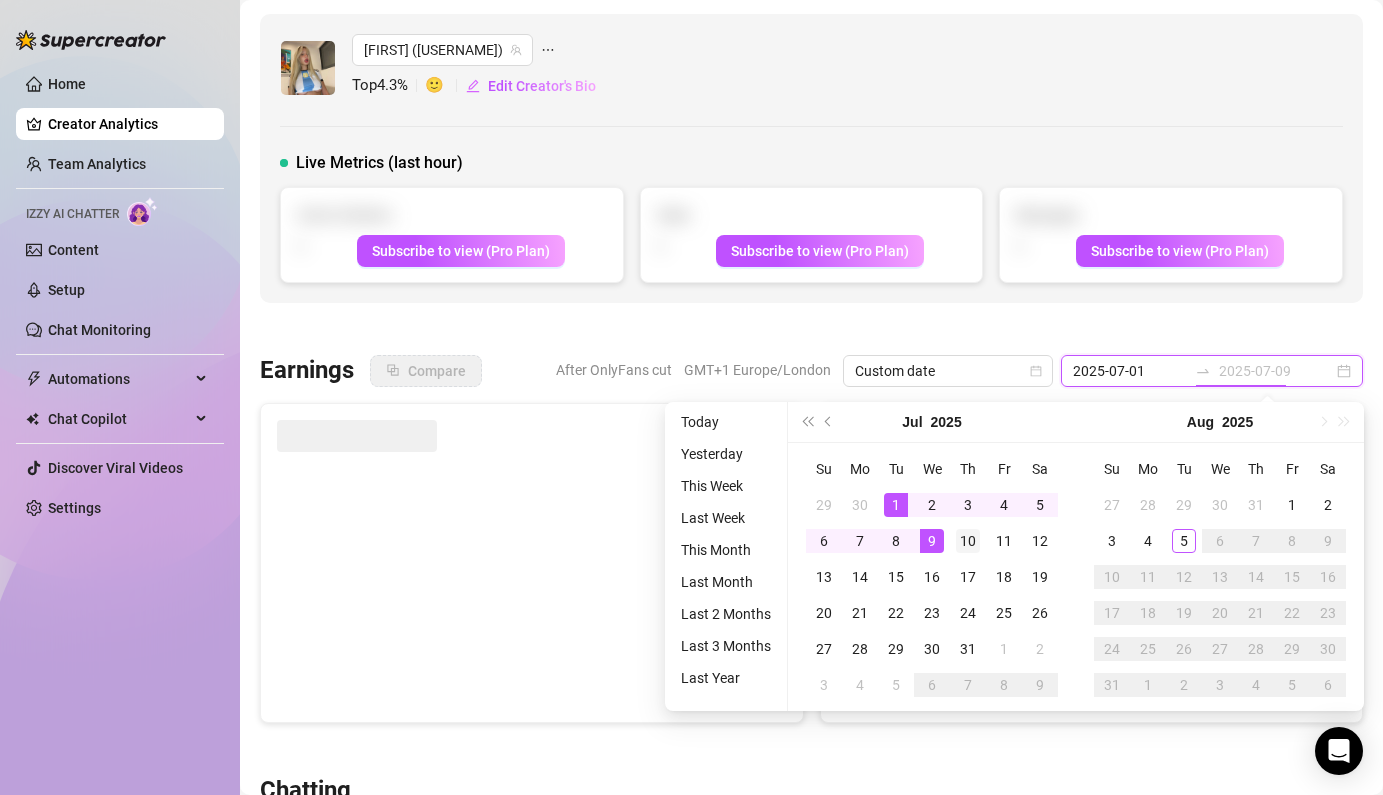 type on "2025-07-10" 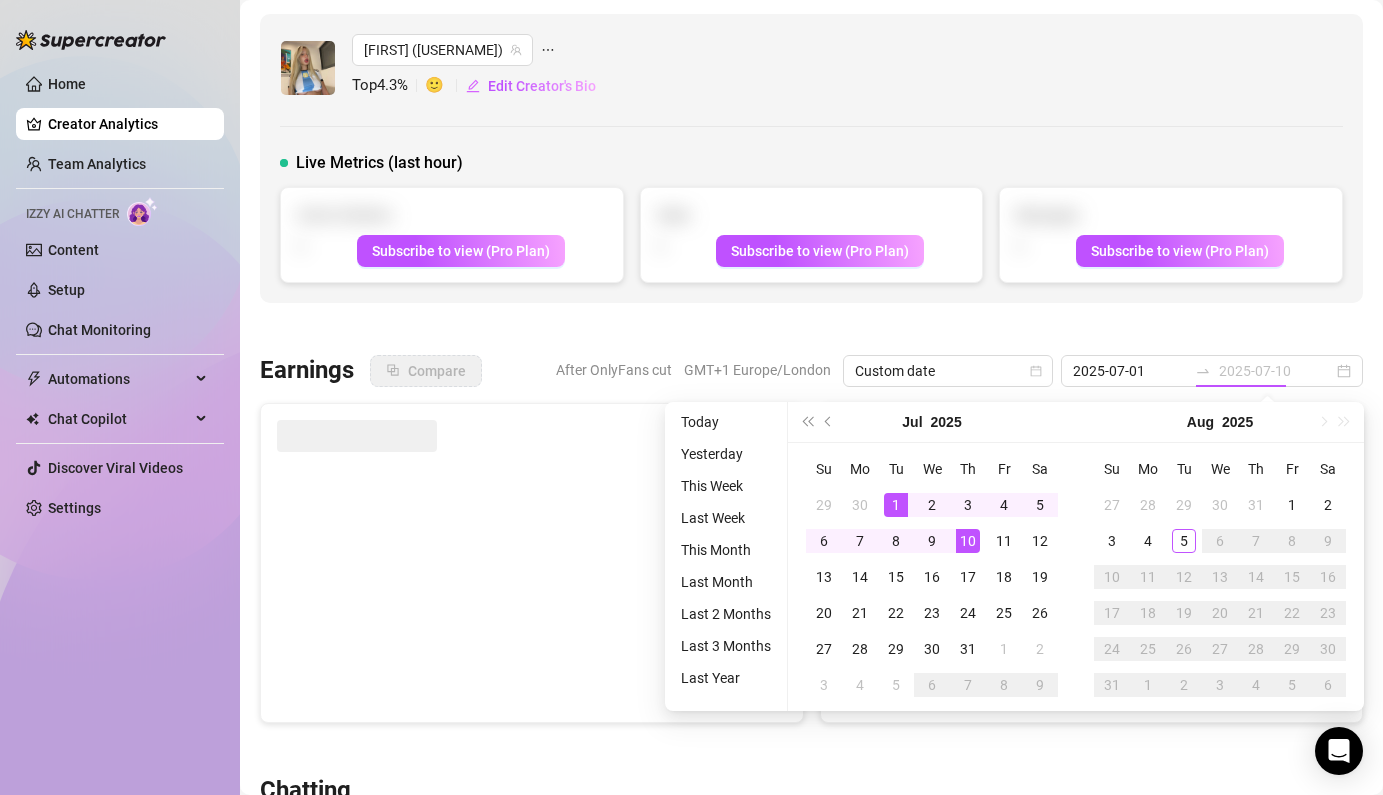 click on "10" at bounding box center (968, 541) 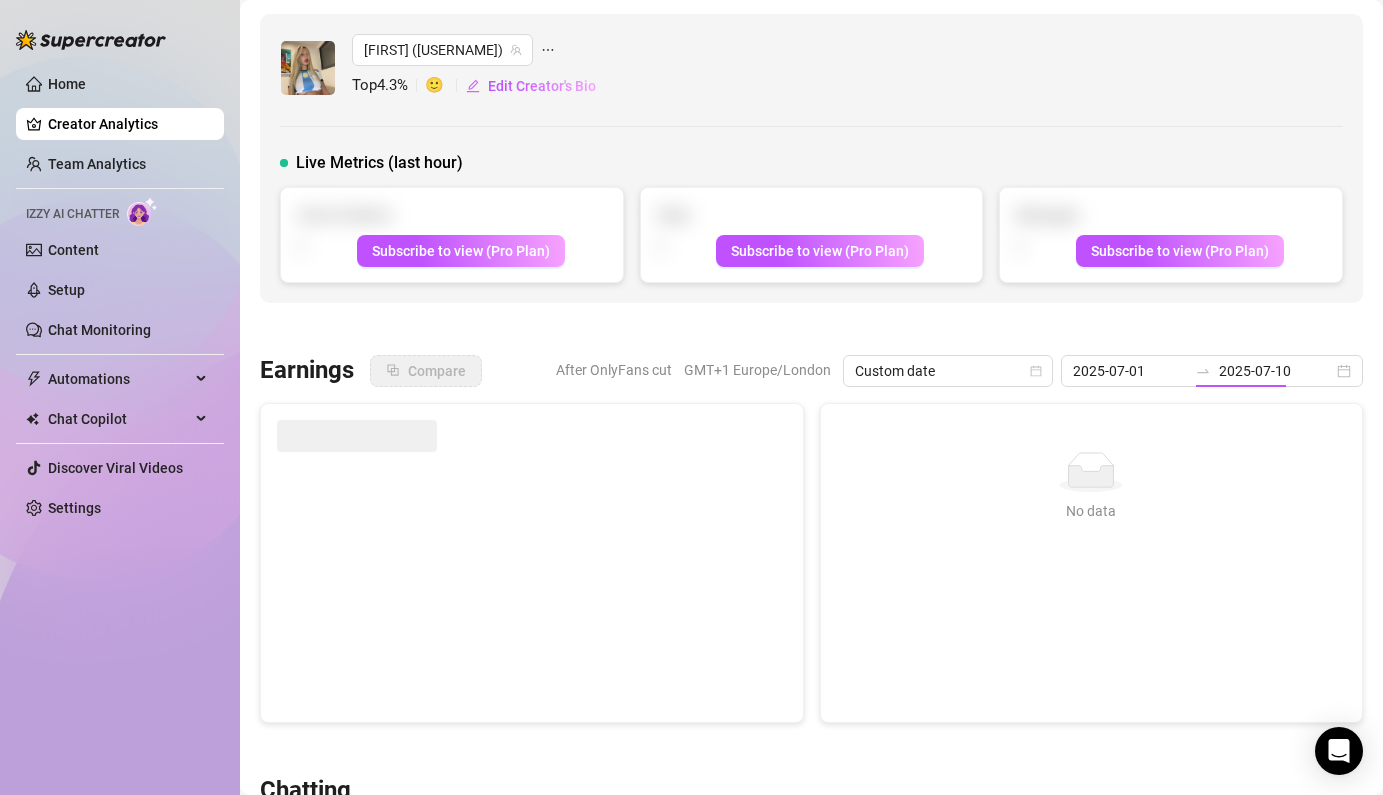 type on "2025-07-10" 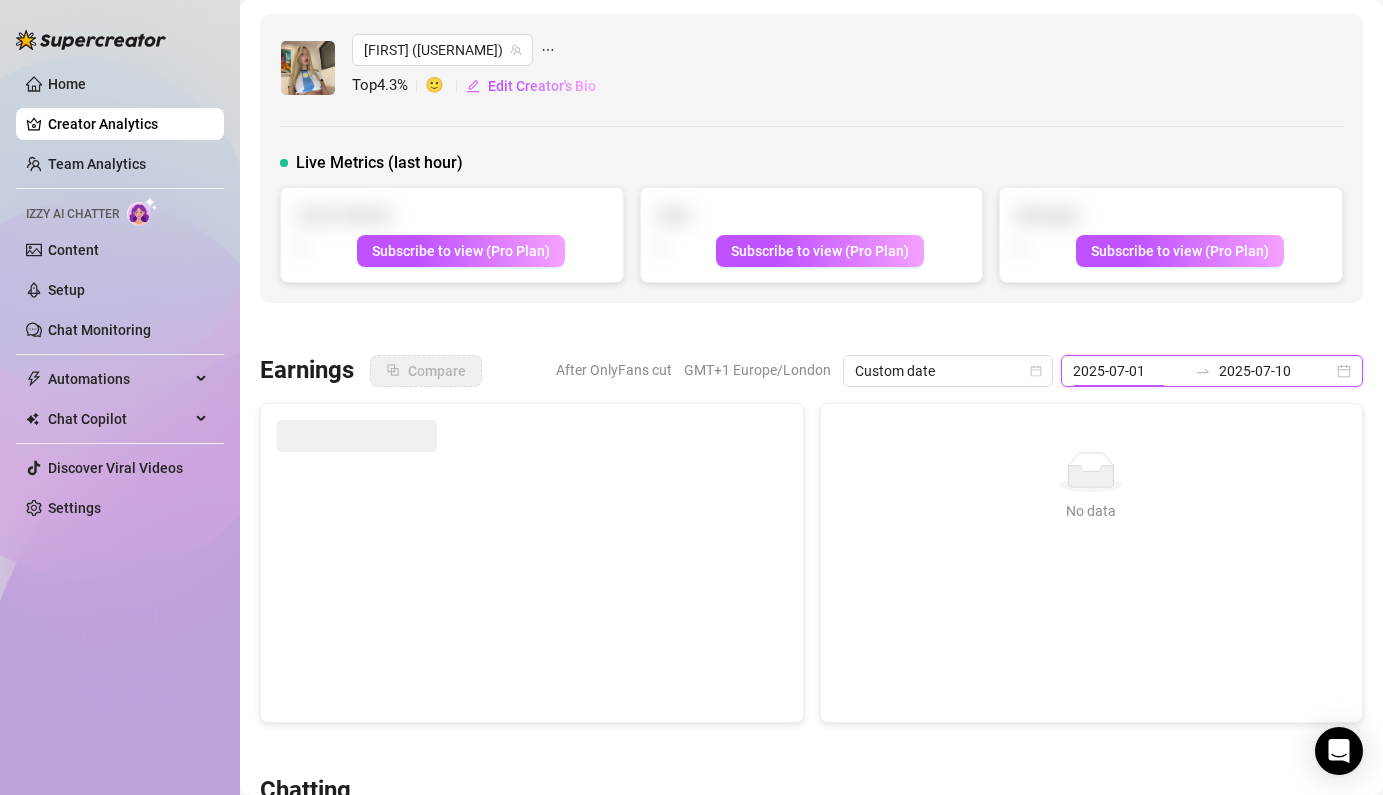 click on "2025-07-01" at bounding box center (1130, 371) 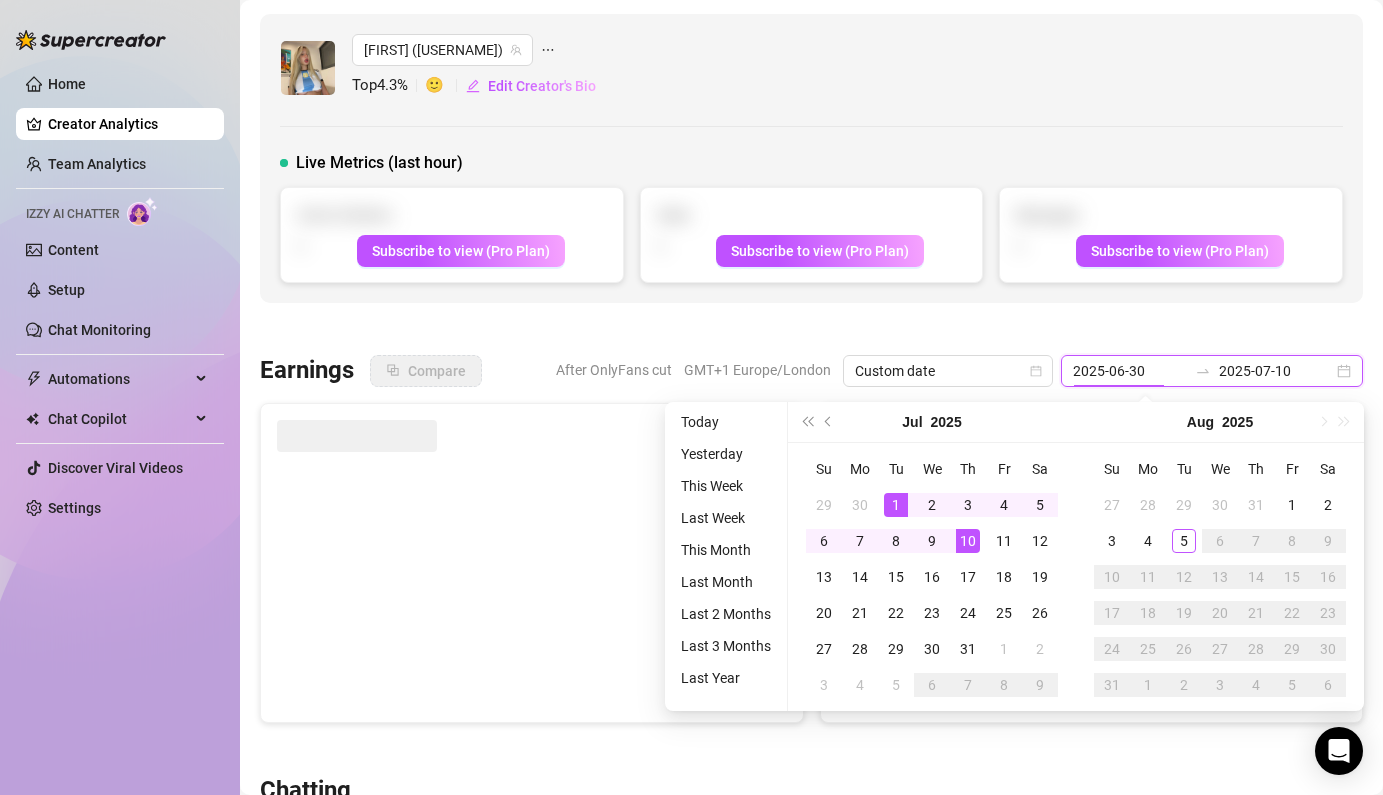 type on "2025-07-01" 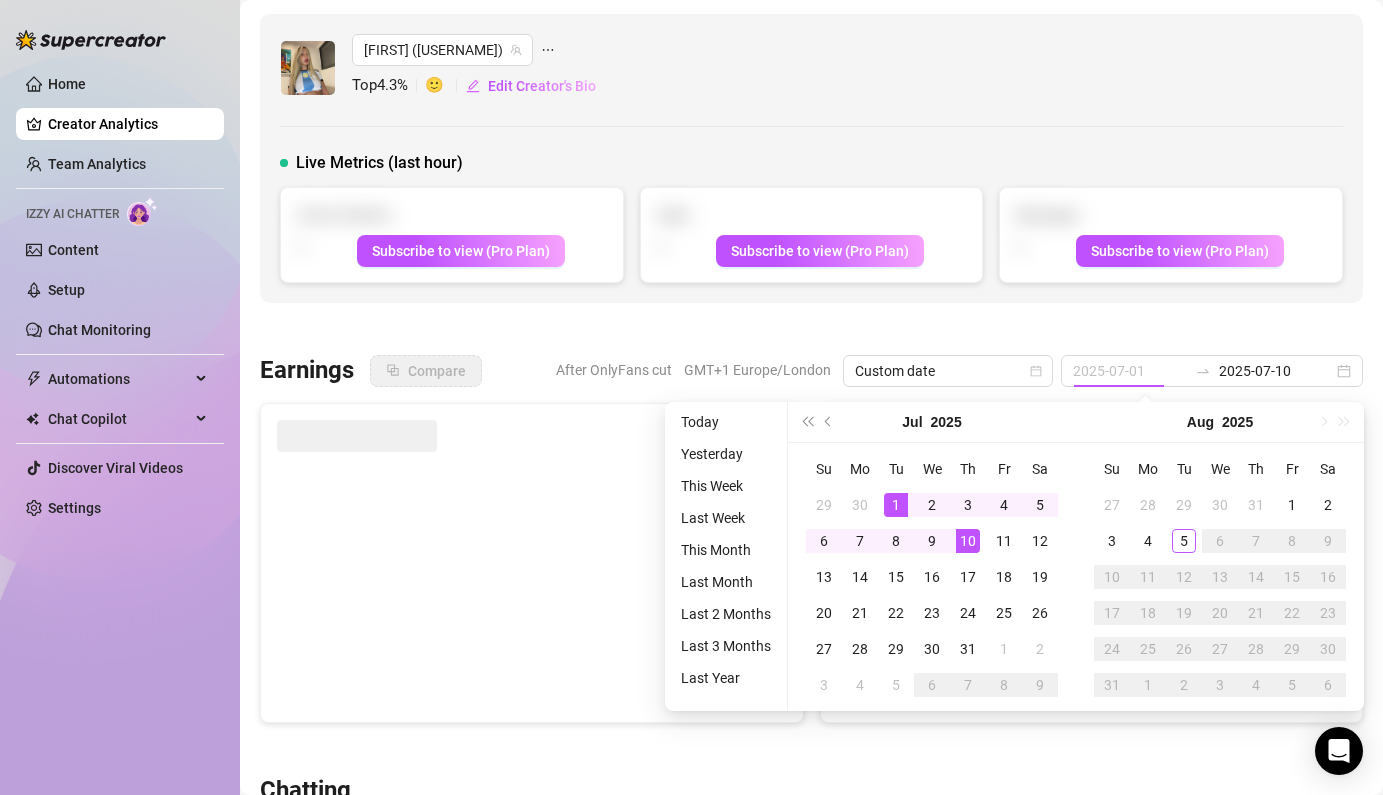 click on "1" at bounding box center [896, 505] 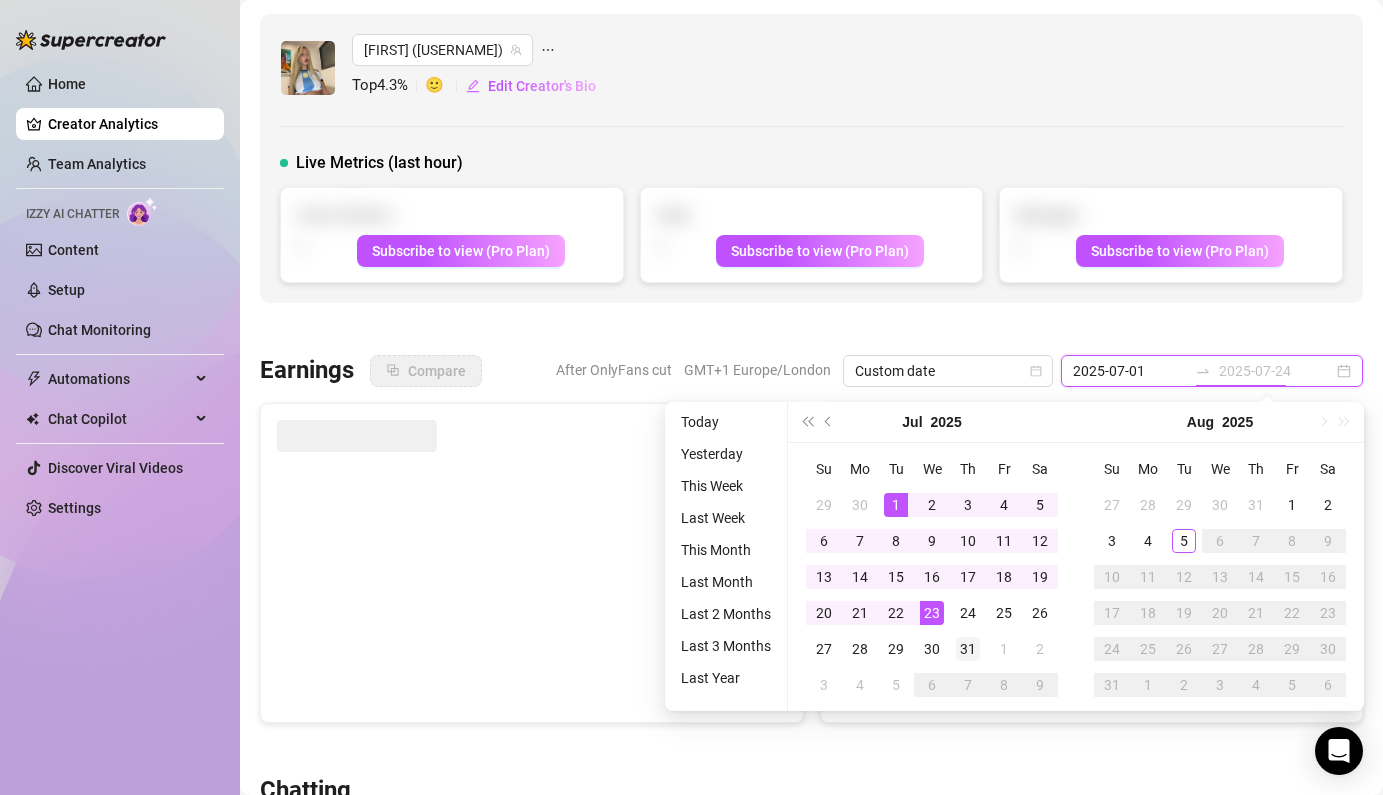 type on "2025-07-31" 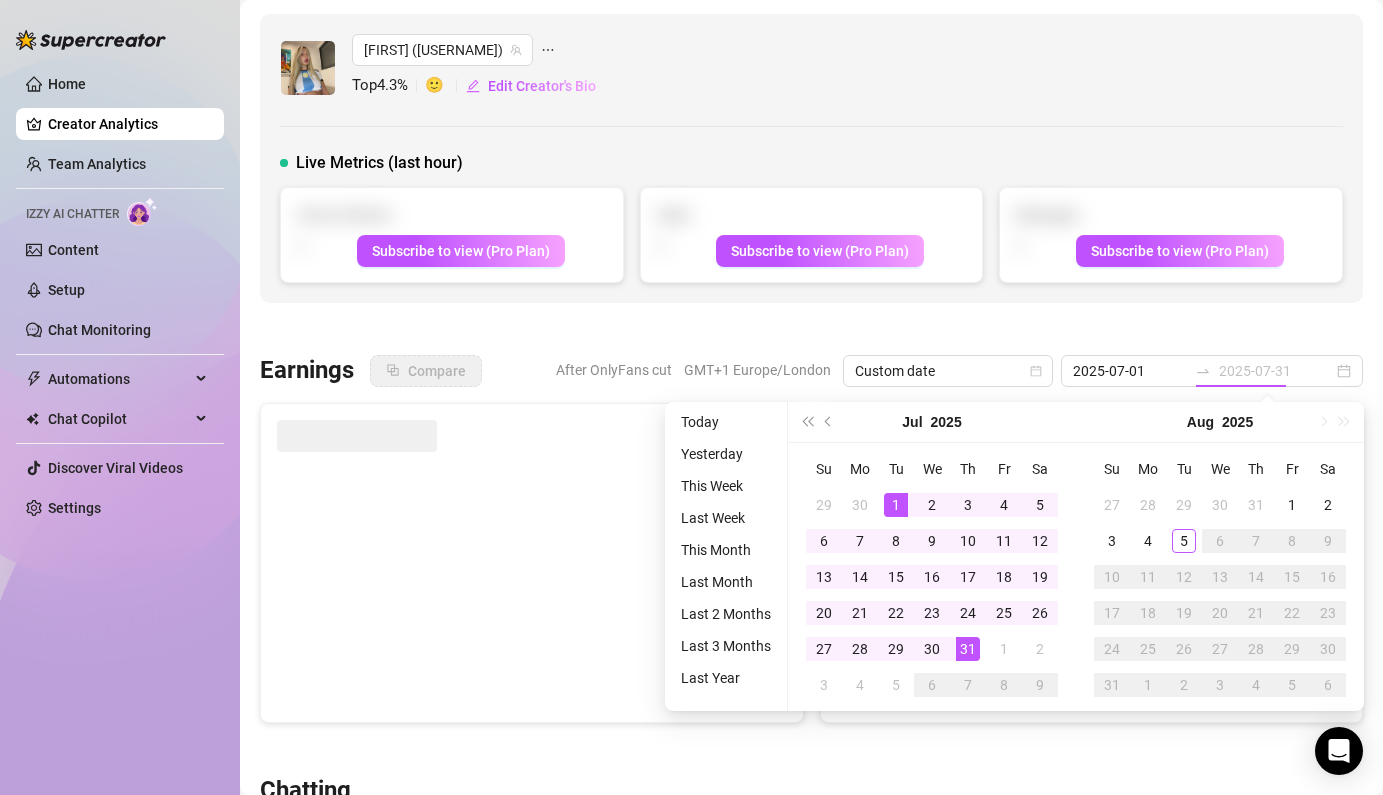 click on "31" at bounding box center [968, 649] 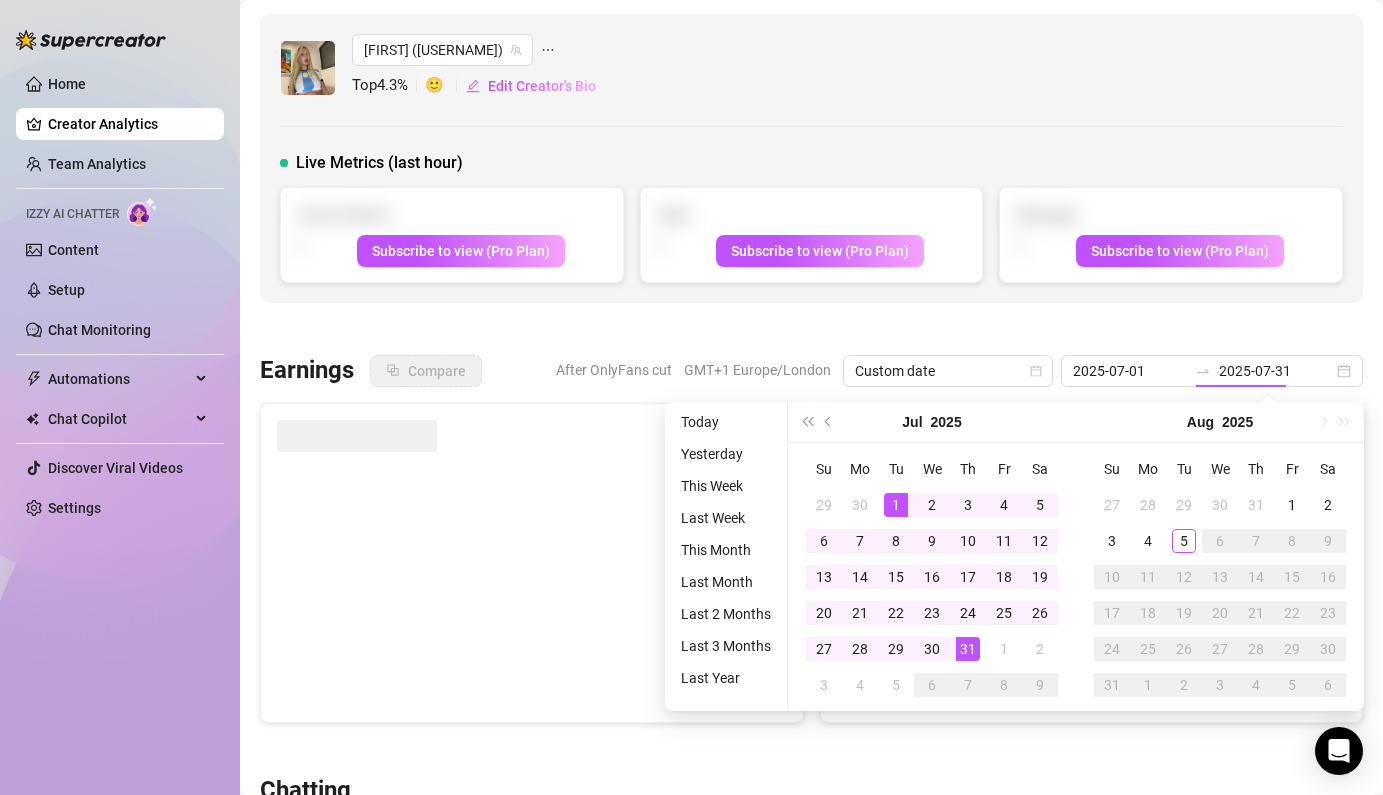 type on "2025-07-31" 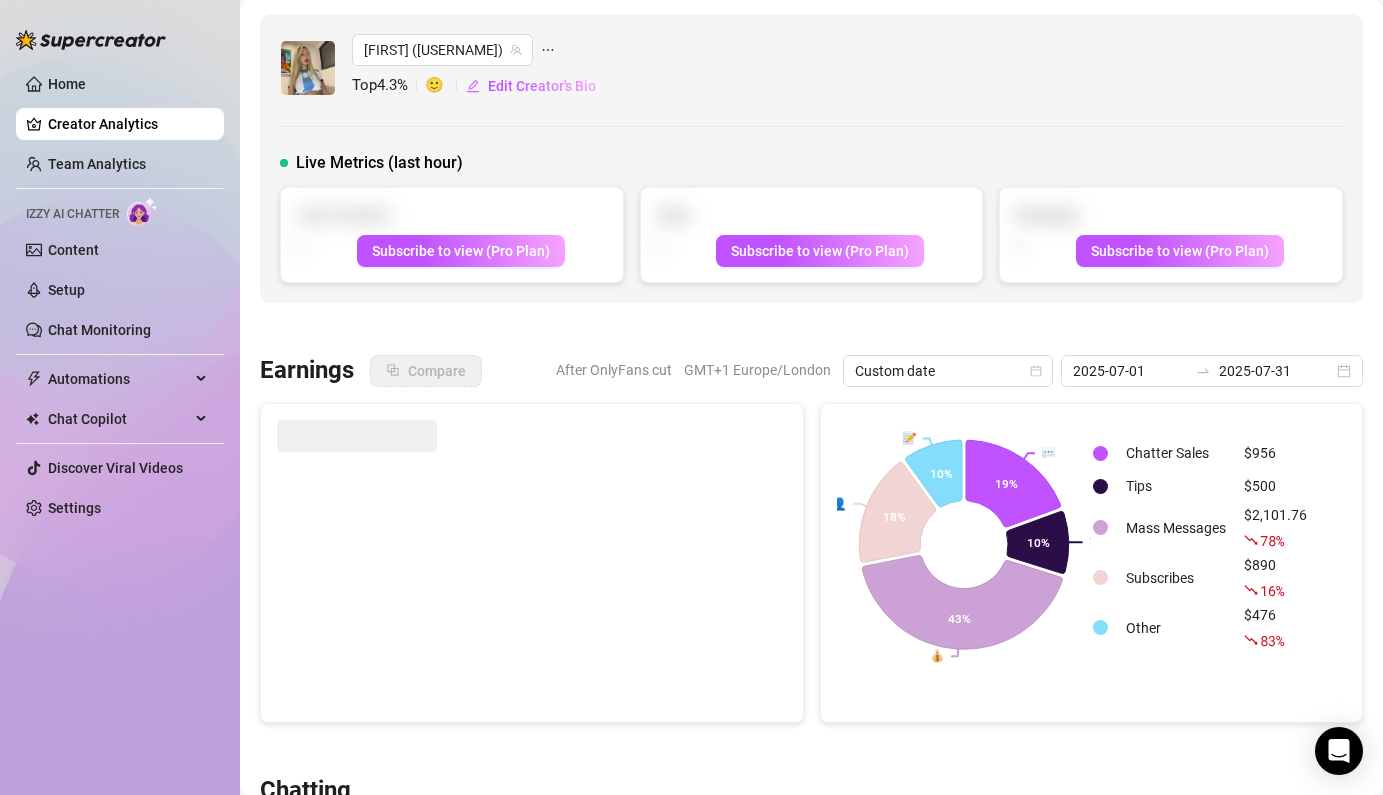 scroll, scrollTop: 4, scrollLeft: 0, axis: vertical 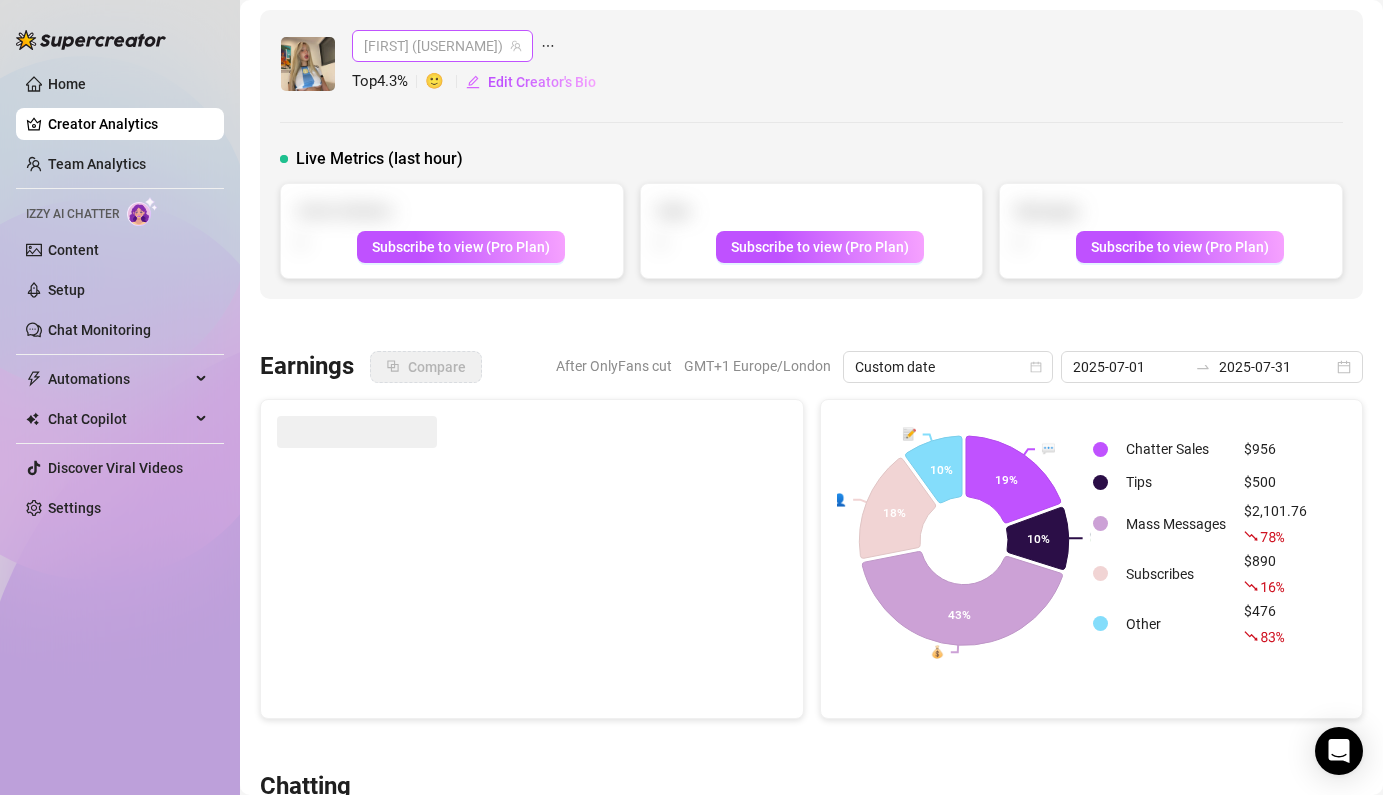 click on "[FIRST] ([USERNAME])" at bounding box center (442, 46) 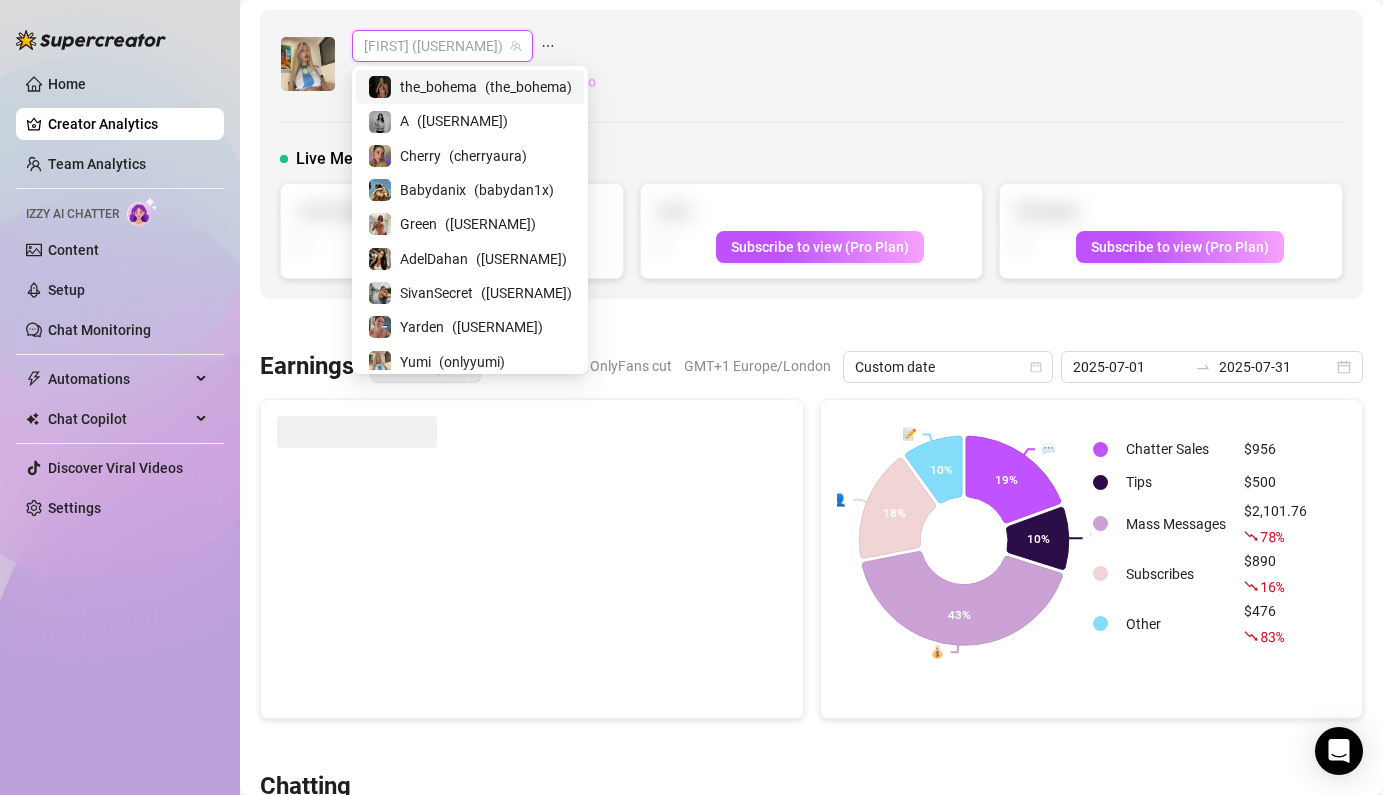click on "the_bohema" at bounding box center [438, 87] 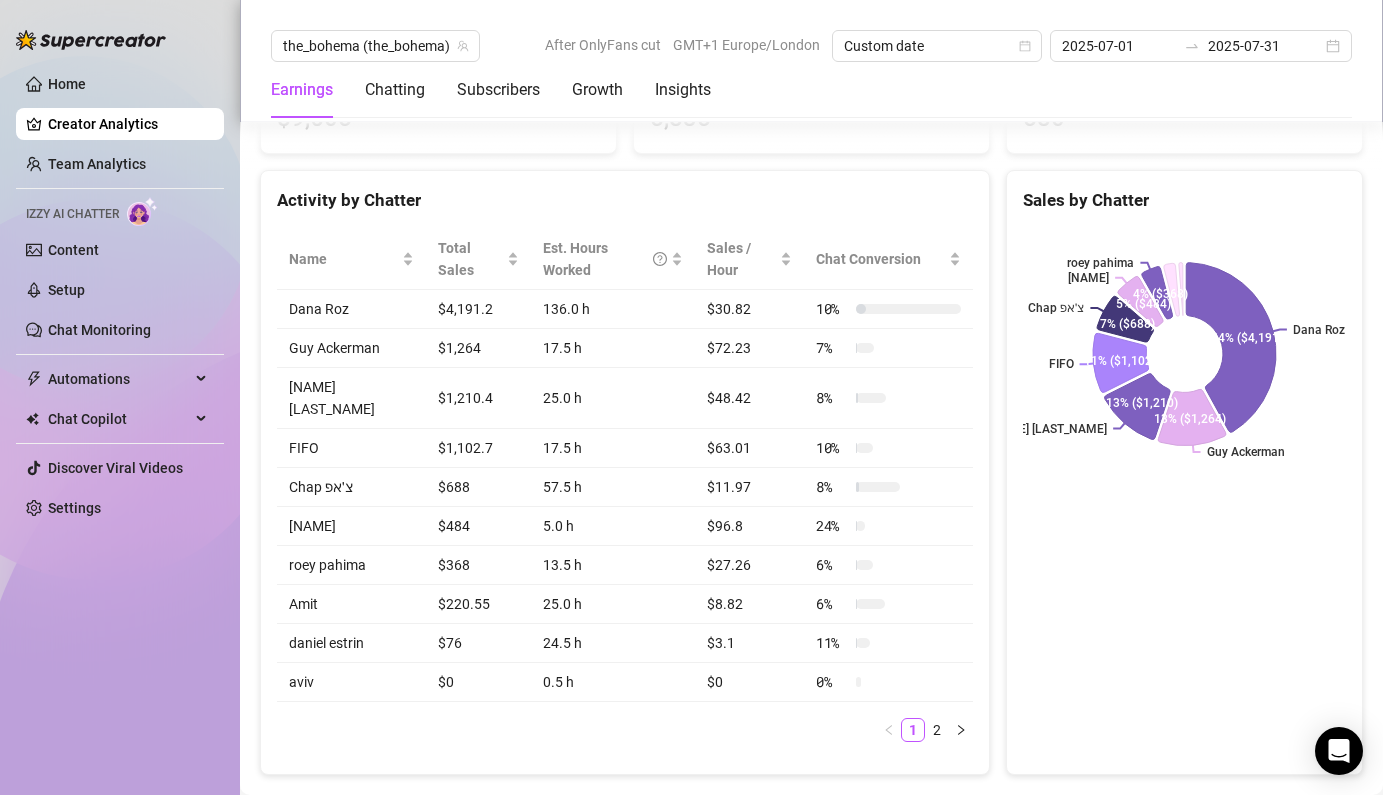 scroll, scrollTop: 782, scrollLeft: 0, axis: vertical 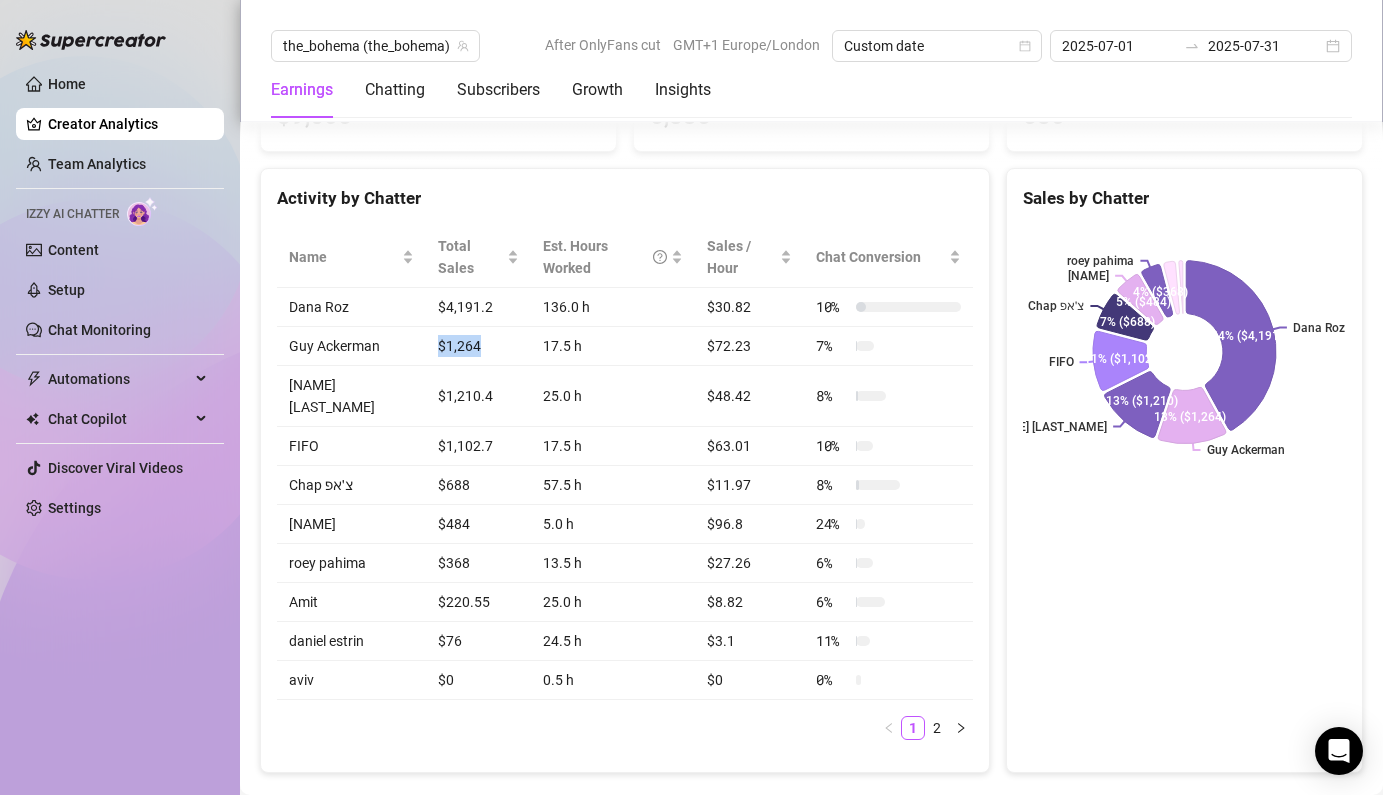 drag, startPoint x: 448, startPoint y: 326, endPoint x: 403, endPoint y: 326, distance: 45 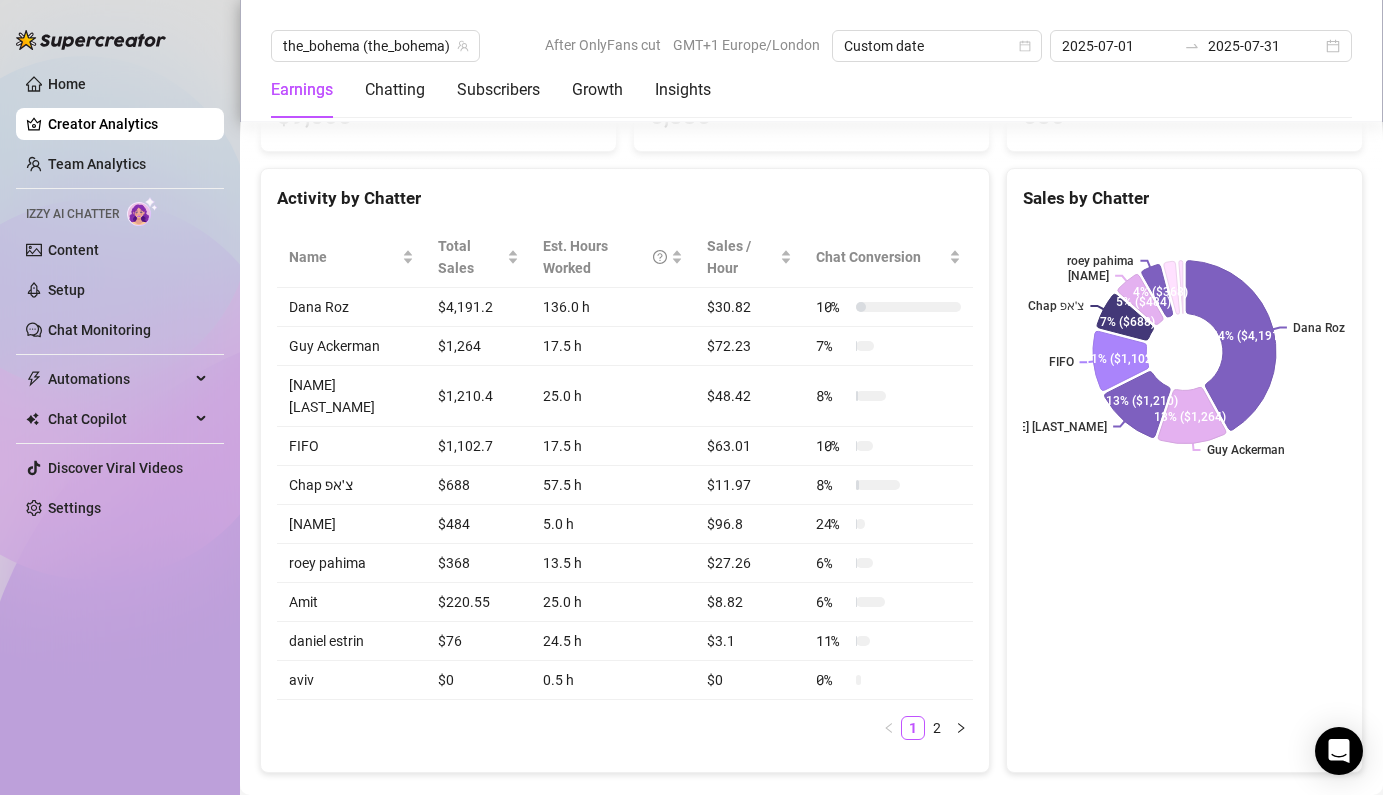 click on "$1,210.4" at bounding box center [478, 396] 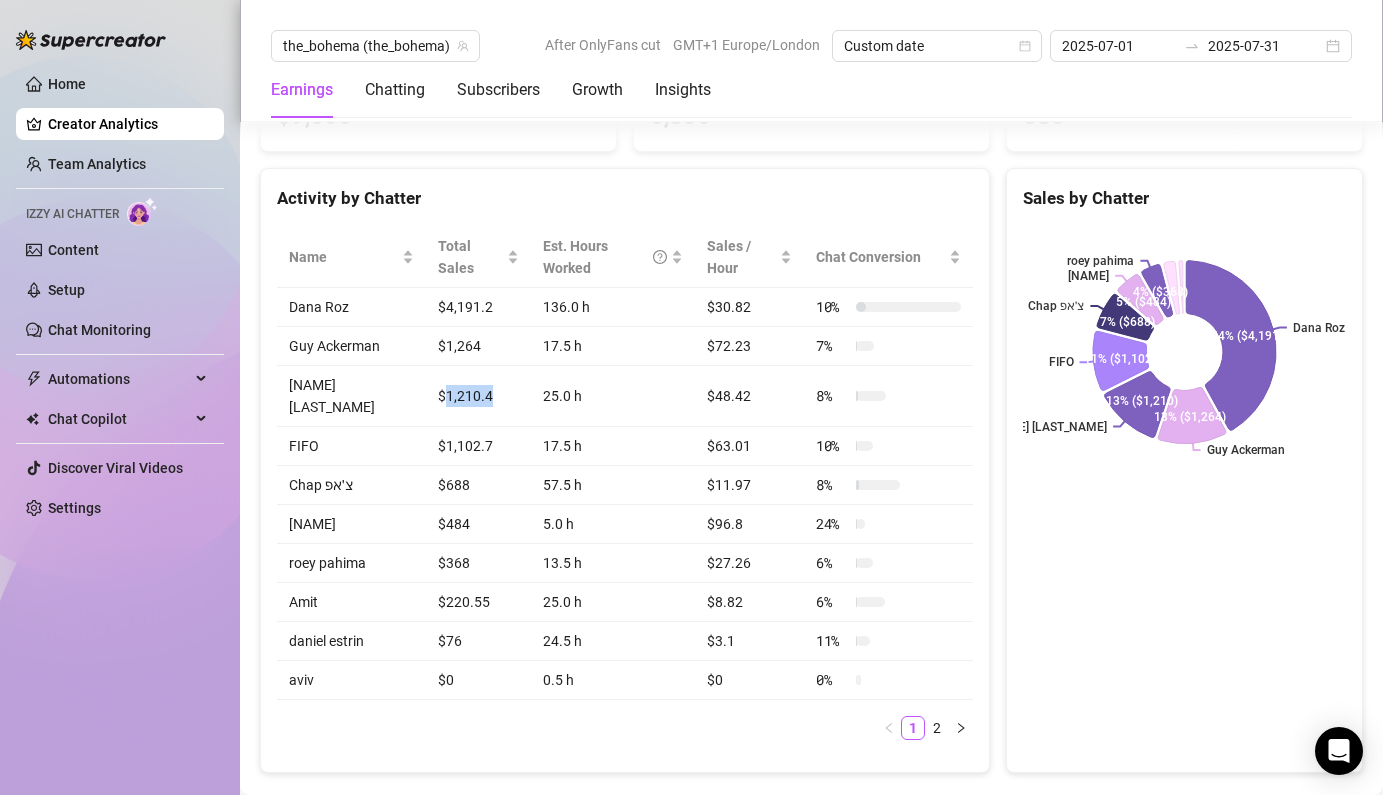 click on "$1,210.4" at bounding box center (478, 396) 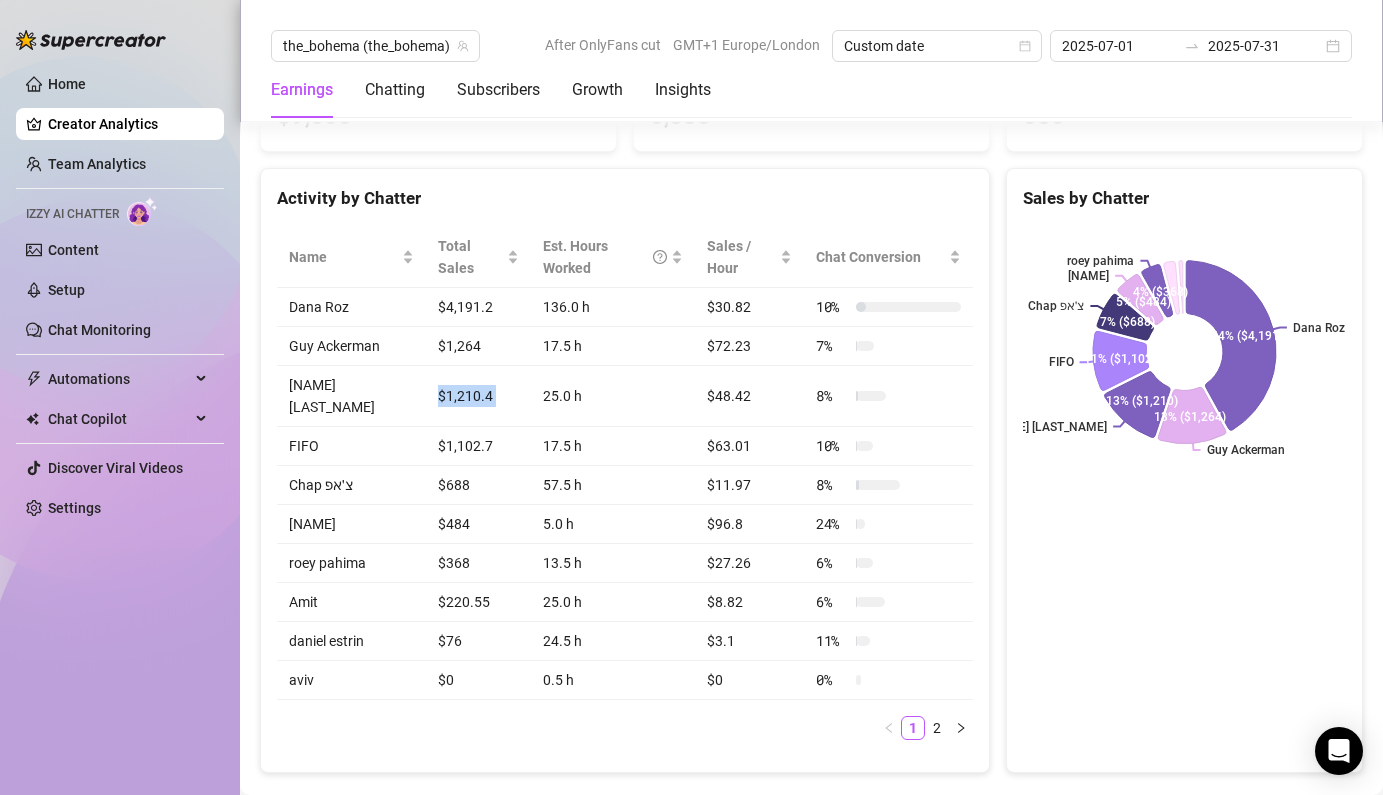 click on "$1,210.4" at bounding box center (478, 396) 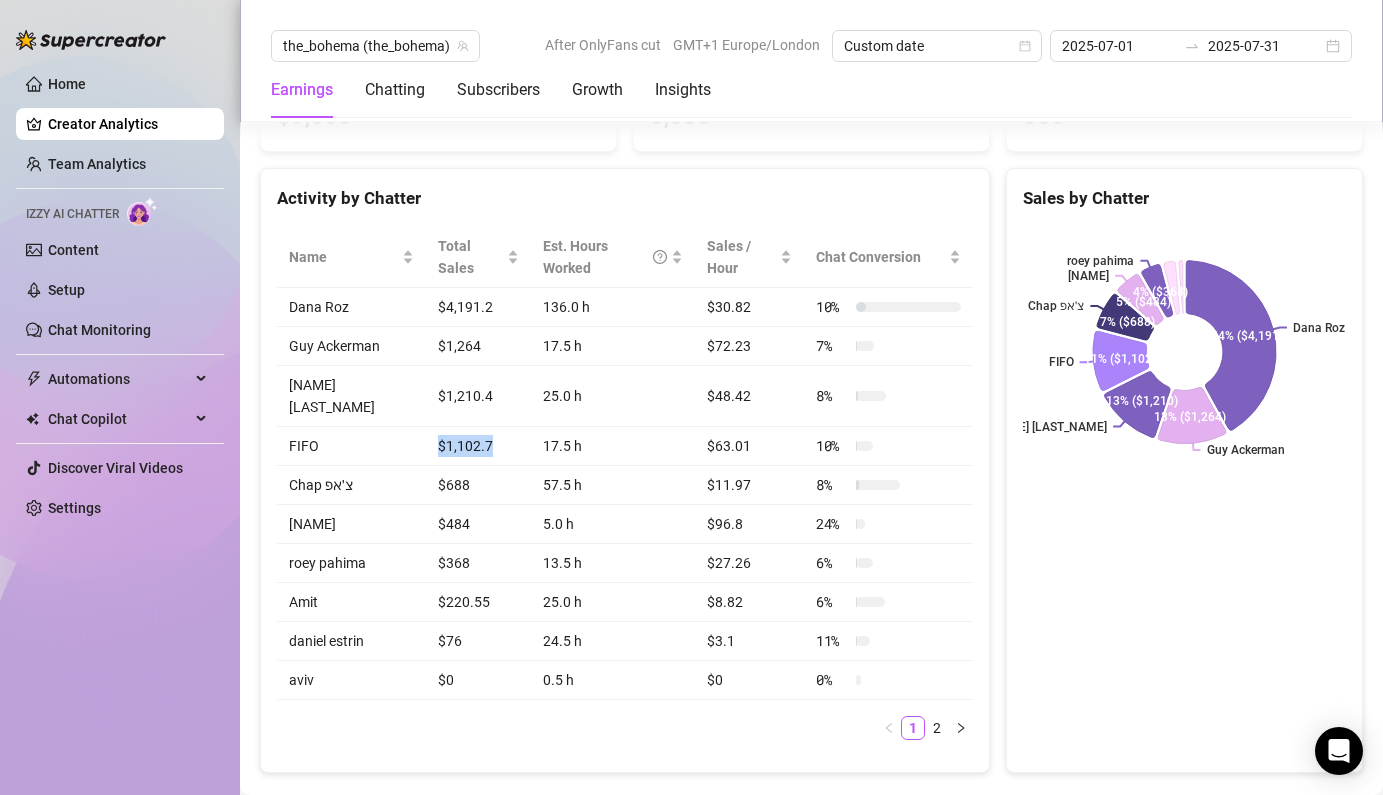 drag, startPoint x: 466, startPoint y: 401, endPoint x: 344, endPoint y: 411, distance: 122.40915 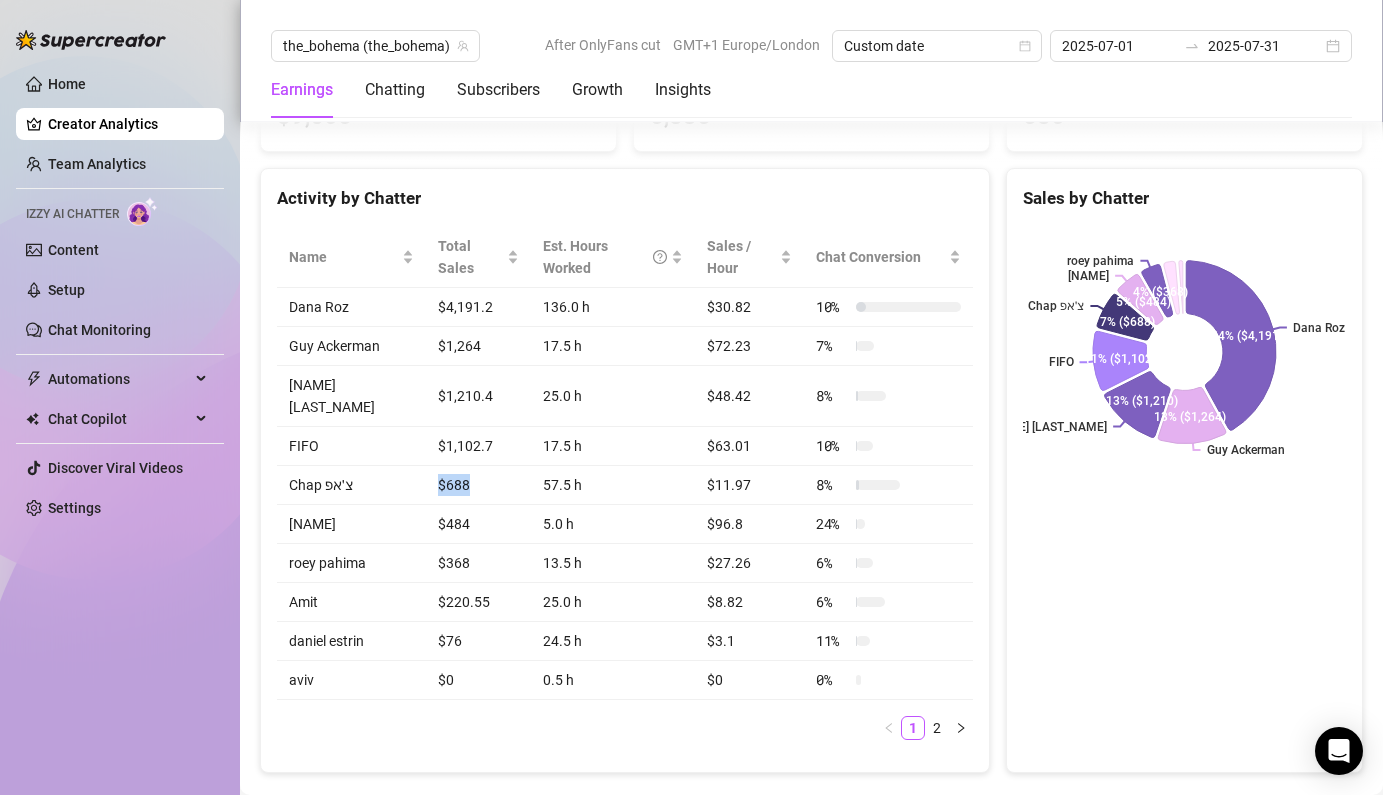 drag, startPoint x: 451, startPoint y: 443, endPoint x: 396, endPoint y: 446, distance: 55.081757 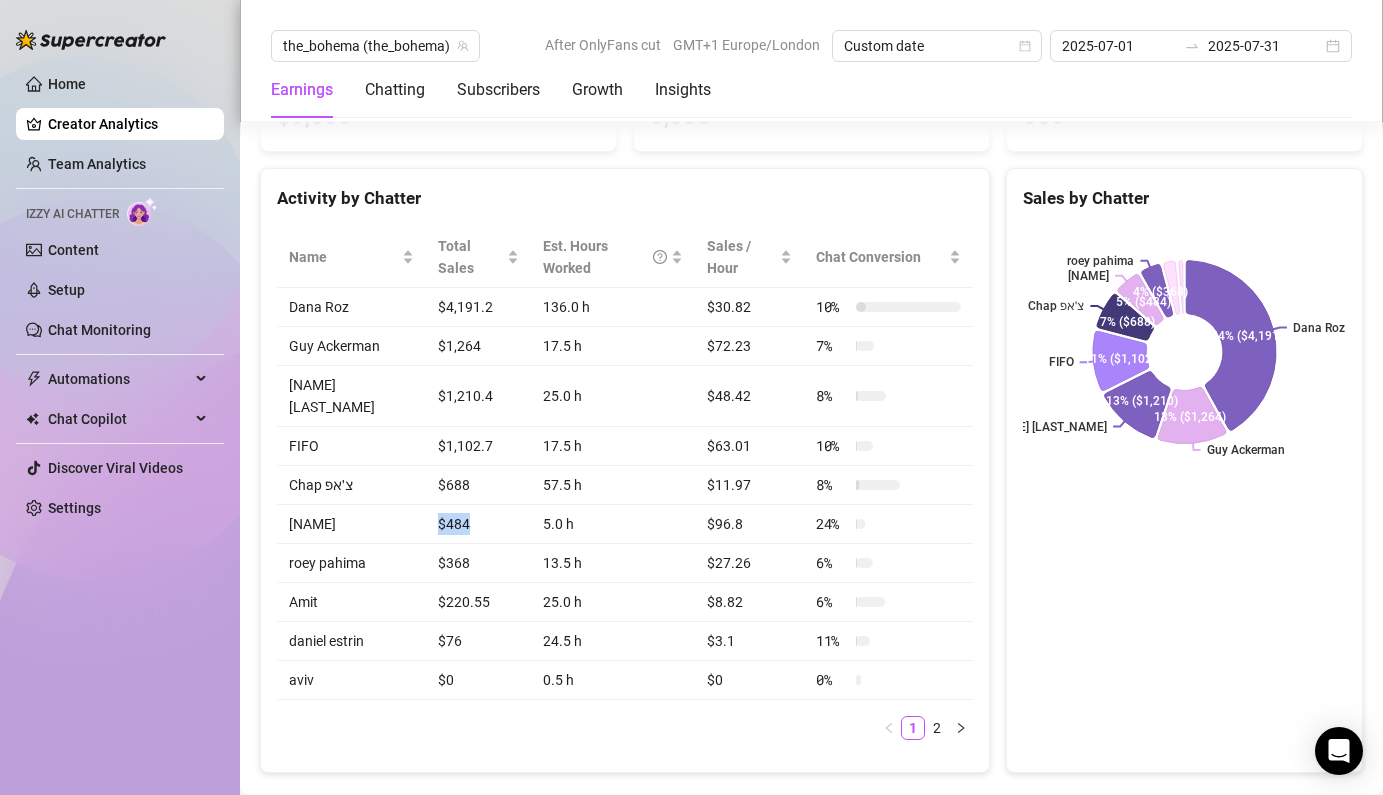 drag, startPoint x: 449, startPoint y: 485, endPoint x: 395, endPoint y: 486, distance: 54.00926 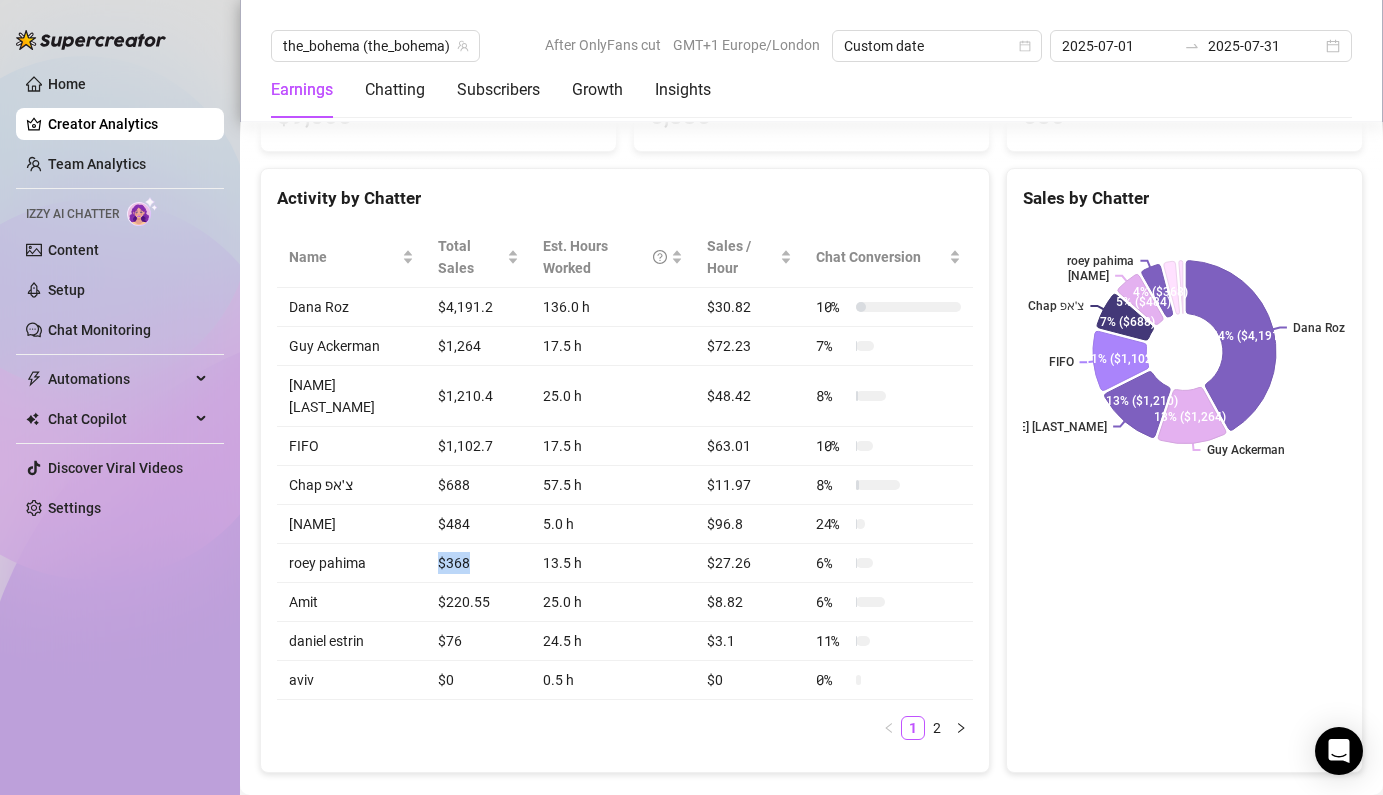 drag, startPoint x: 434, startPoint y: 517, endPoint x: 381, endPoint y: 524, distance: 53.460266 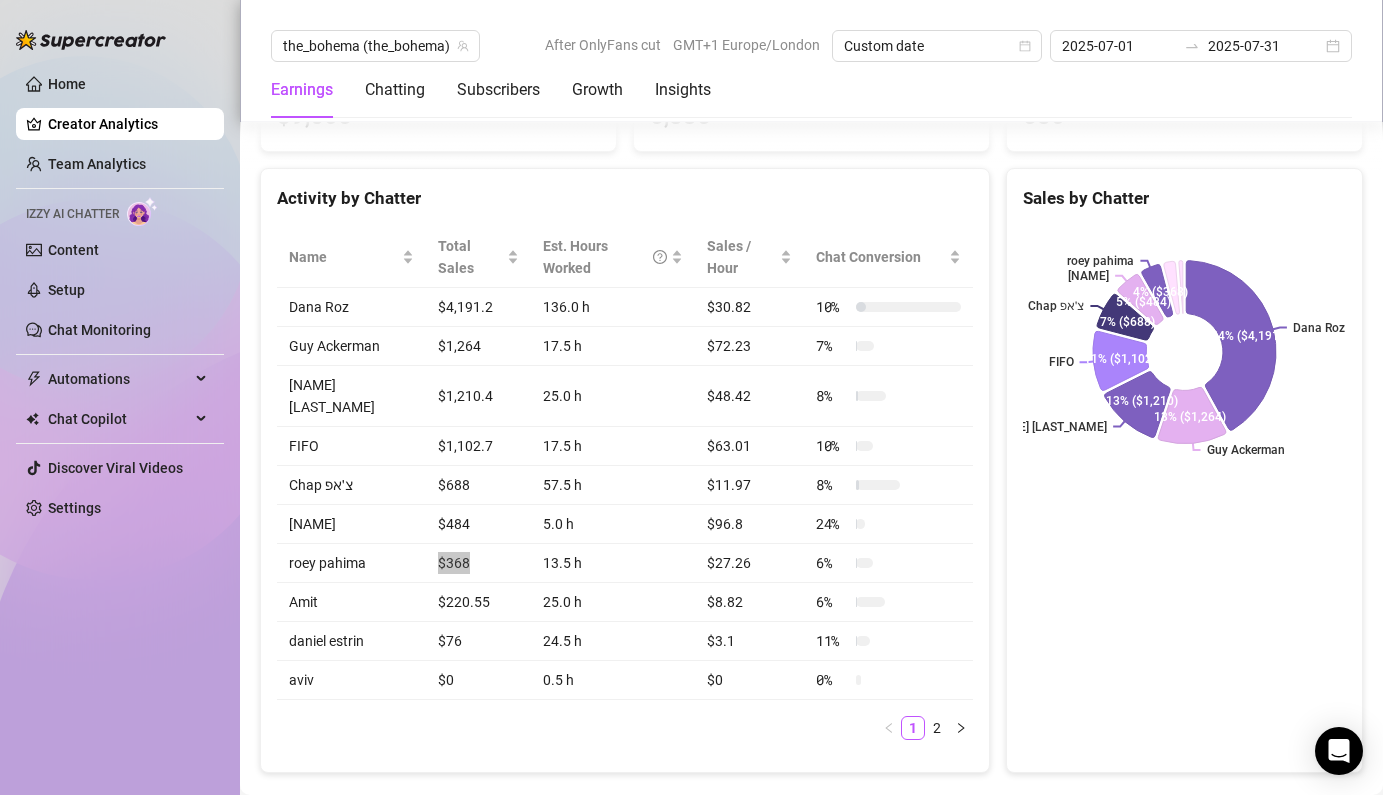 scroll, scrollTop: 750, scrollLeft: 0, axis: vertical 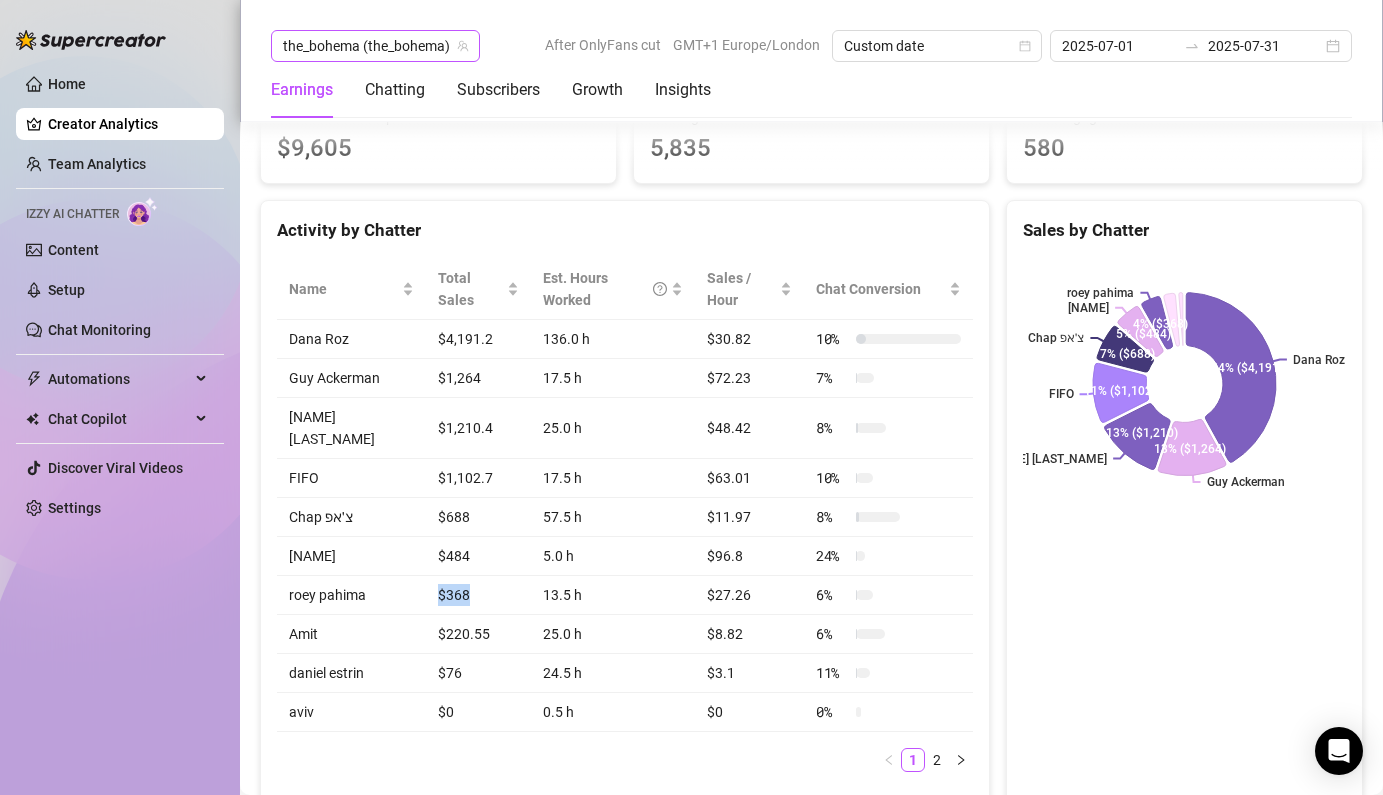 click on "the_bohema (the_bohema)" at bounding box center (375, 46) 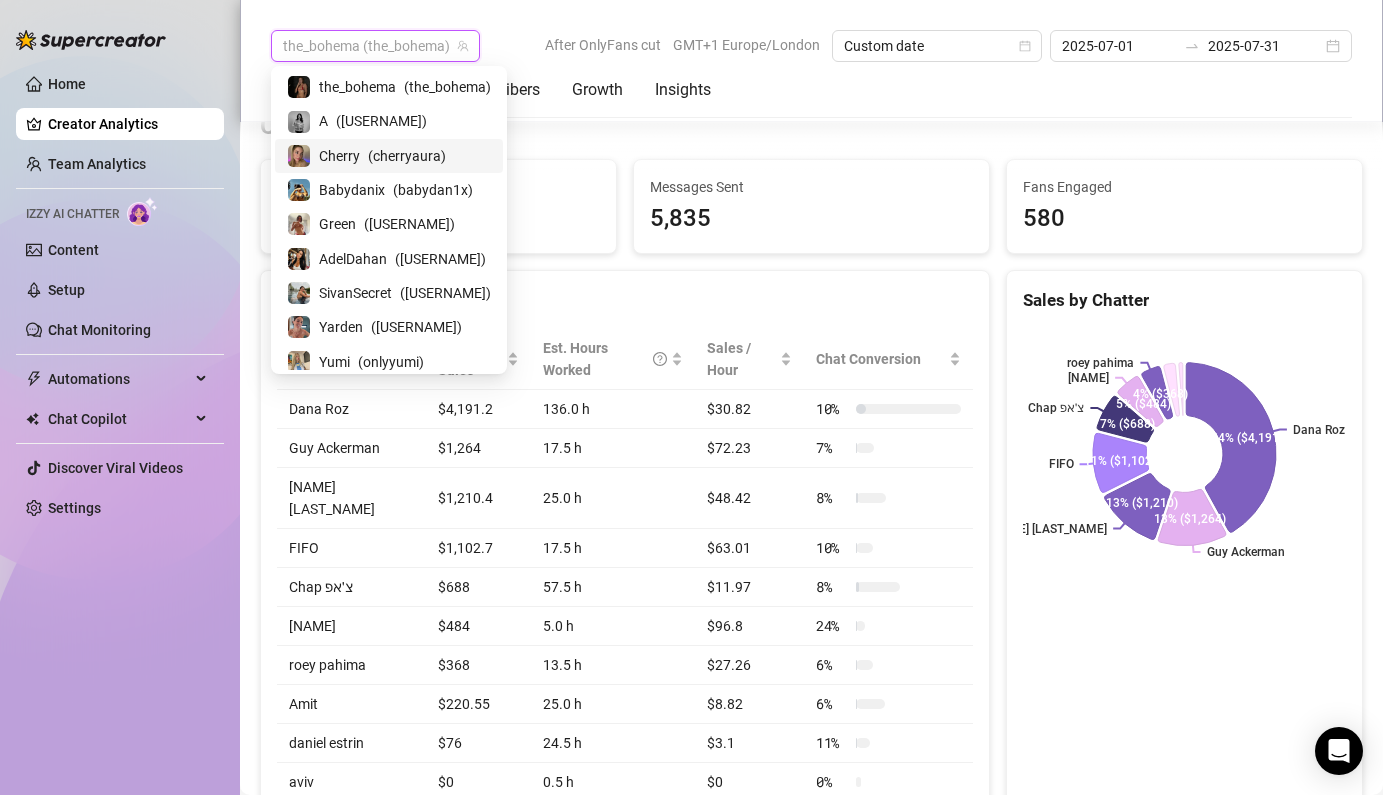 scroll, scrollTop: 0, scrollLeft: 0, axis: both 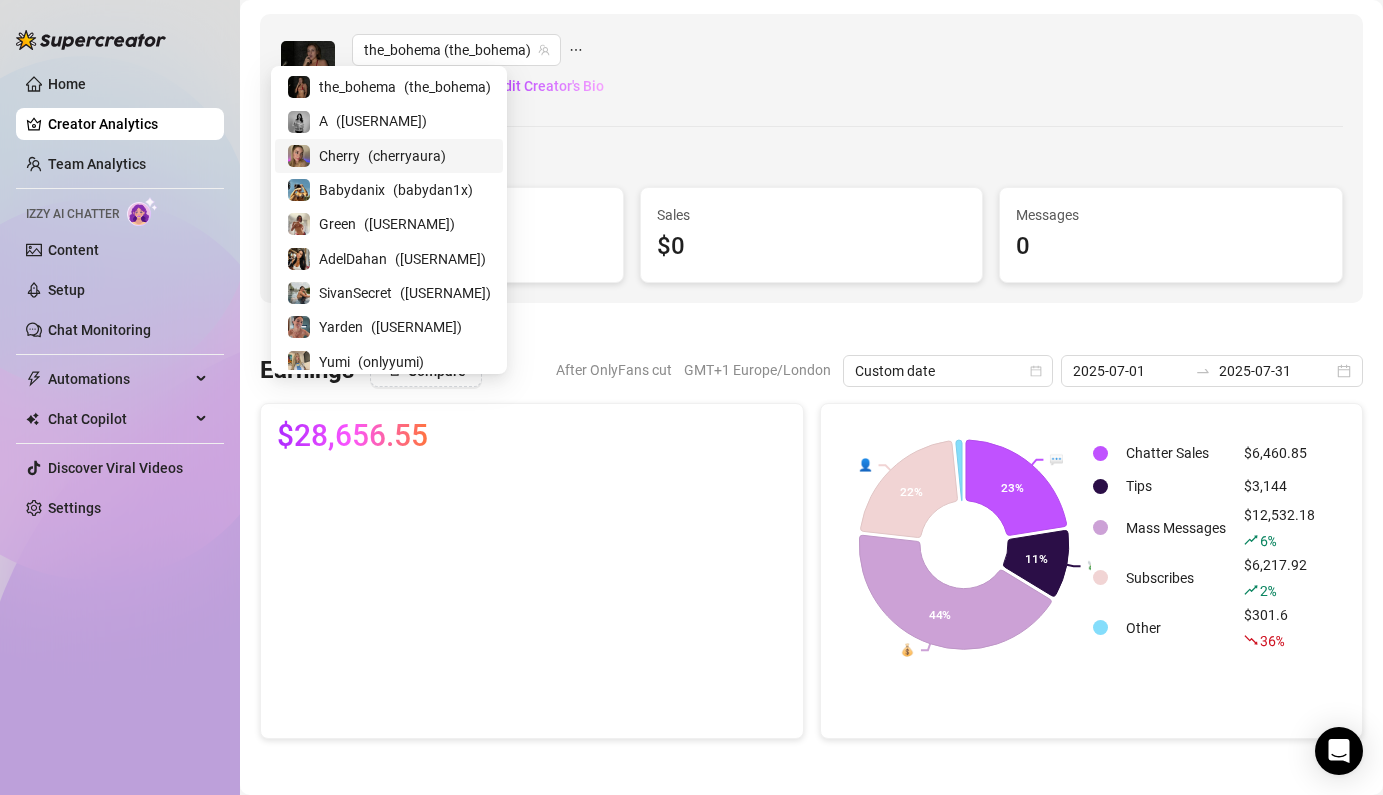 click on "0" at bounding box center [452, 247] 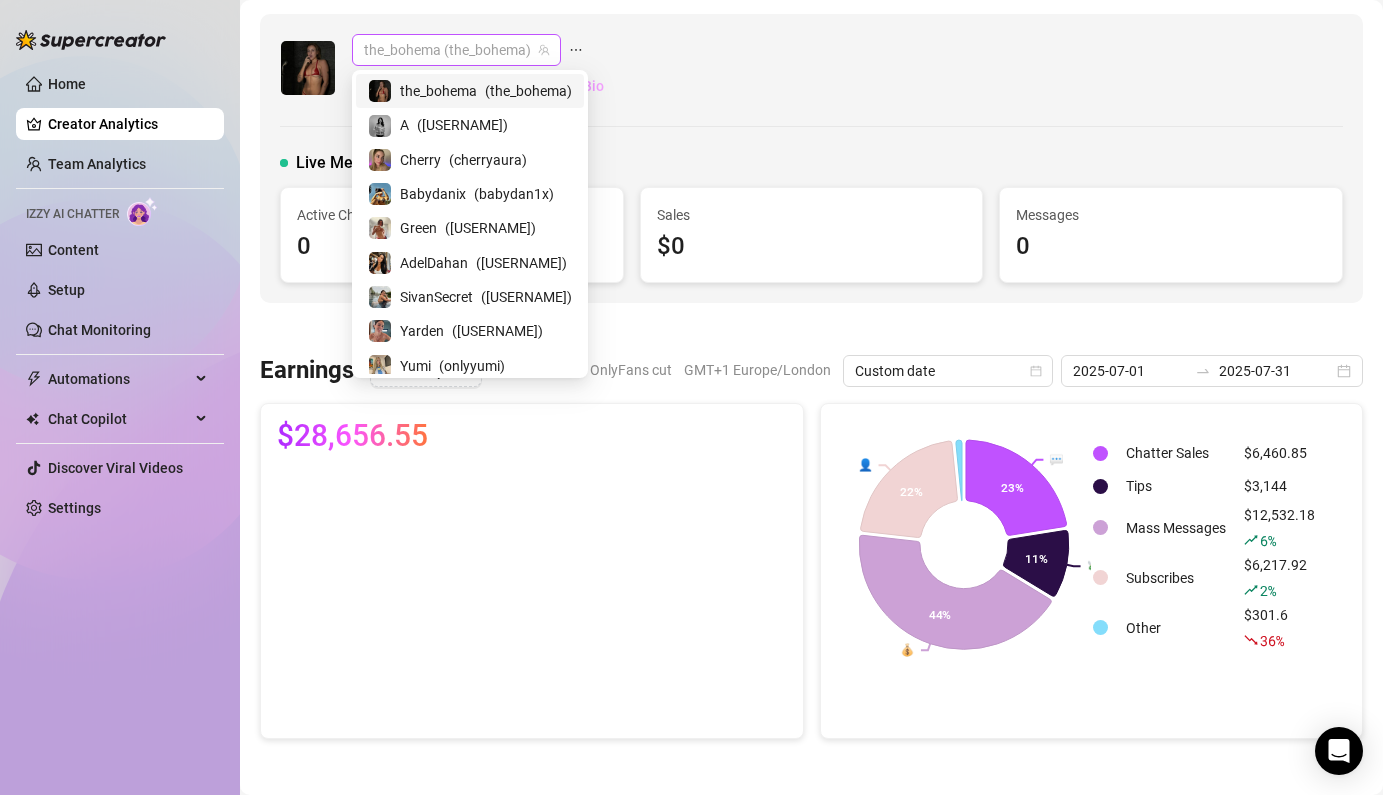 click on "the_bohema (the_bohema)" at bounding box center (456, 50) 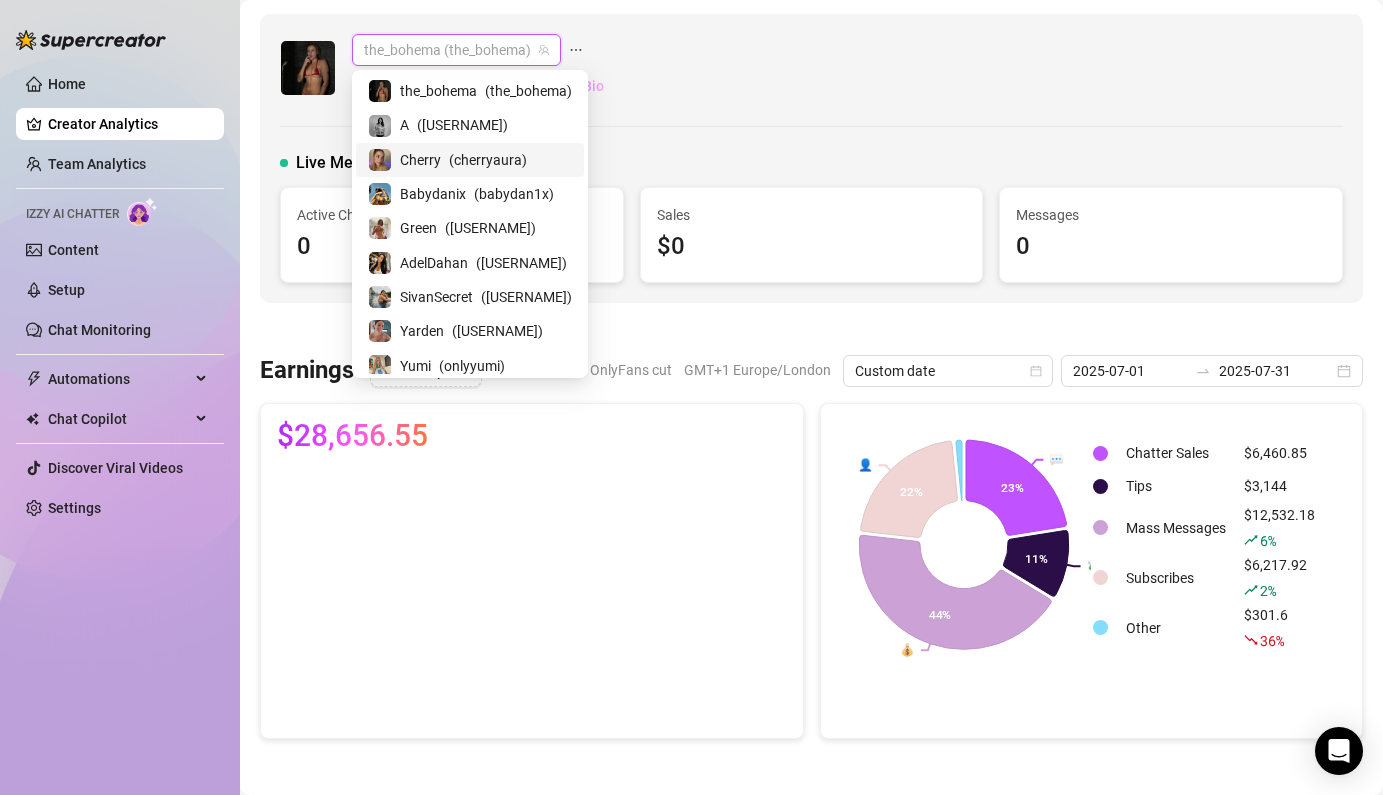 click on "Cherry" at bounding box center [420, 160] 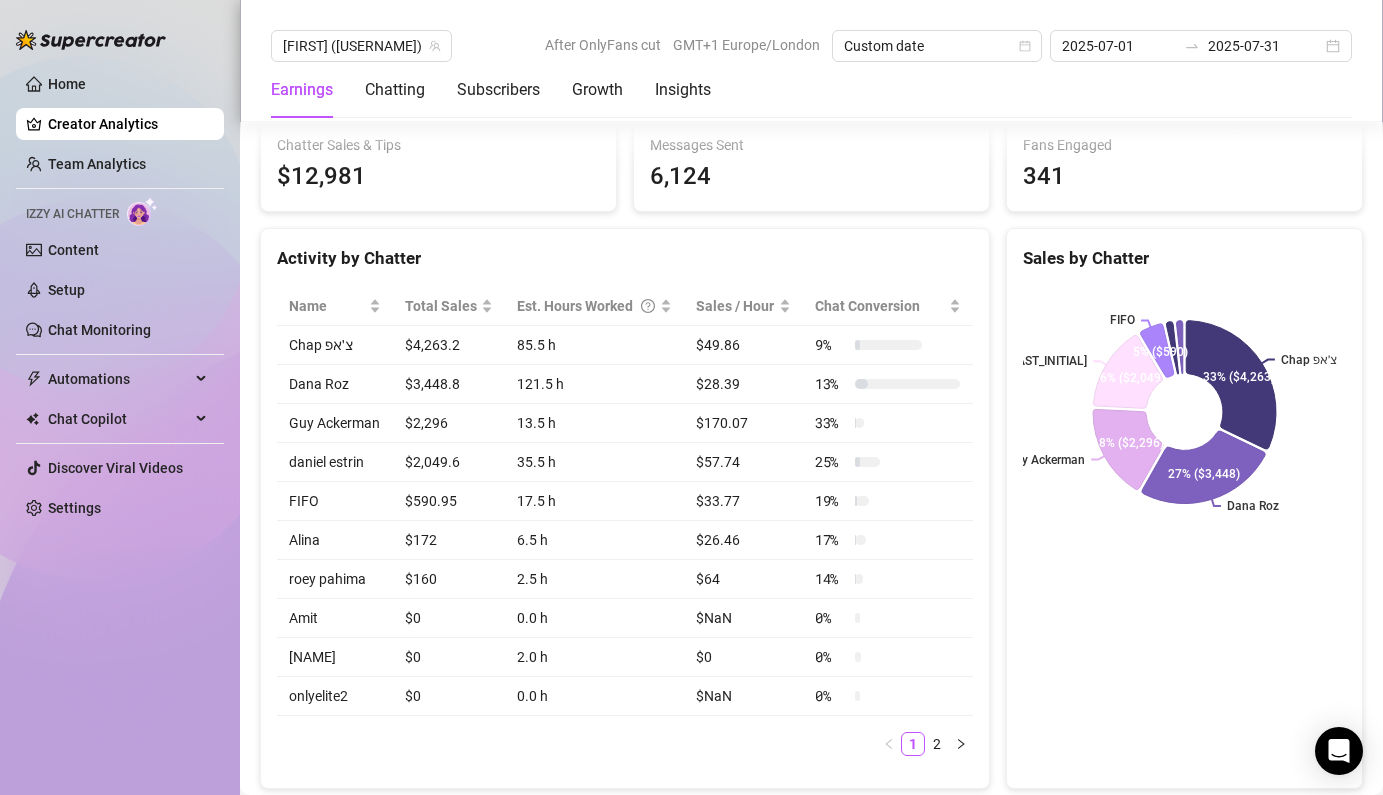 scroll, scrollTop: 720, scrollLeft: 0, axis: vertical 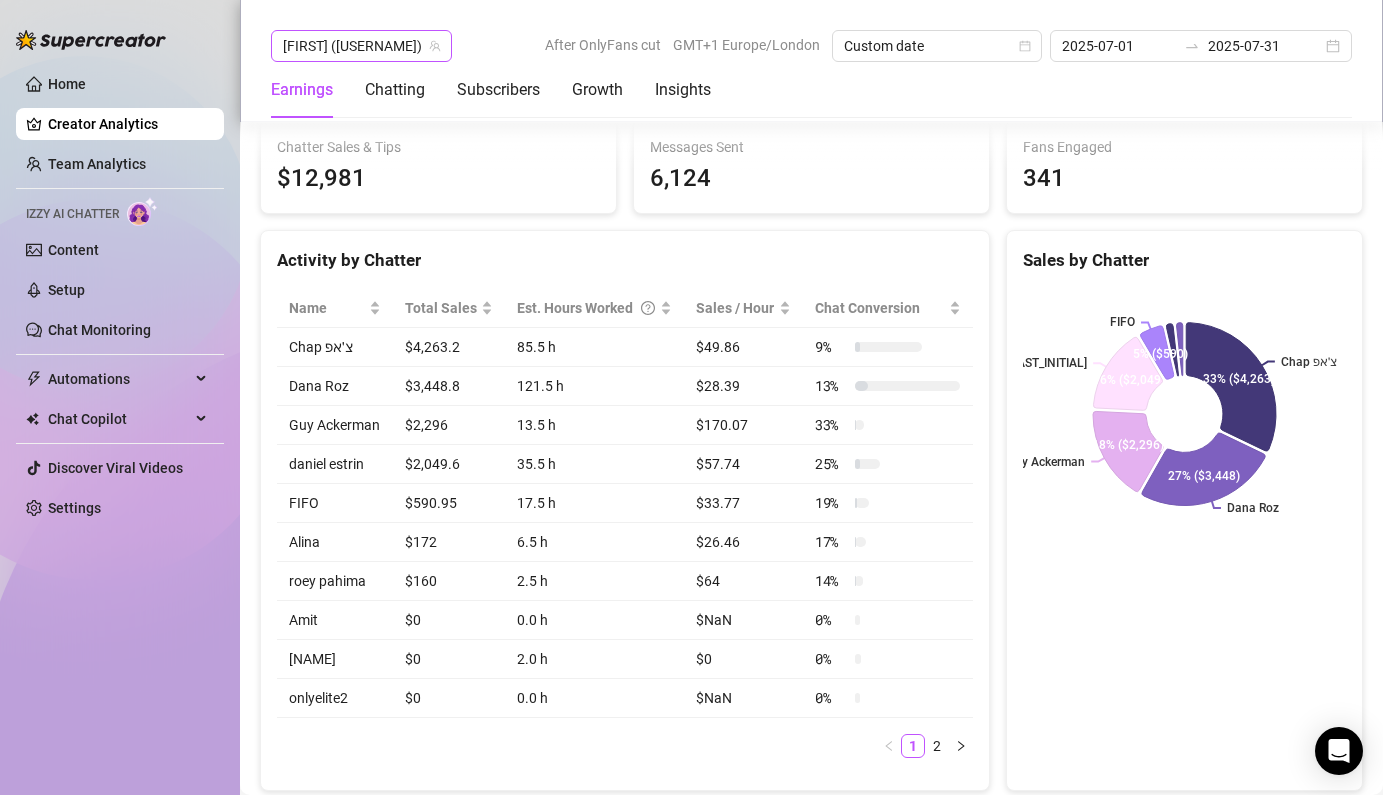 click on "[FIRST] ([USERNAME])" at bounding box center [361, 46] 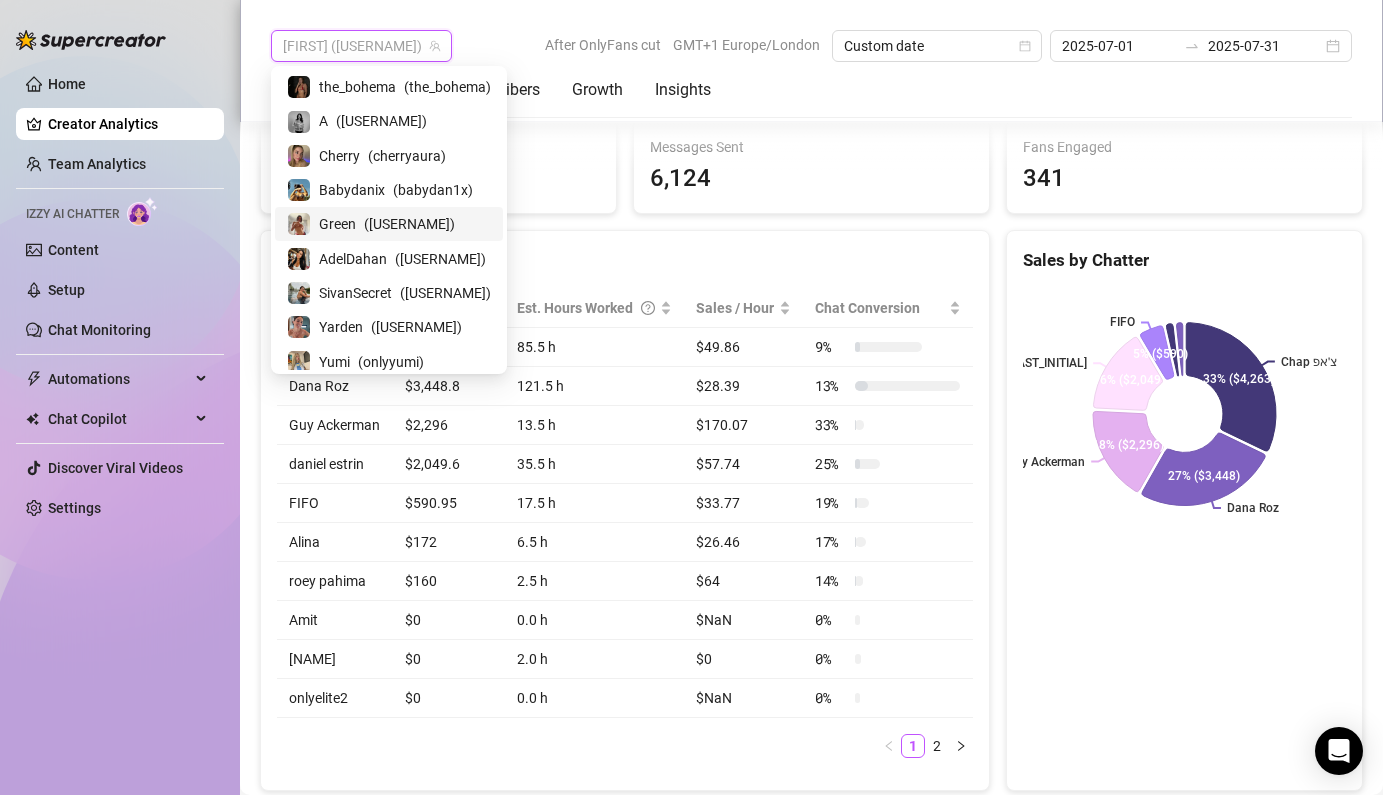 click on "( [USERNAME] )" at bounding box center (409, 224) 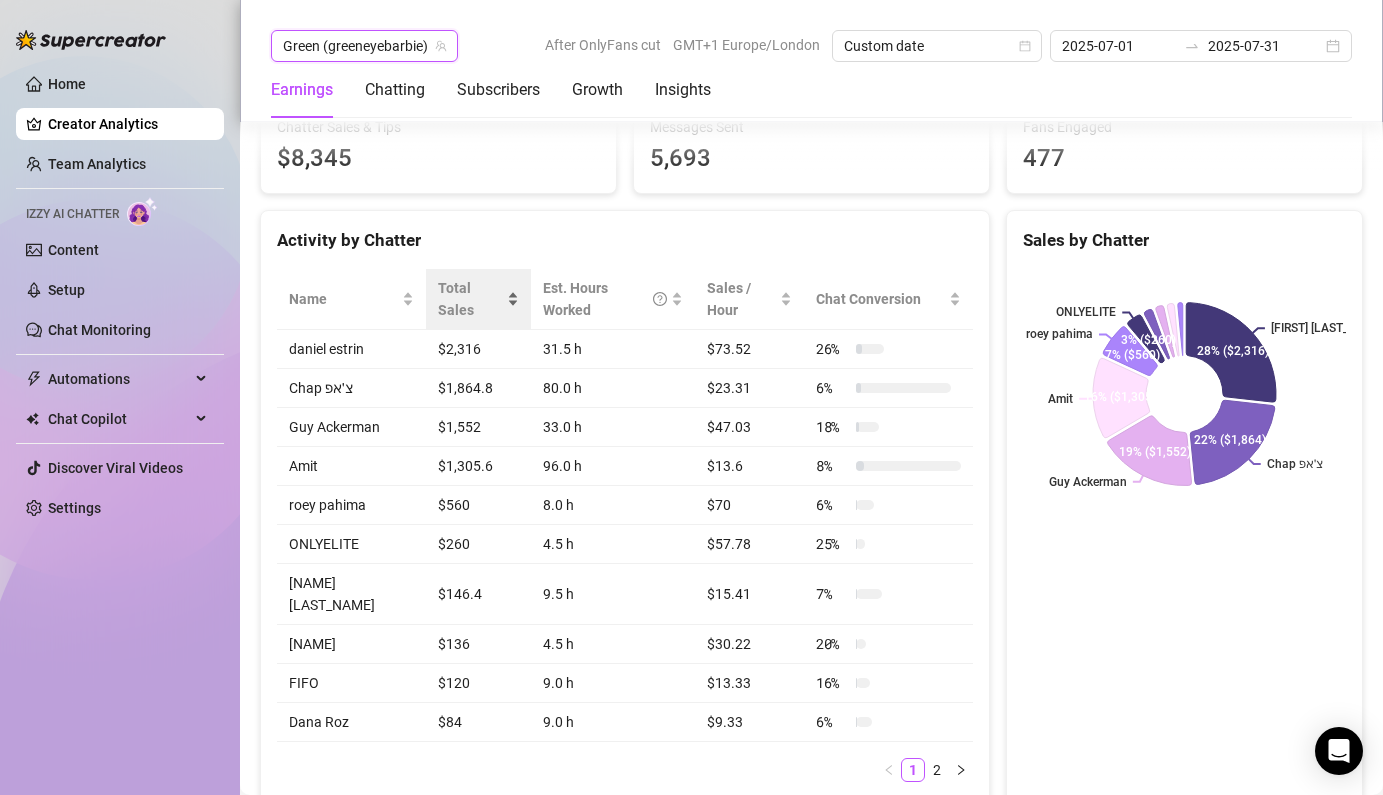 scroll, scrollTop: 741, scrollLeft: 0, axis: vertical 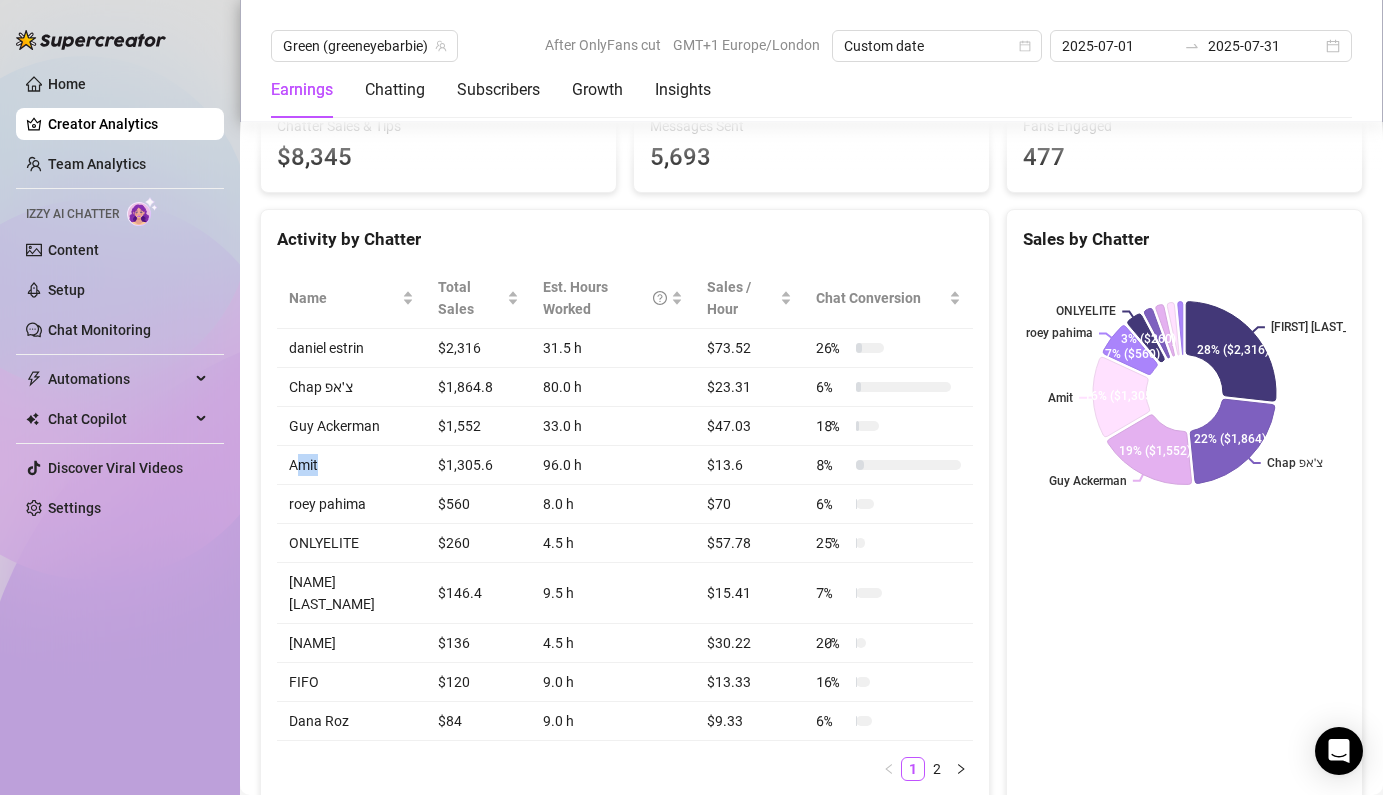 drag, startPoint x: 321, startPoint y: 448, endPoint x: 301, endPoint y: 448, distance: 20 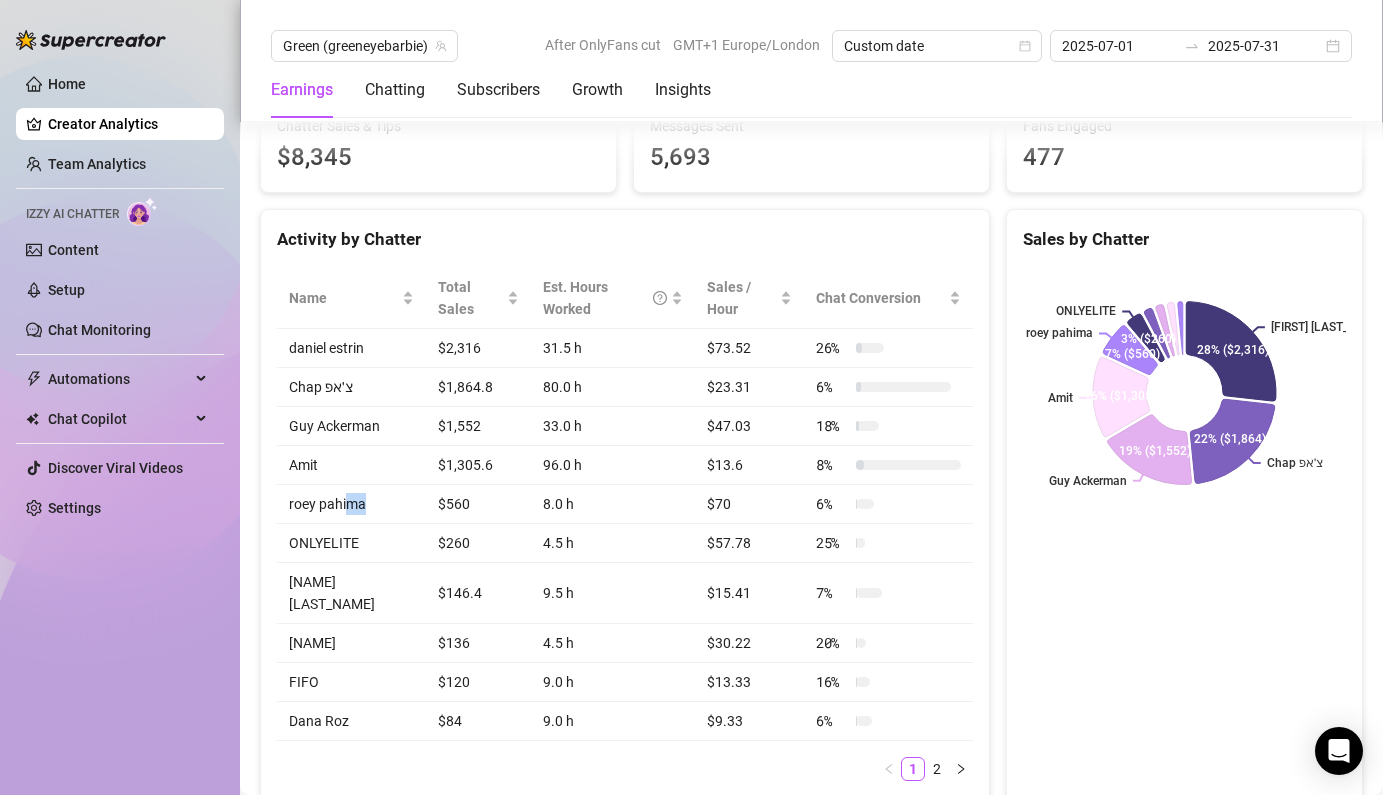 drag, startPoint x: 382, startPoint y: 485, endPoint x: 343, endPoint y: 485, distance: 39 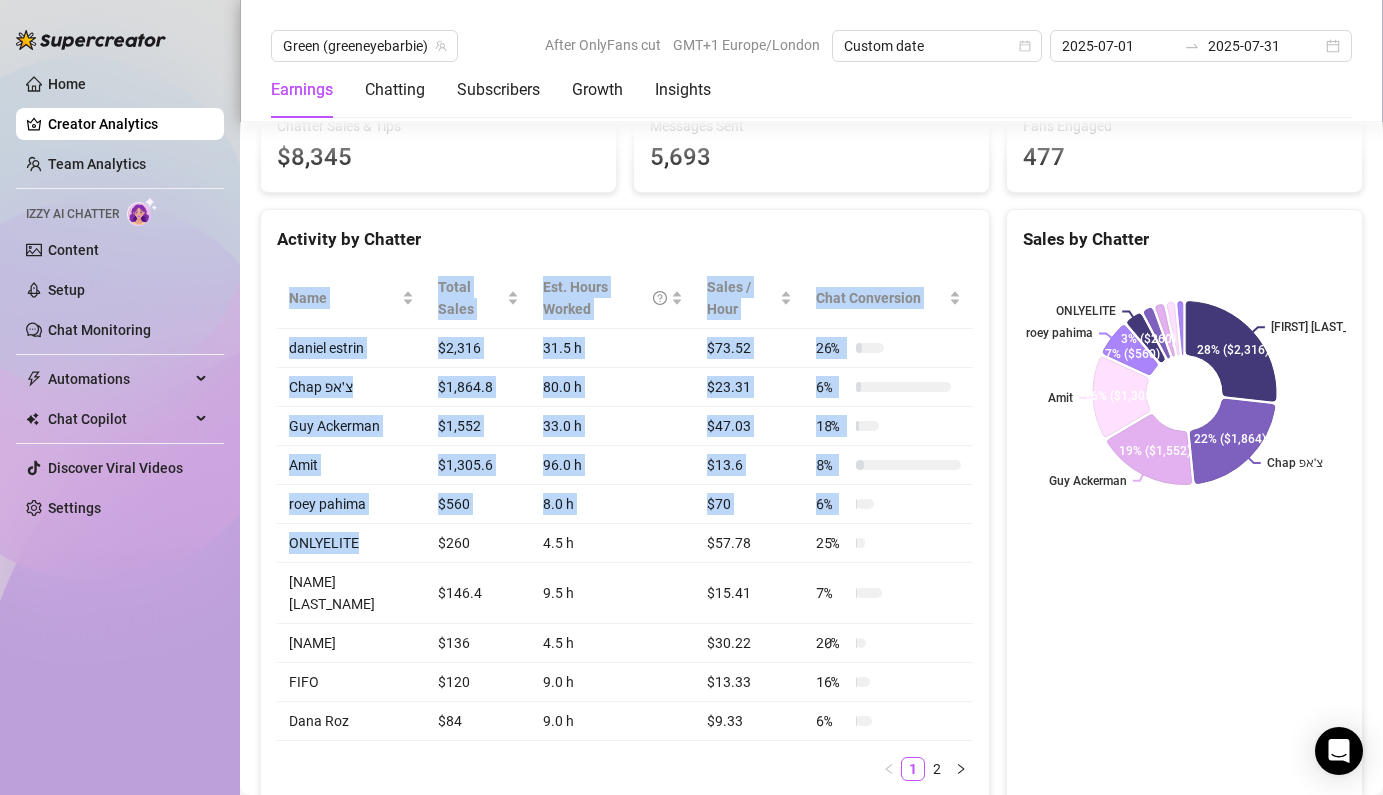 drag, startPoint x: 370, startPoint y: 529, endPoint x: 272, endPoint y: 529, distance: 98 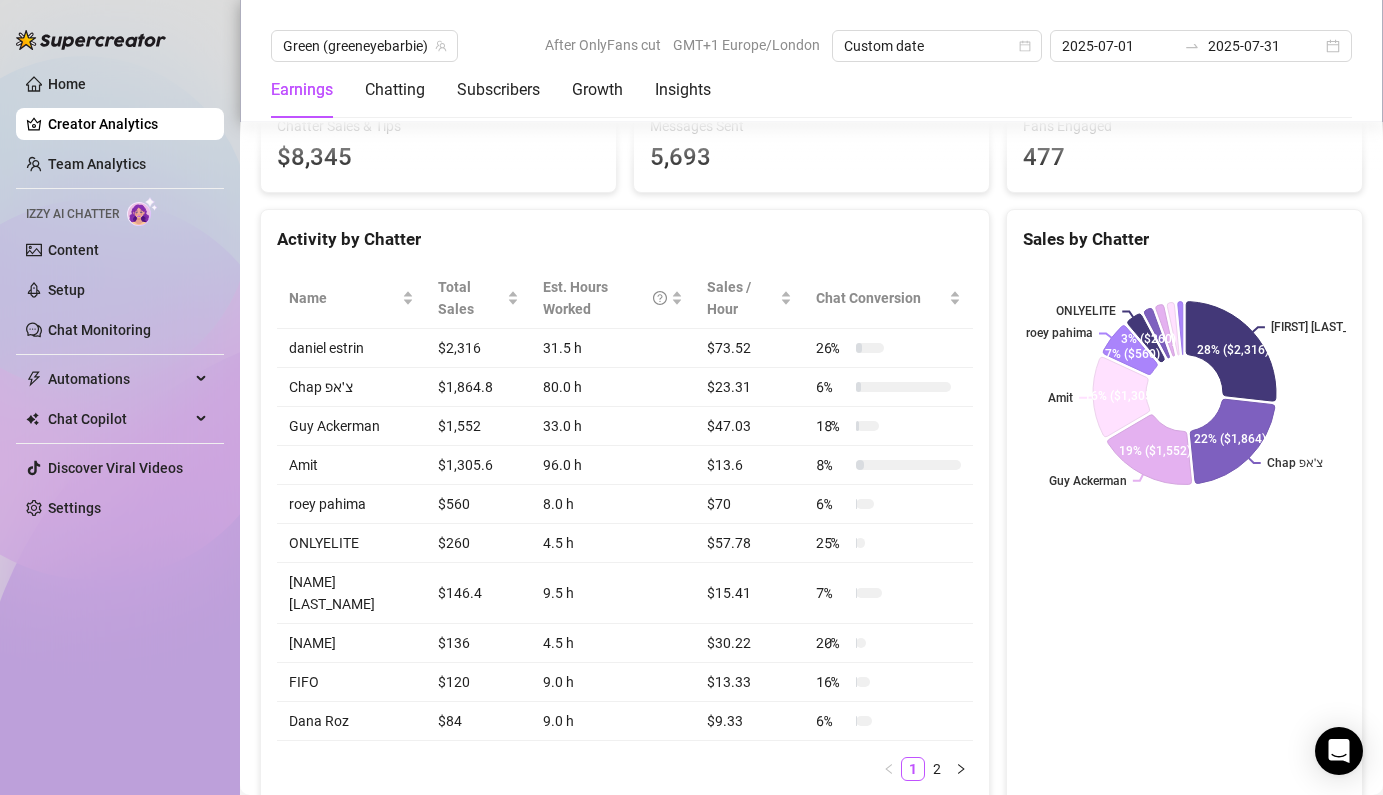 click on "ONLYELITE" at bounding box center [351, 543] 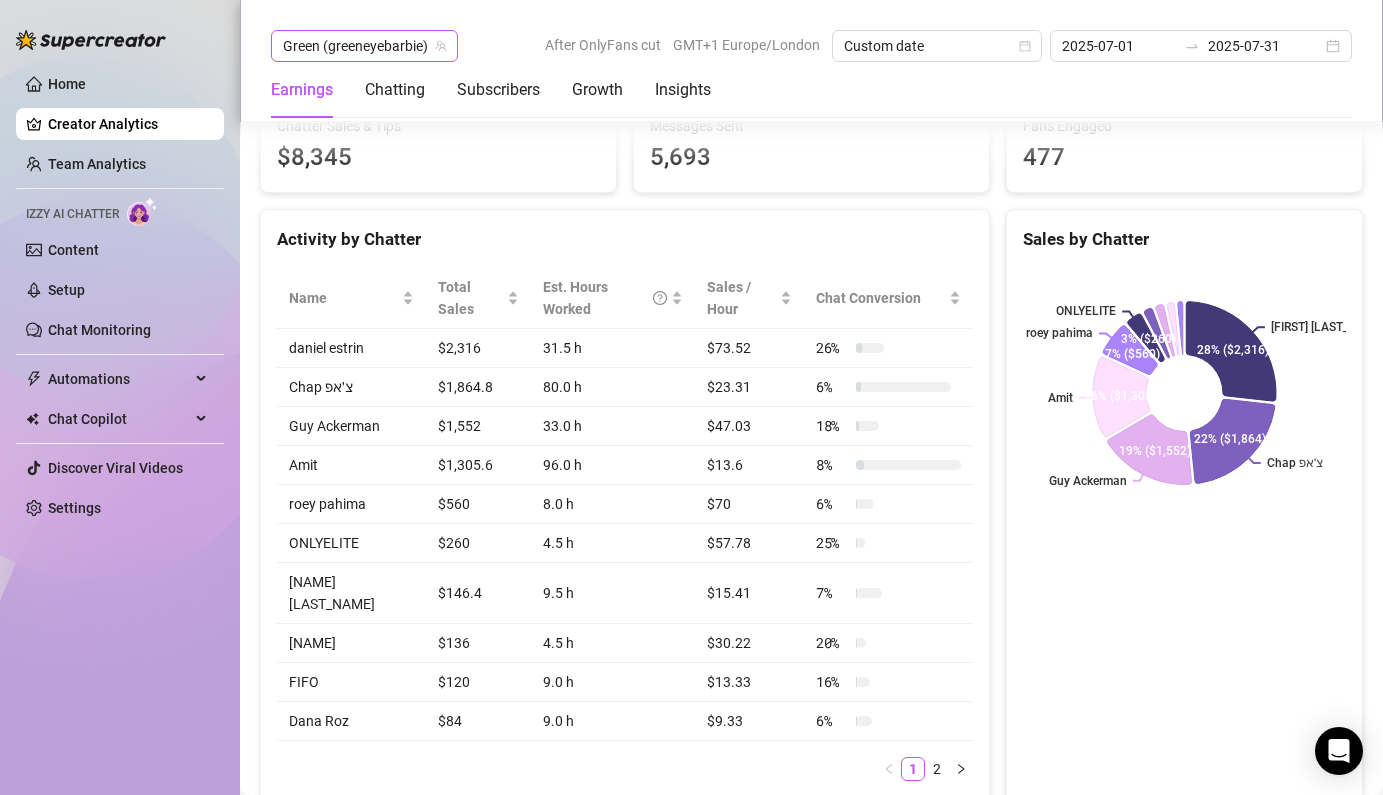 click on "Green (greeneyebarbie)" at bounding box center (364, 46) 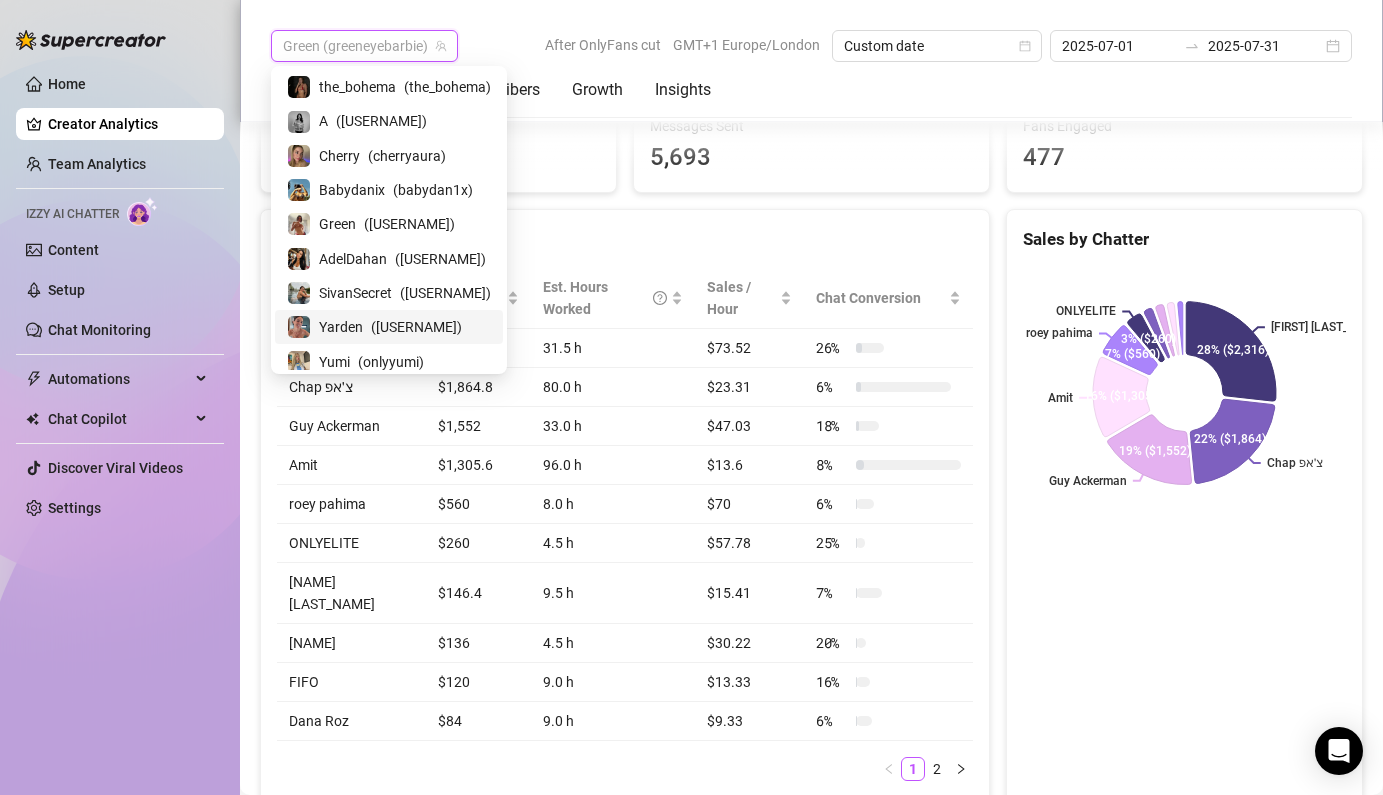 click on "( [USERNAME] )" at bounding box center [416, 327] 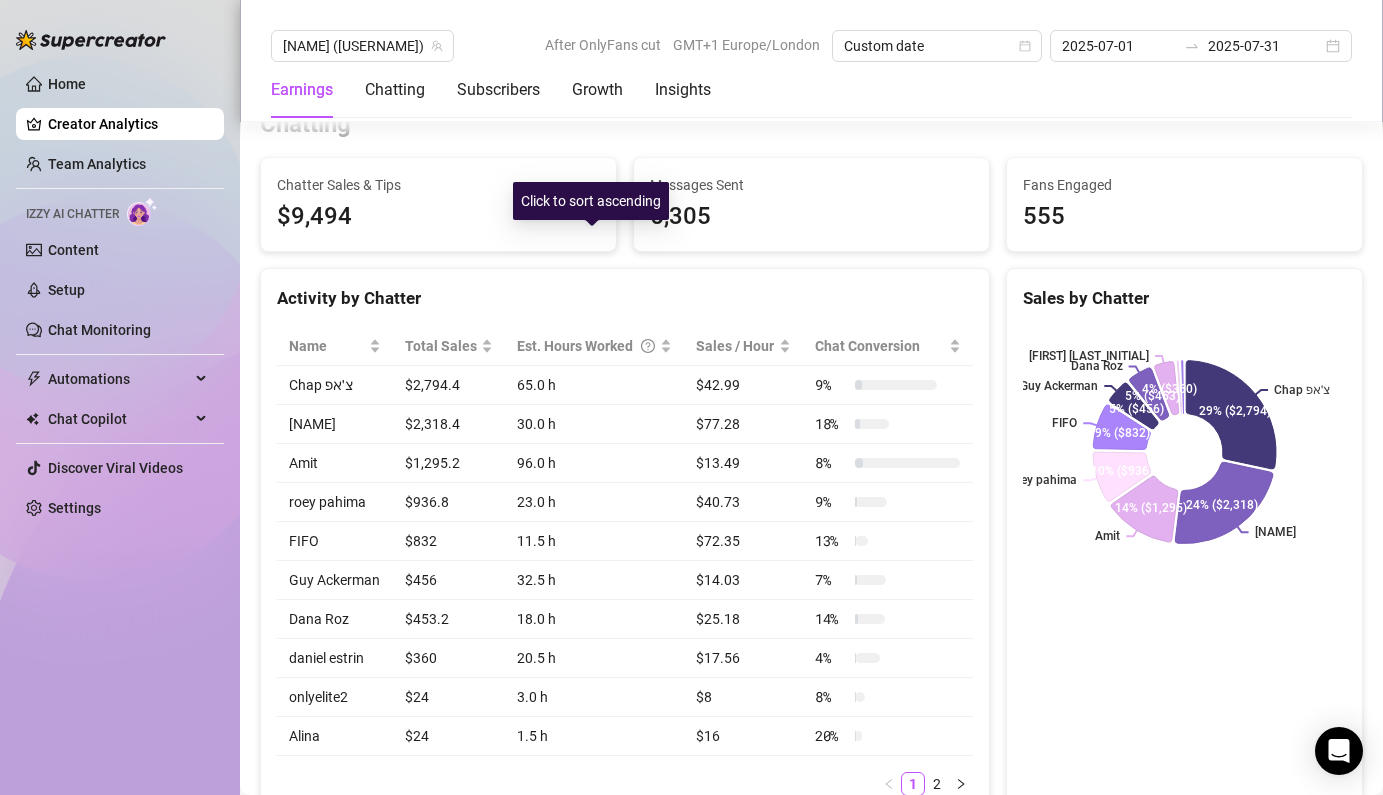 scroll, scrollTop: 785, scrollLeft: 0, axis: vertical 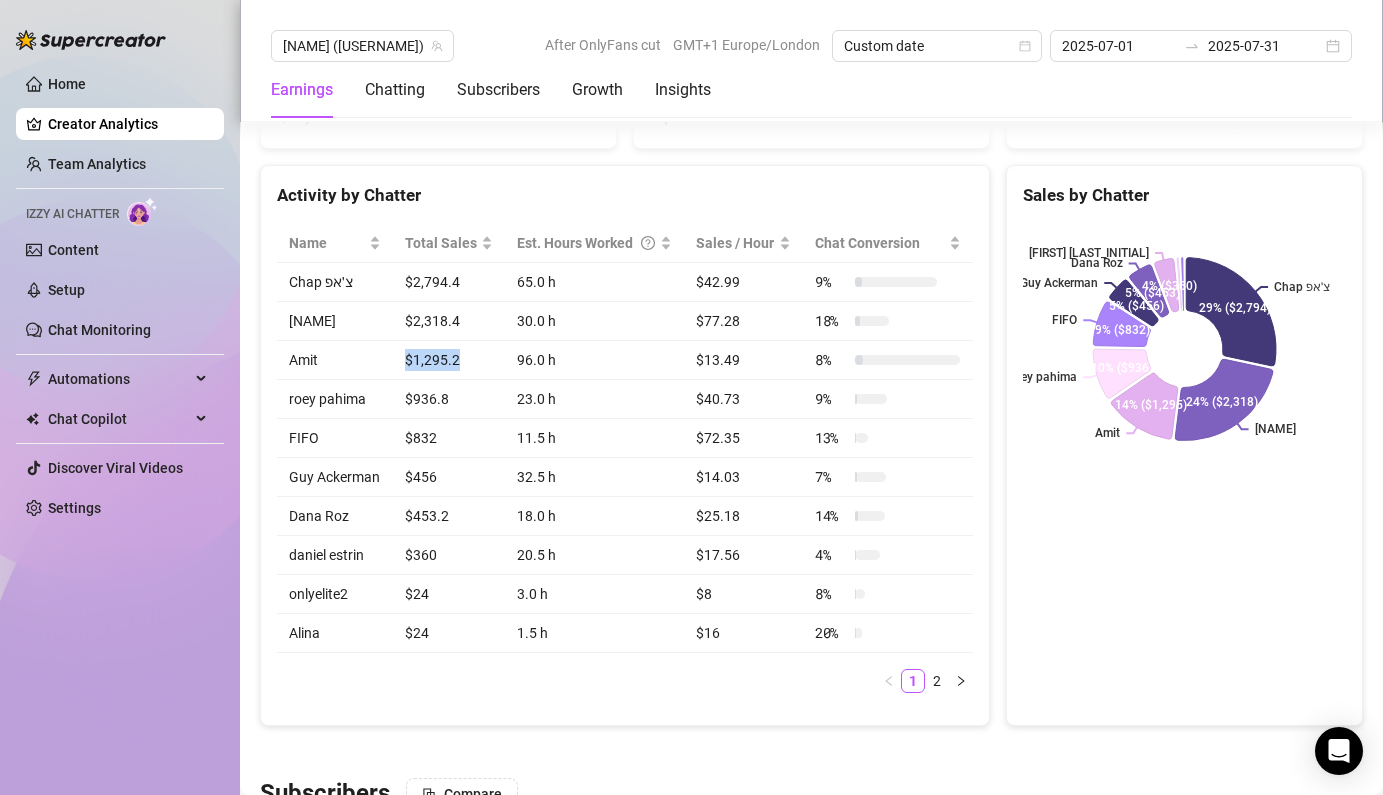 drag, startPoint x: 479, startPoint y: 350, endPoint x: 405, endPoint y: 350, distance: 74 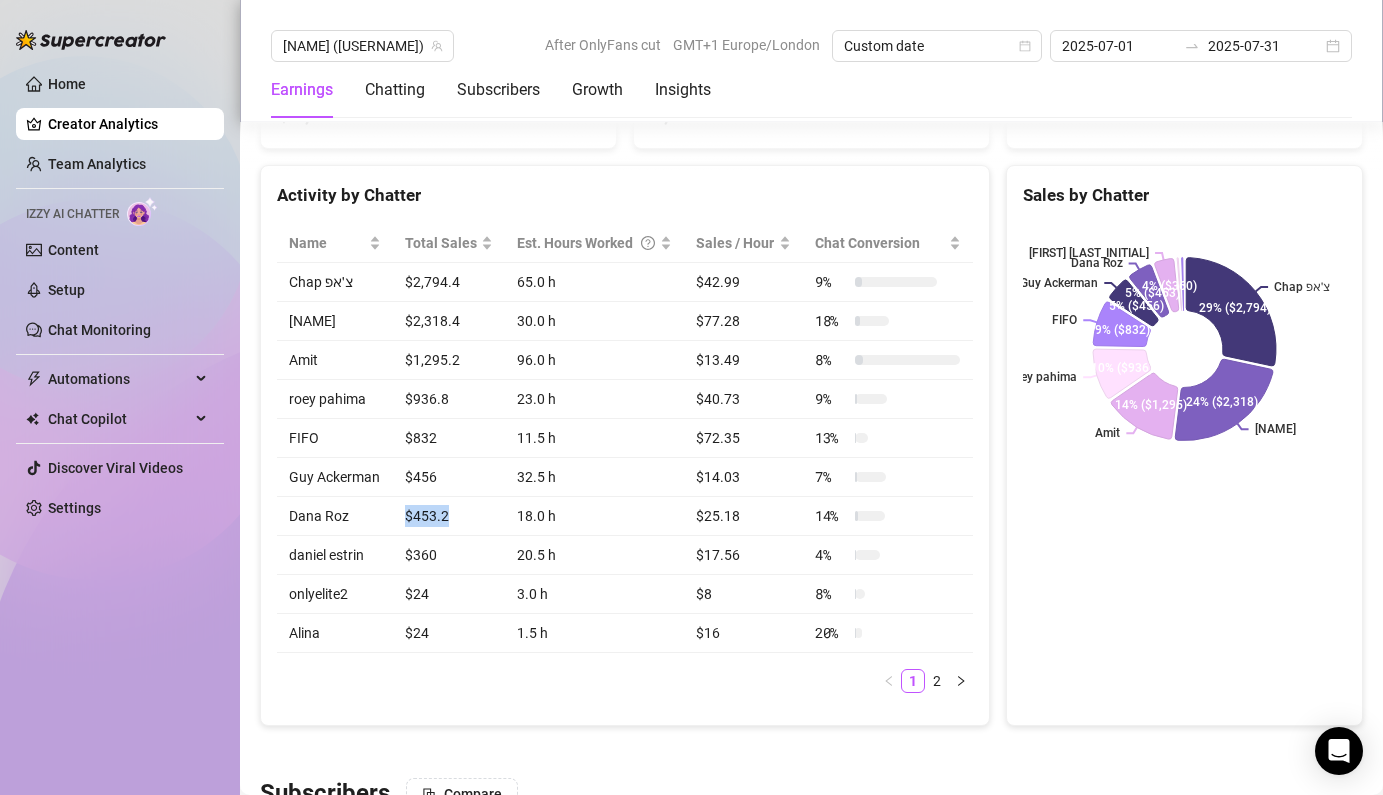 drag, startPoint x: 450, startPoint y: 525, endPoint x: 371, endPoint y: 525, distance: 79 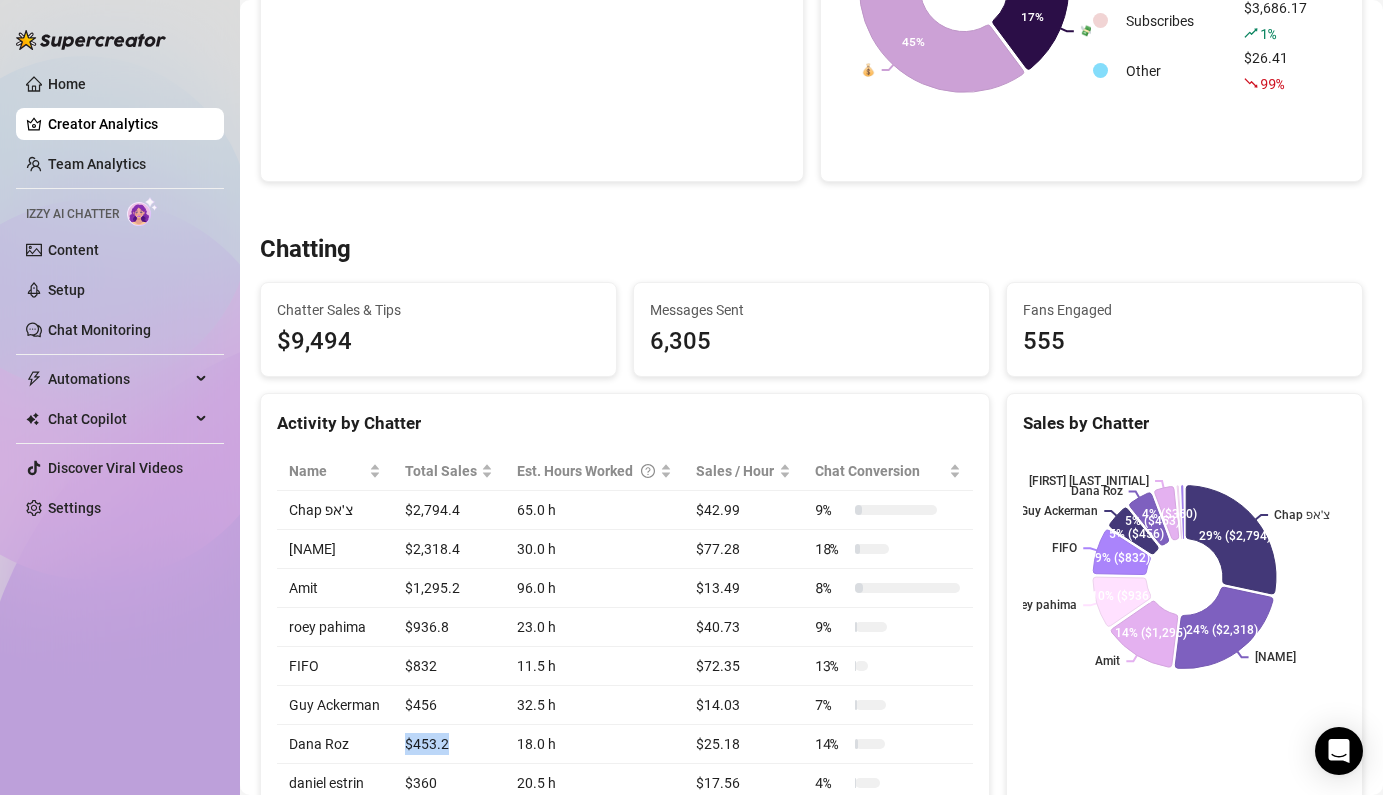 scroll, scrollTop: 0, scrollLeft: 0, axis: both 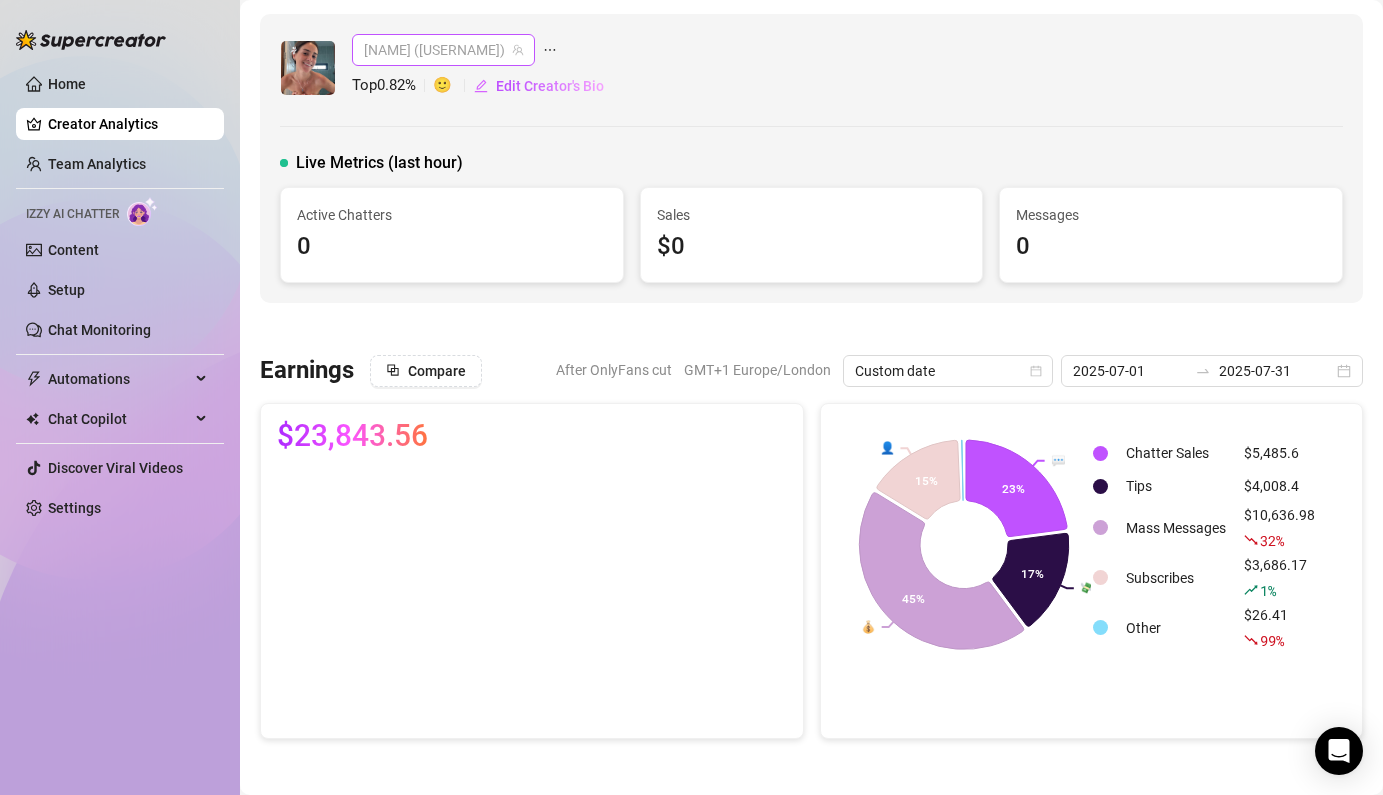 click on "[NAME] ([USERNAME])" at bounding box center (443, 50) 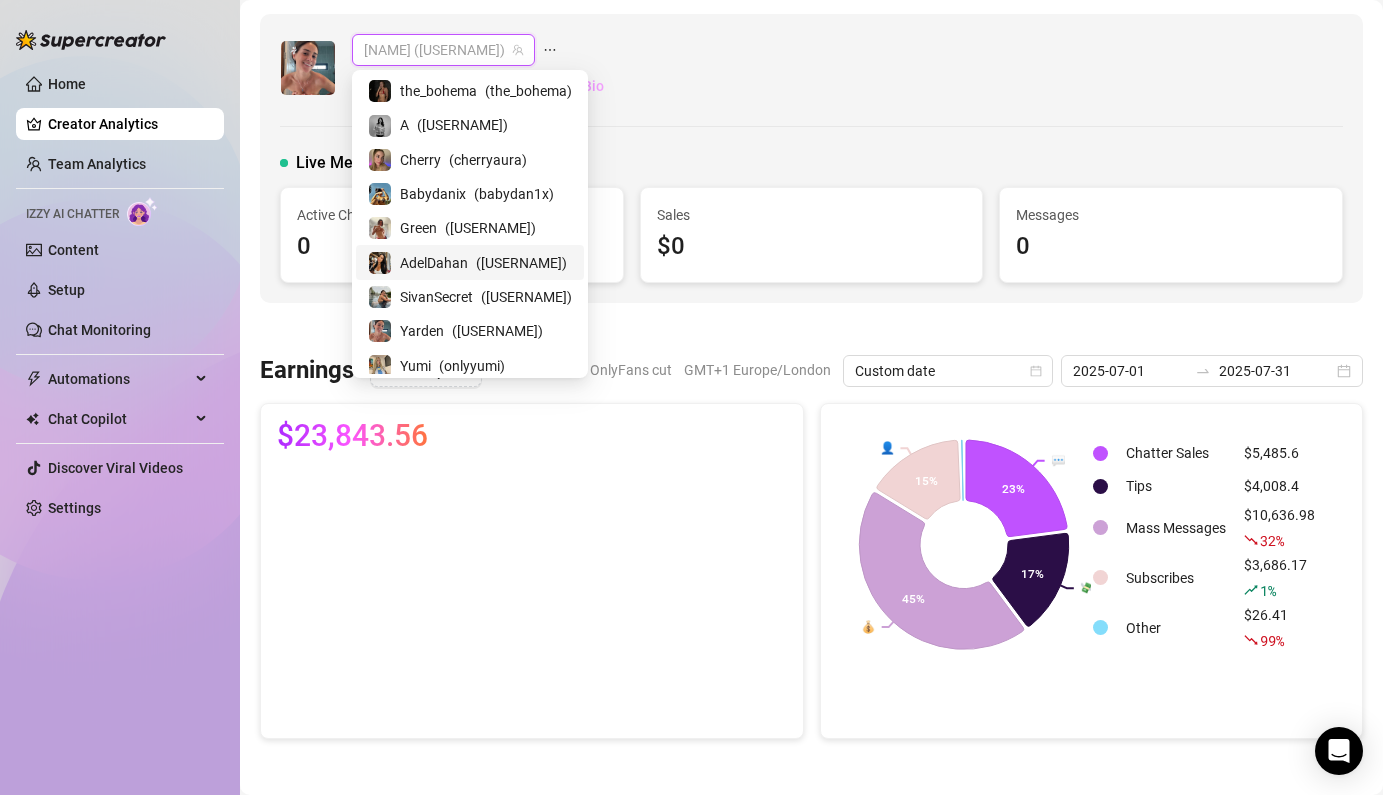 click on "( [USERNAME] )" at bounding box center (521, 263) 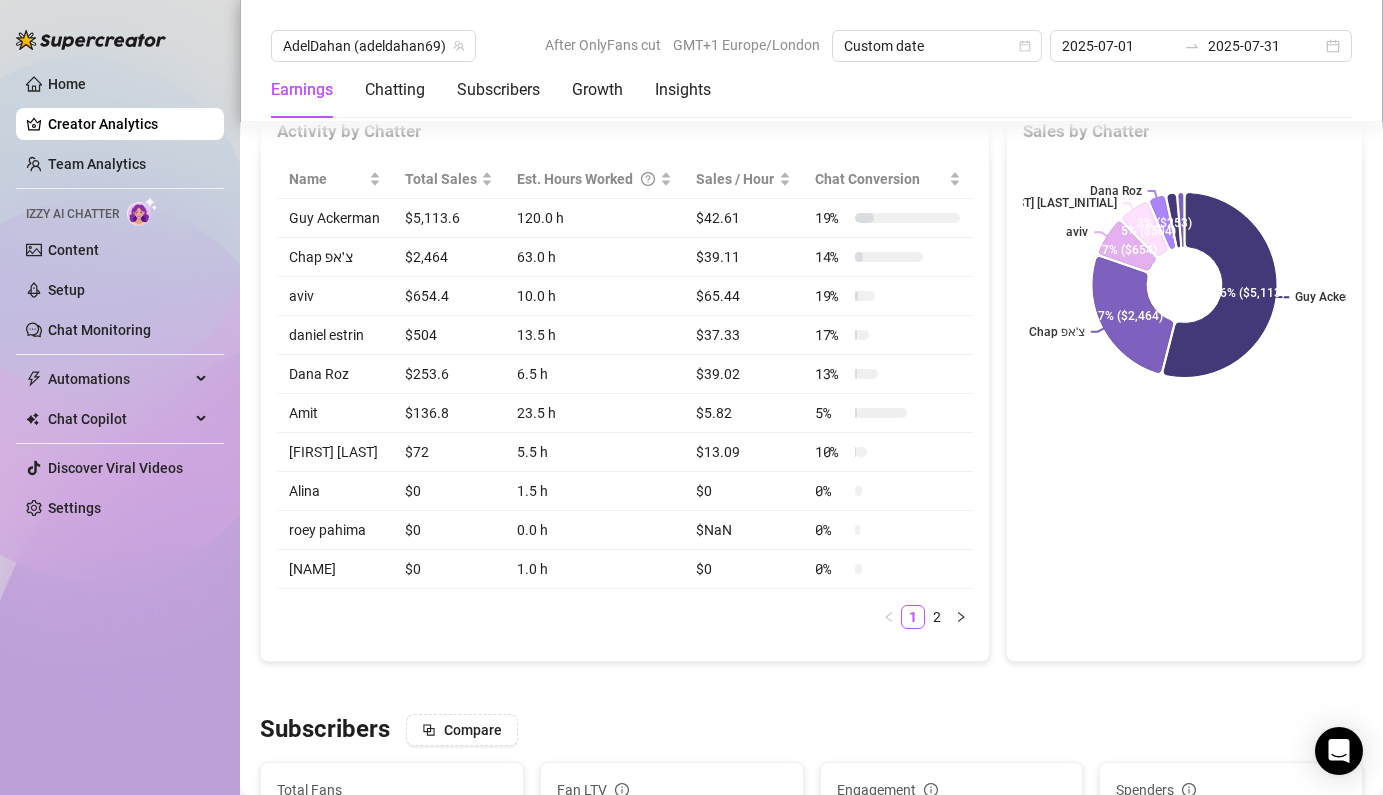 scroll, scrollTop: 843, scrollLeft: 0, axis: vertical 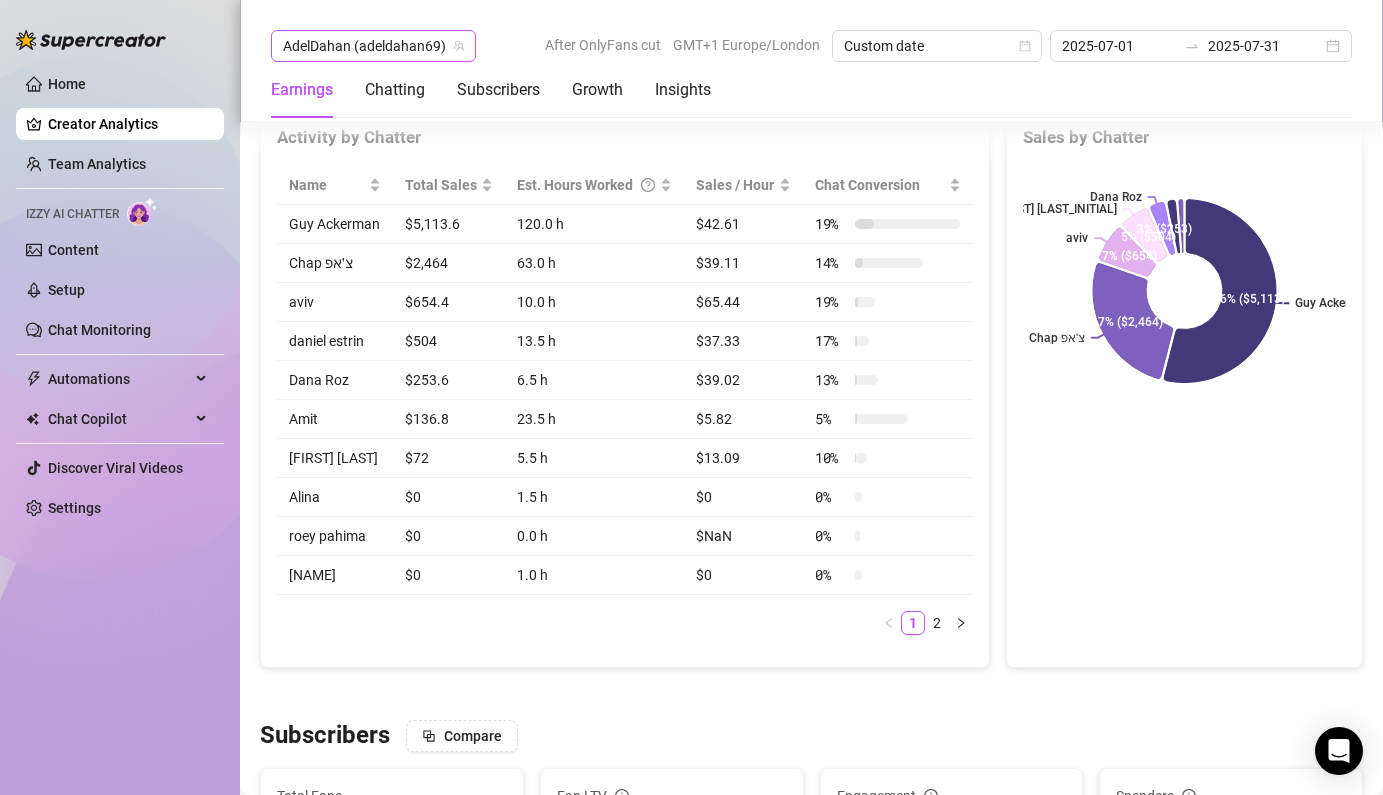 click on "AdelDahan (adeldahan69)" at bounding box center (373, 46) 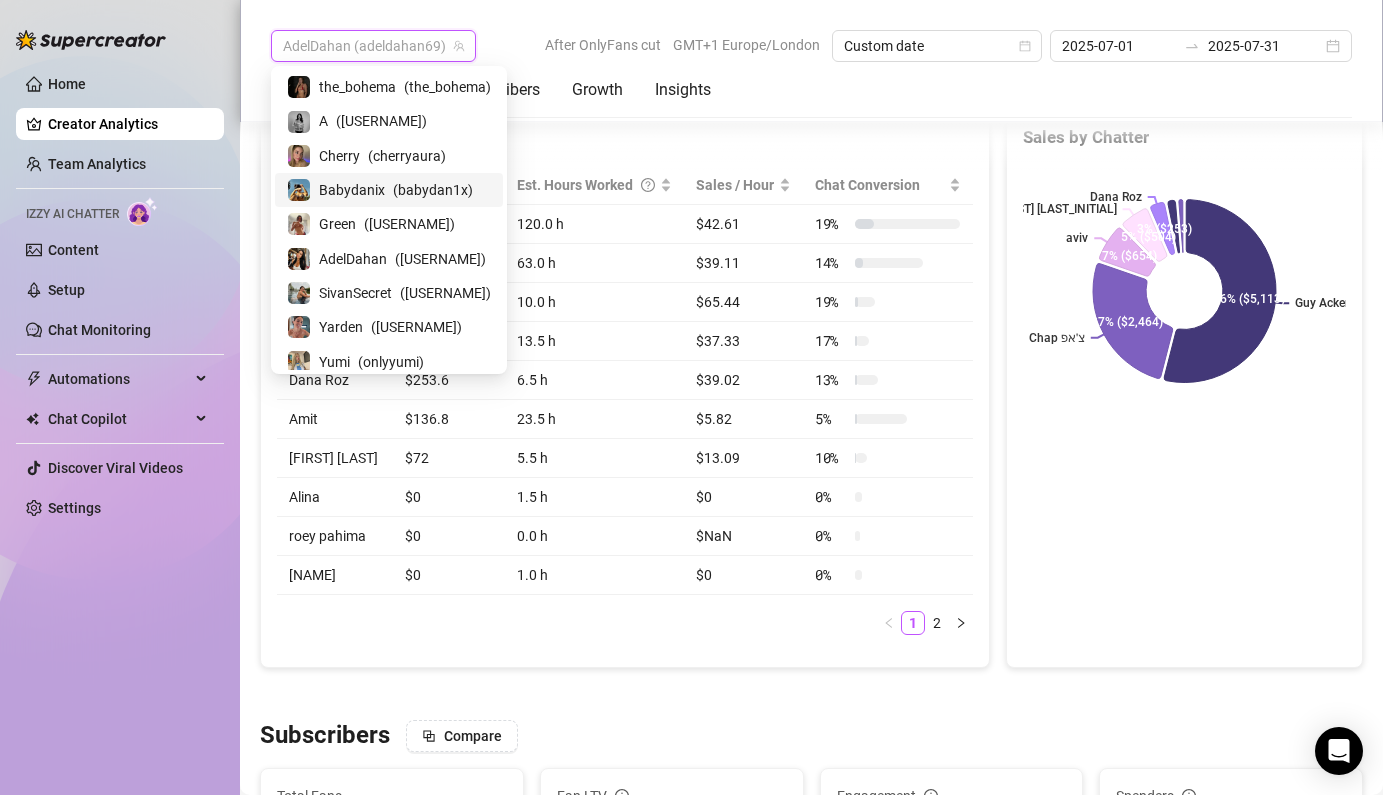 click on "( [USERNAME] )" at bounding box center (433, 190) 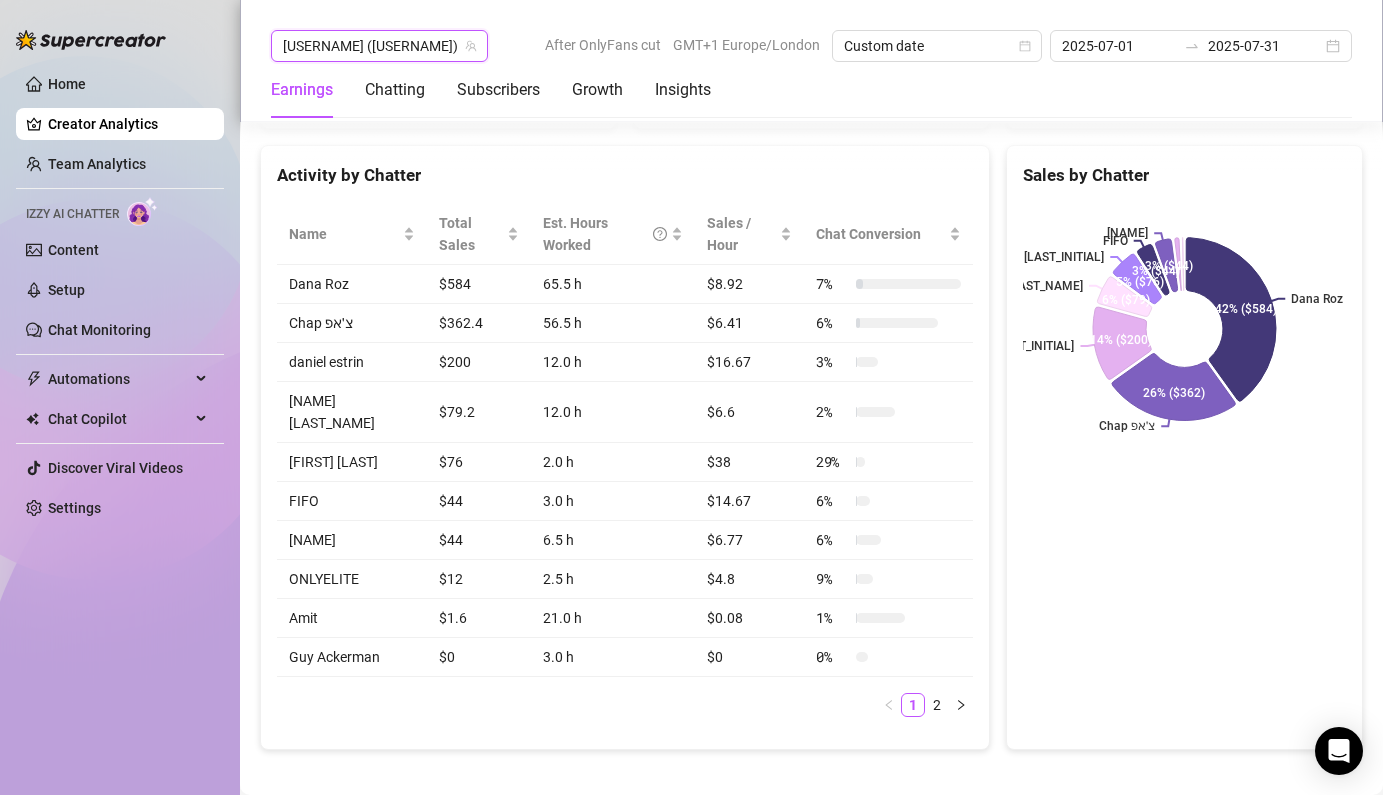 scroll, scrollTop: 807, scrollLeft: 0, axis: vertical 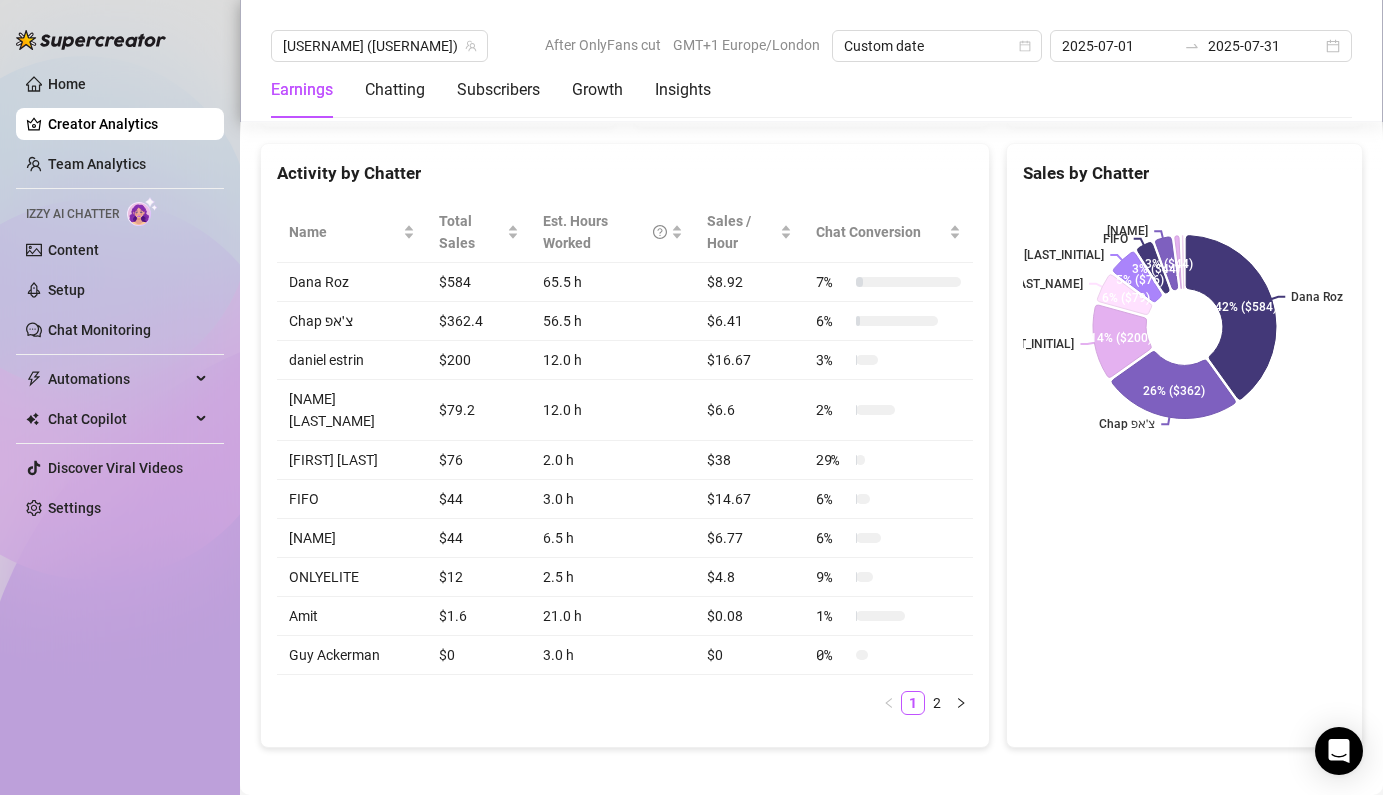 click on "$362.4" at bounding box center [479, 321] 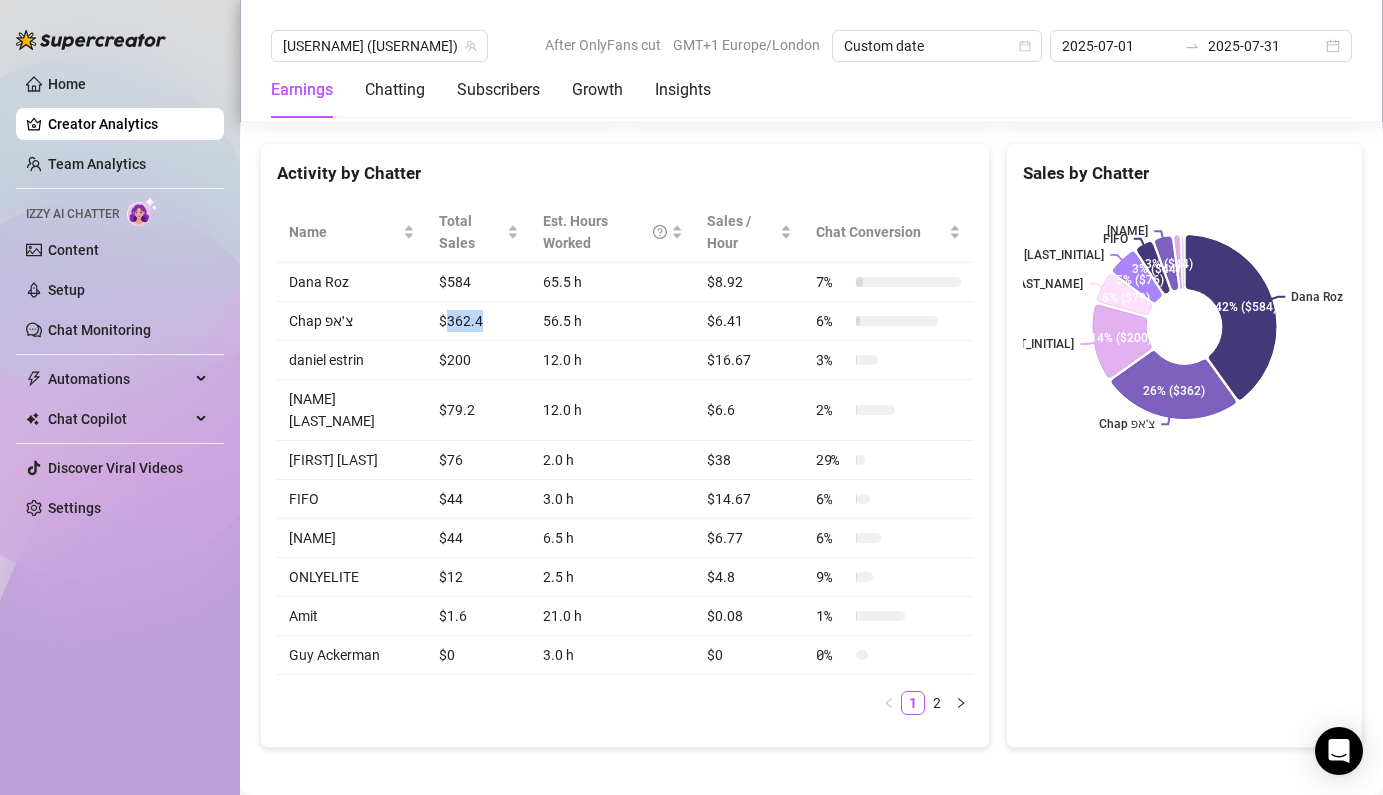 click on "$362.4" at bounding box center (479, 321) 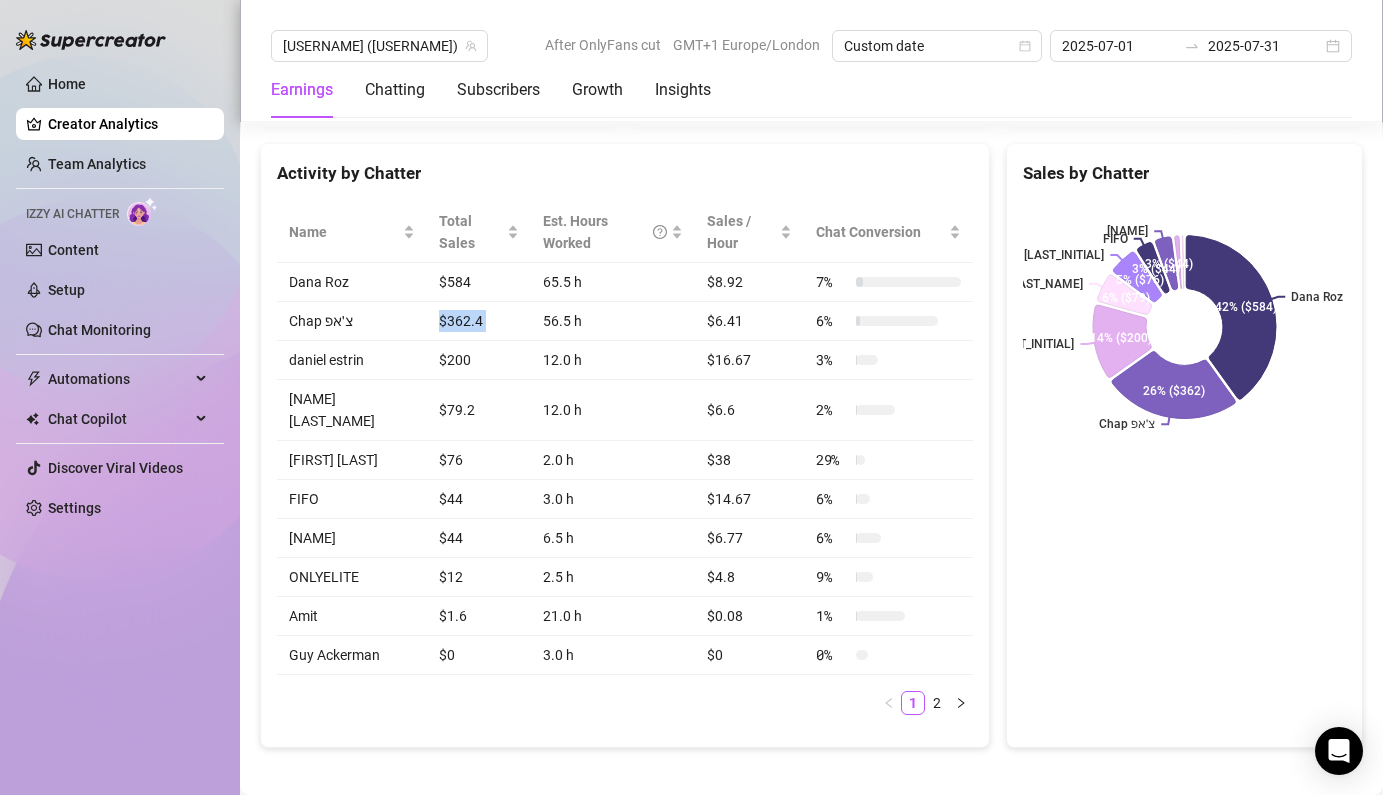 click on "$362.4" at bounding box center (479, 321) 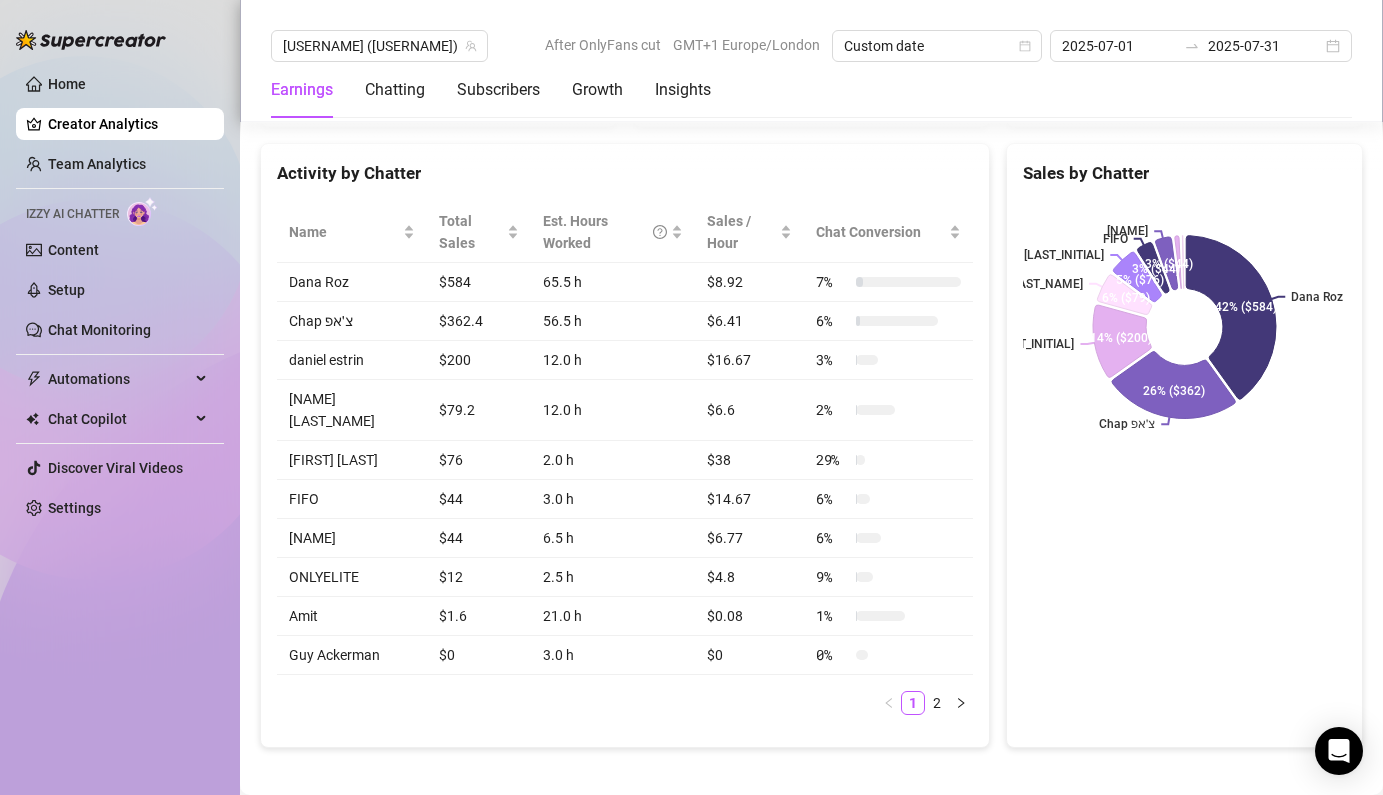 click on "$362.4" at bounding box center (479, 321) 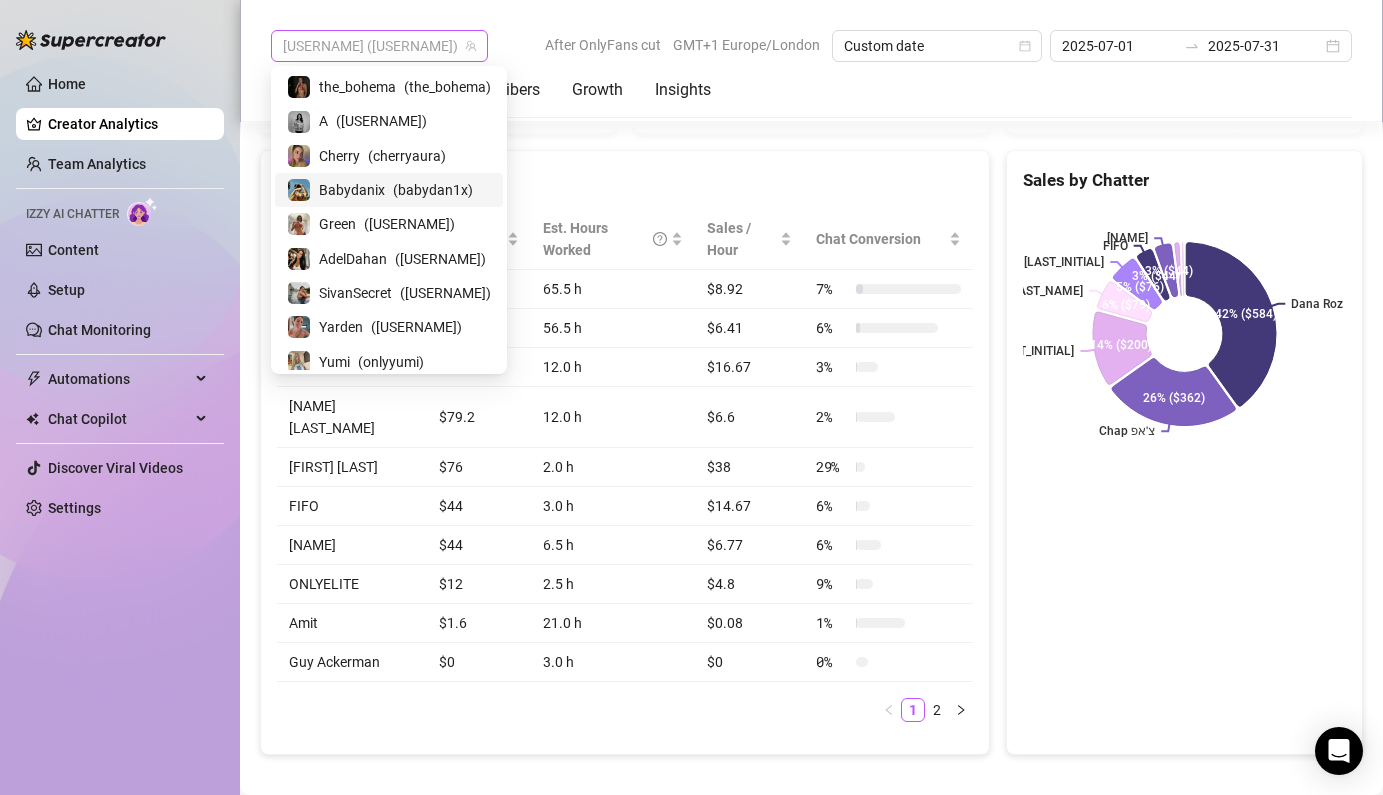 click on "[USERNAME] ([USERNAME])" at bounding box center (379, 46) 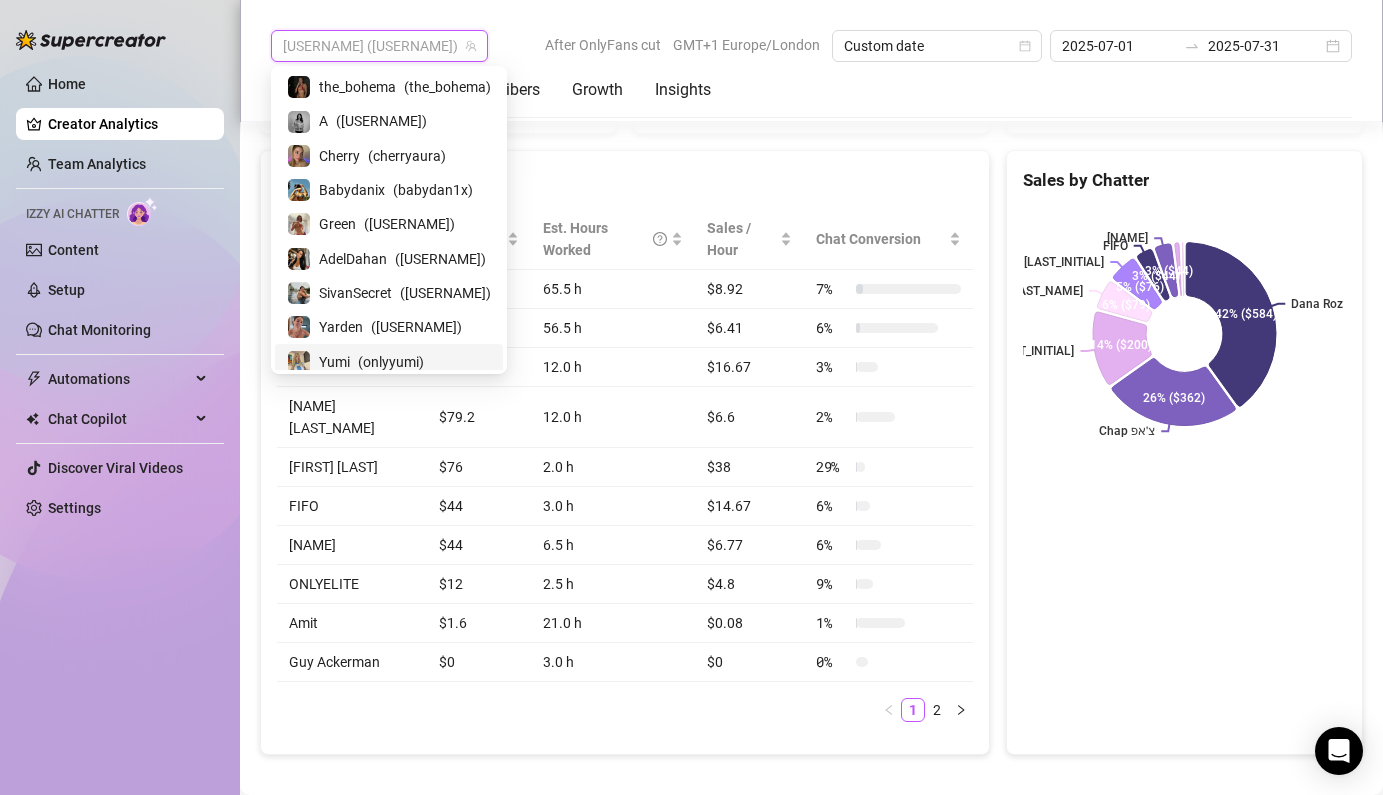 click on "( [USERNAME] )" at bounding box center [391, 362] 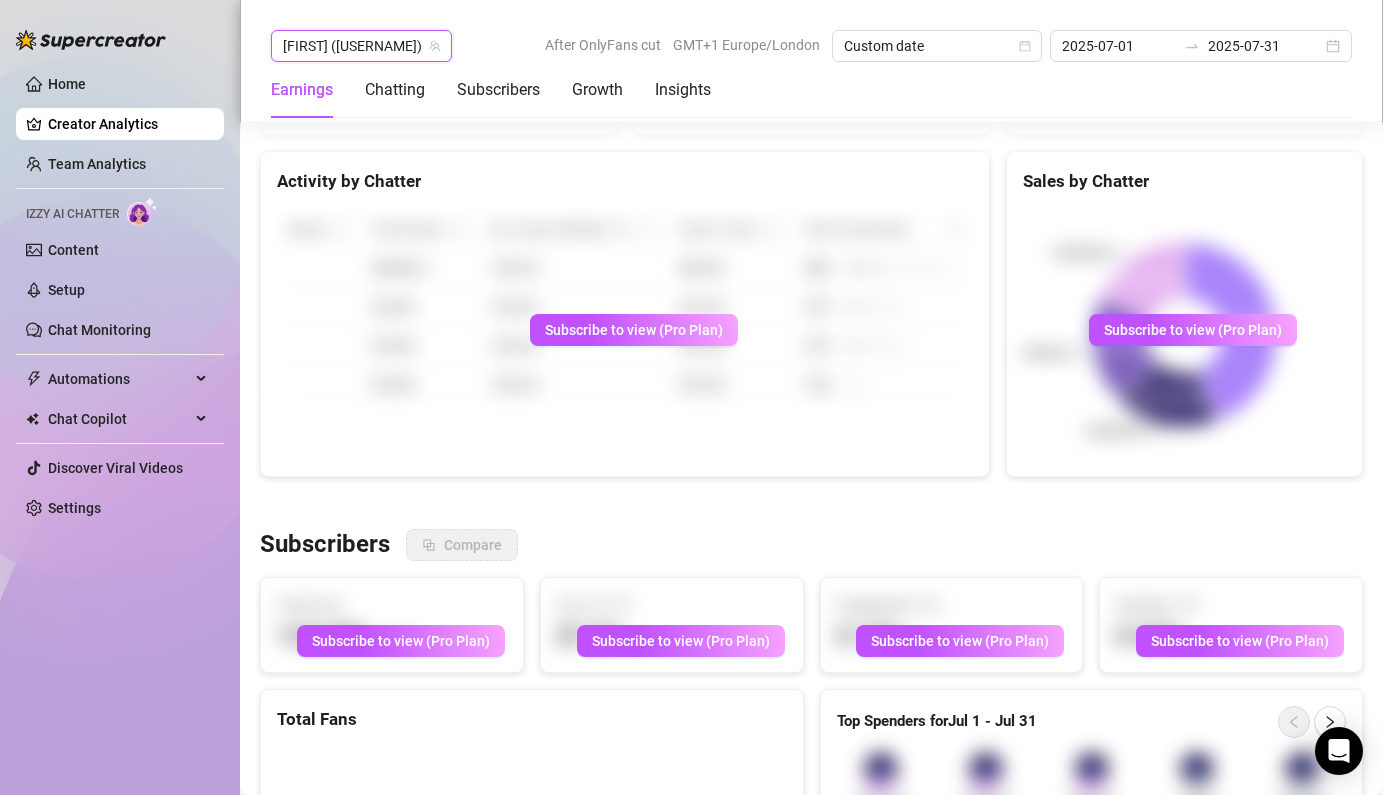scroll, scrollTop: 463, scrollLeft: 0, axis: vertical 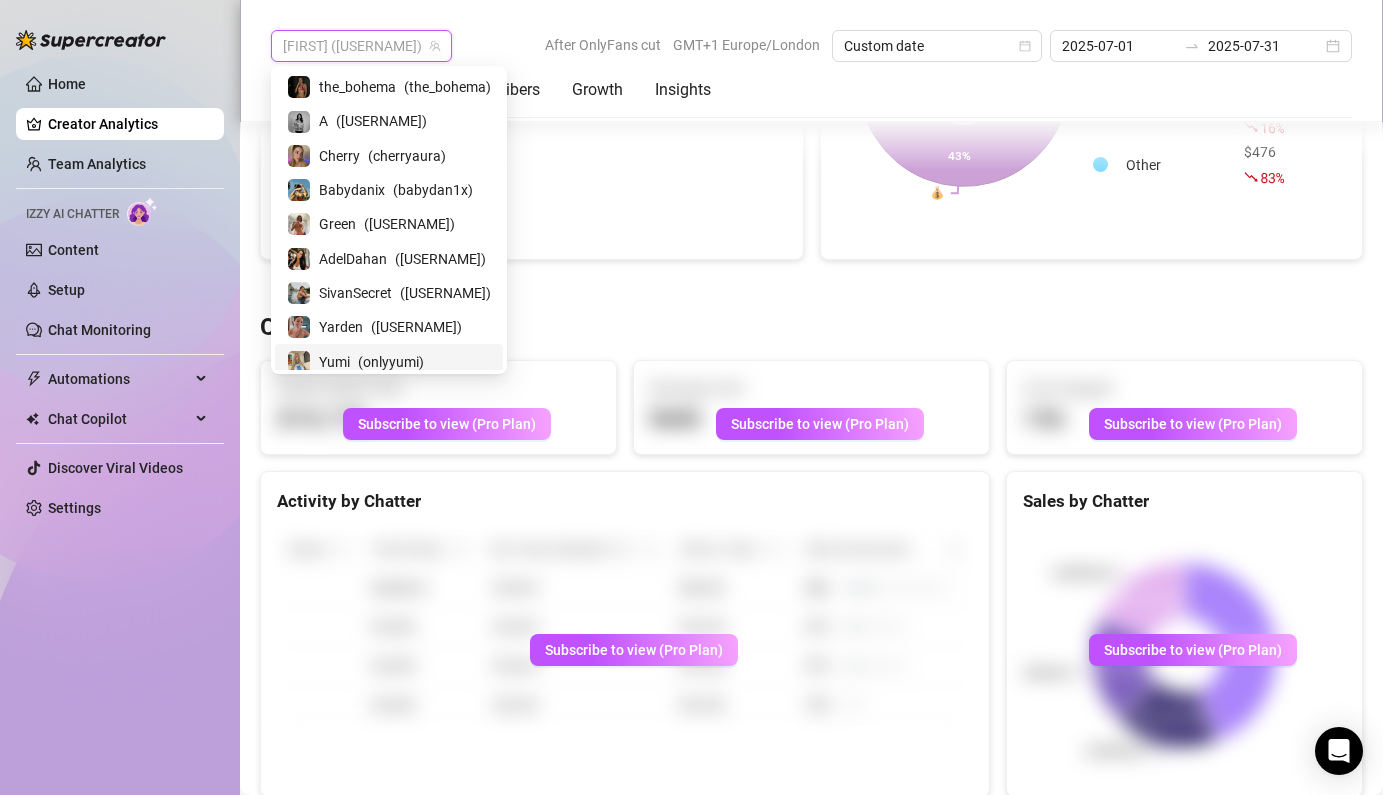 click on "[FIRST] ([USERNAME])" at bounding box center [361, 46] 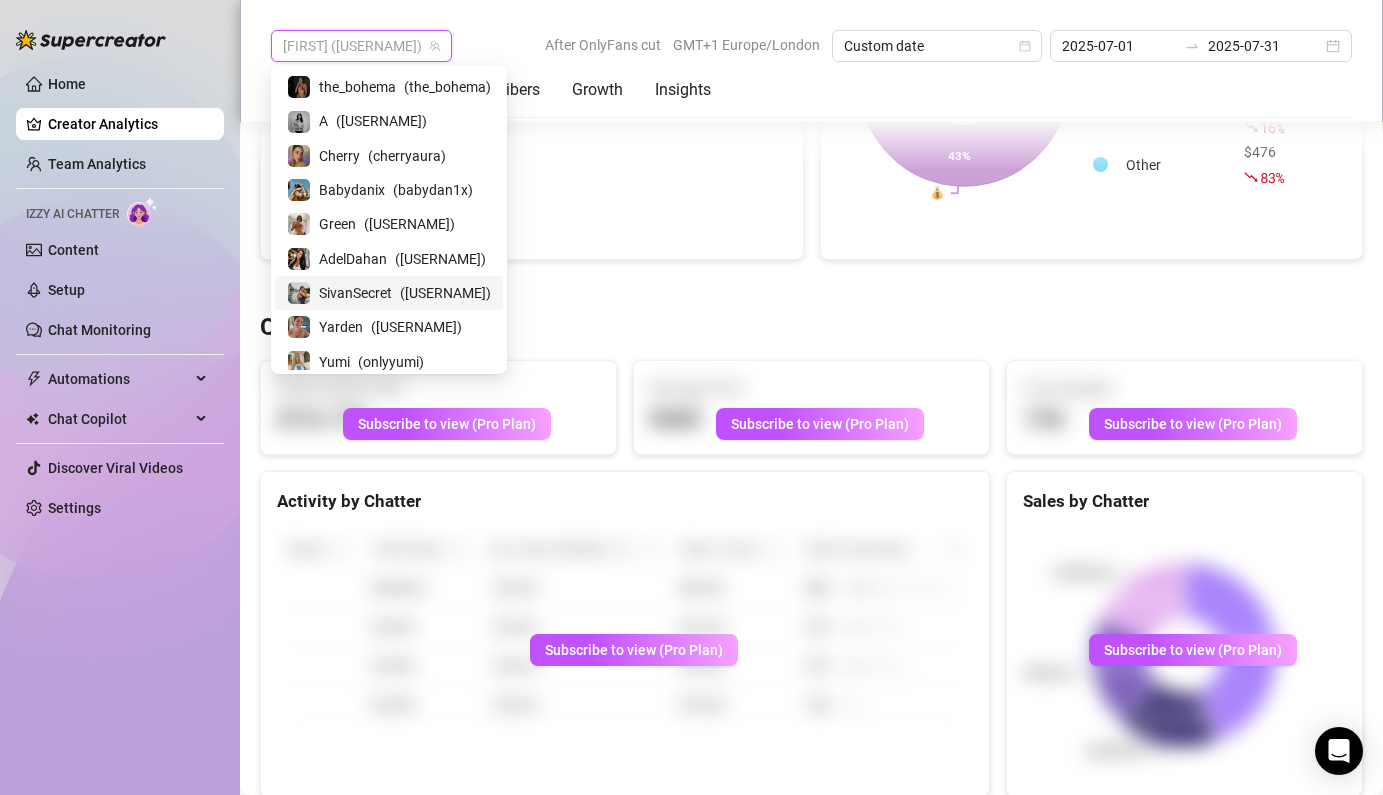 click on "SivanSecret" at bounding box center [355, 293] 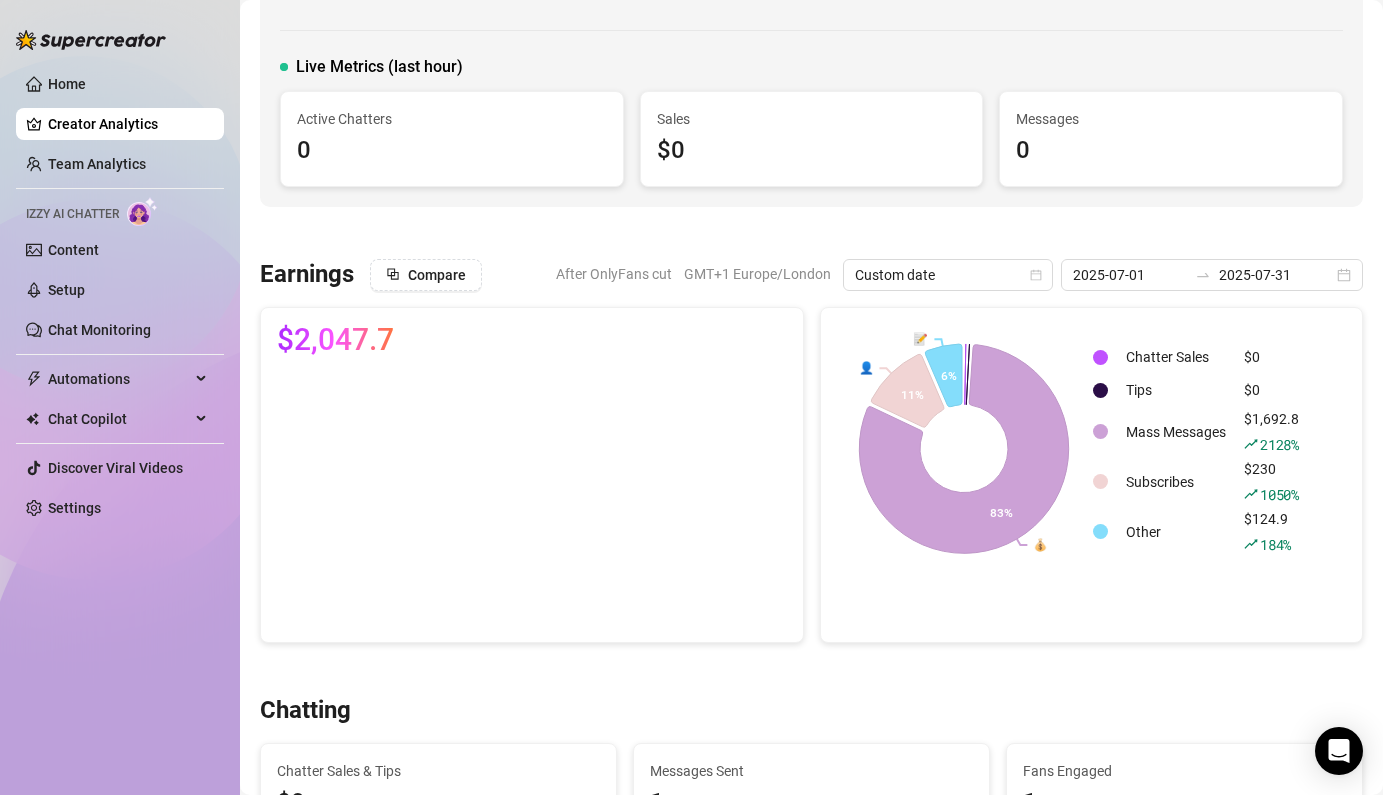 scroll, scrollTop: 0, scrollLeft: 0, axis: both 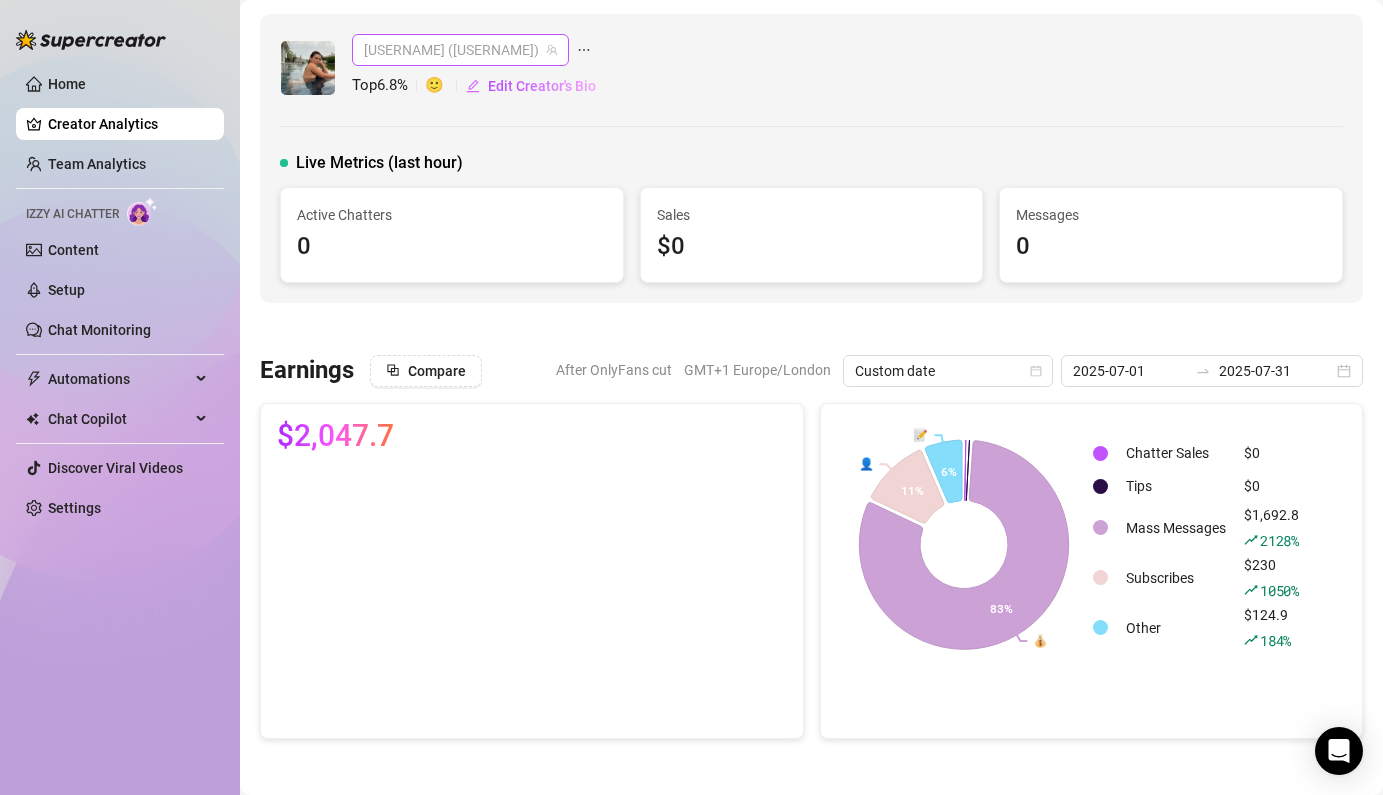 click on "[USERNAME] ([USERNAME])" at bounding box center [460, 50] 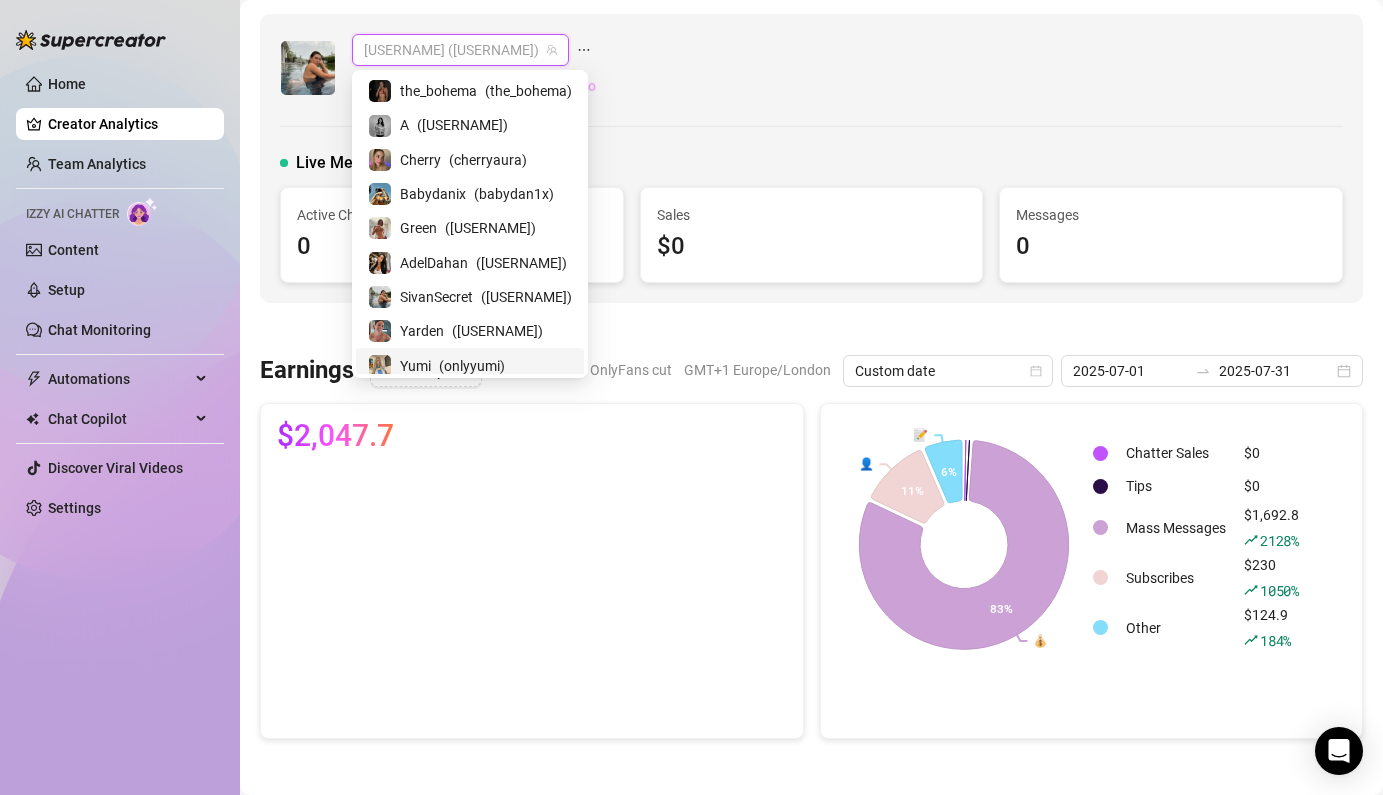 click on "( [USERNAME] )" at bounding box center [472, 366] 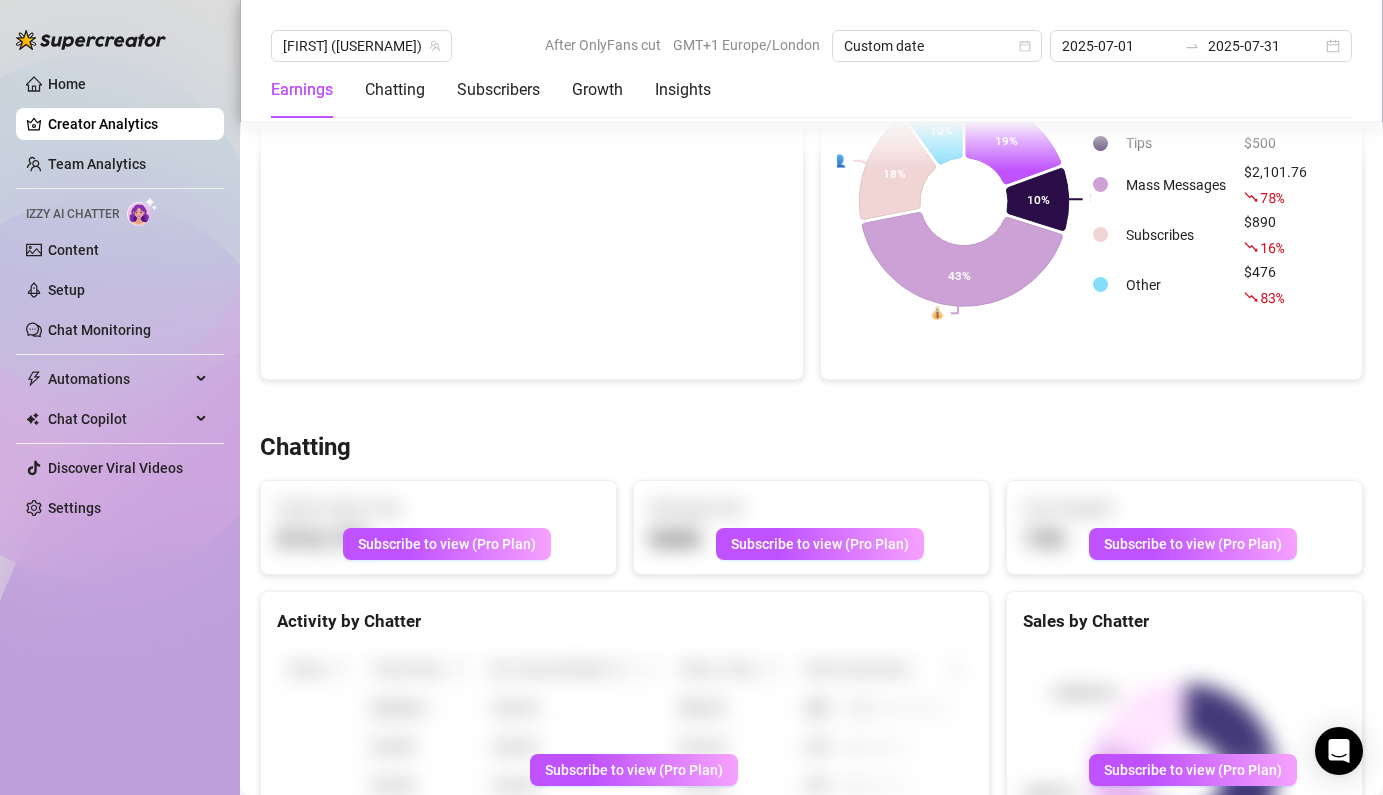 scroll, scrollTop: 0, scrollLeft: 0, axis: both 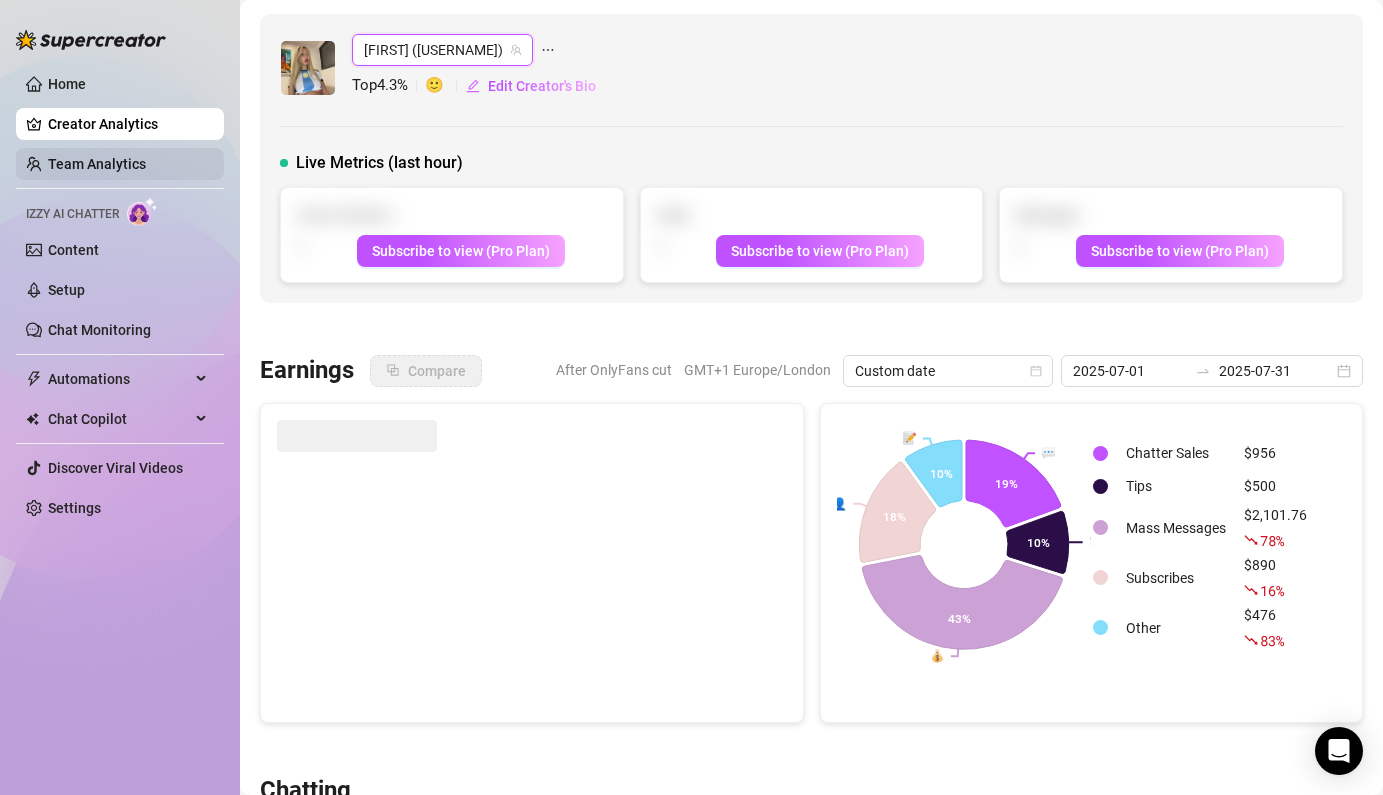 click on "Team Analytics" at bounding box center (97, 164) 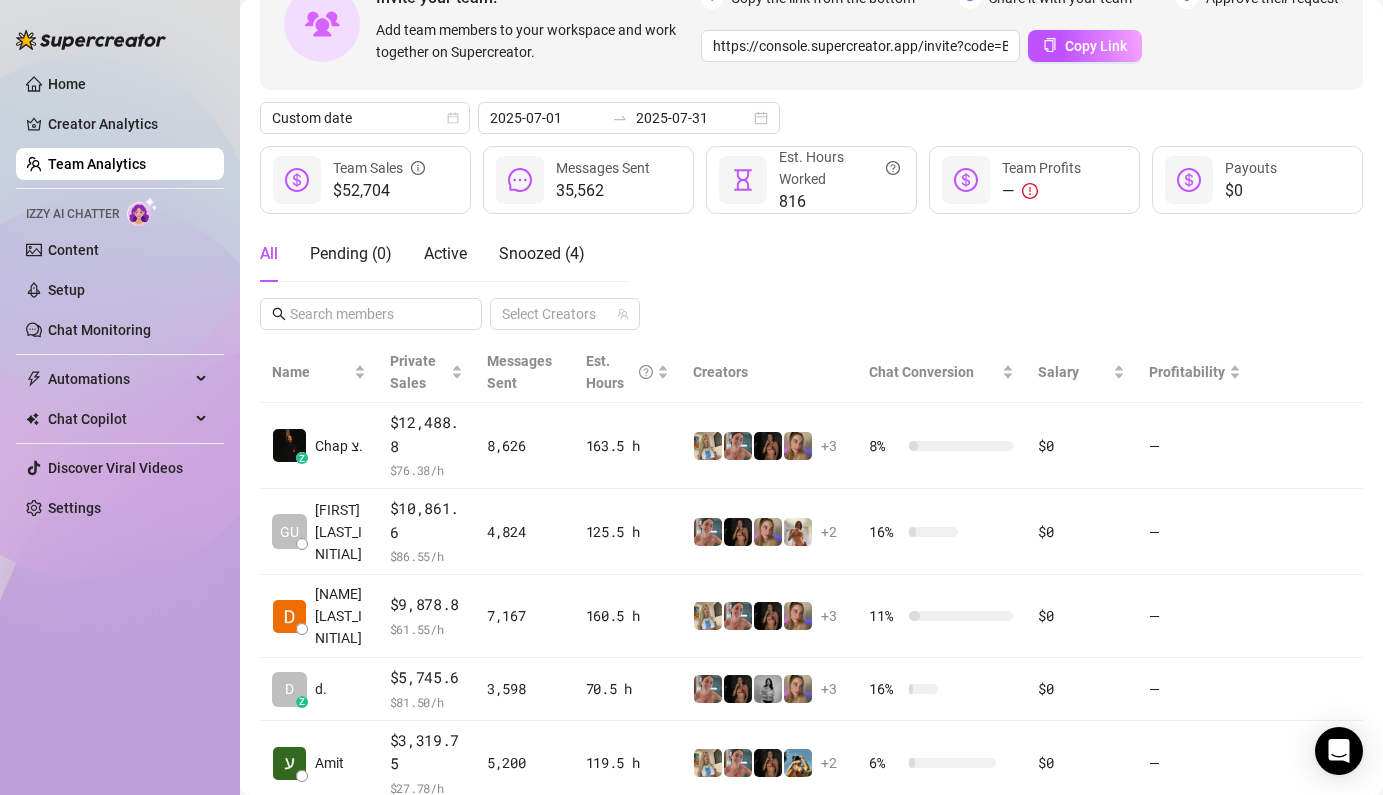 scroll, scrollTop: 339, scrollLeft: 0, axis: vertical 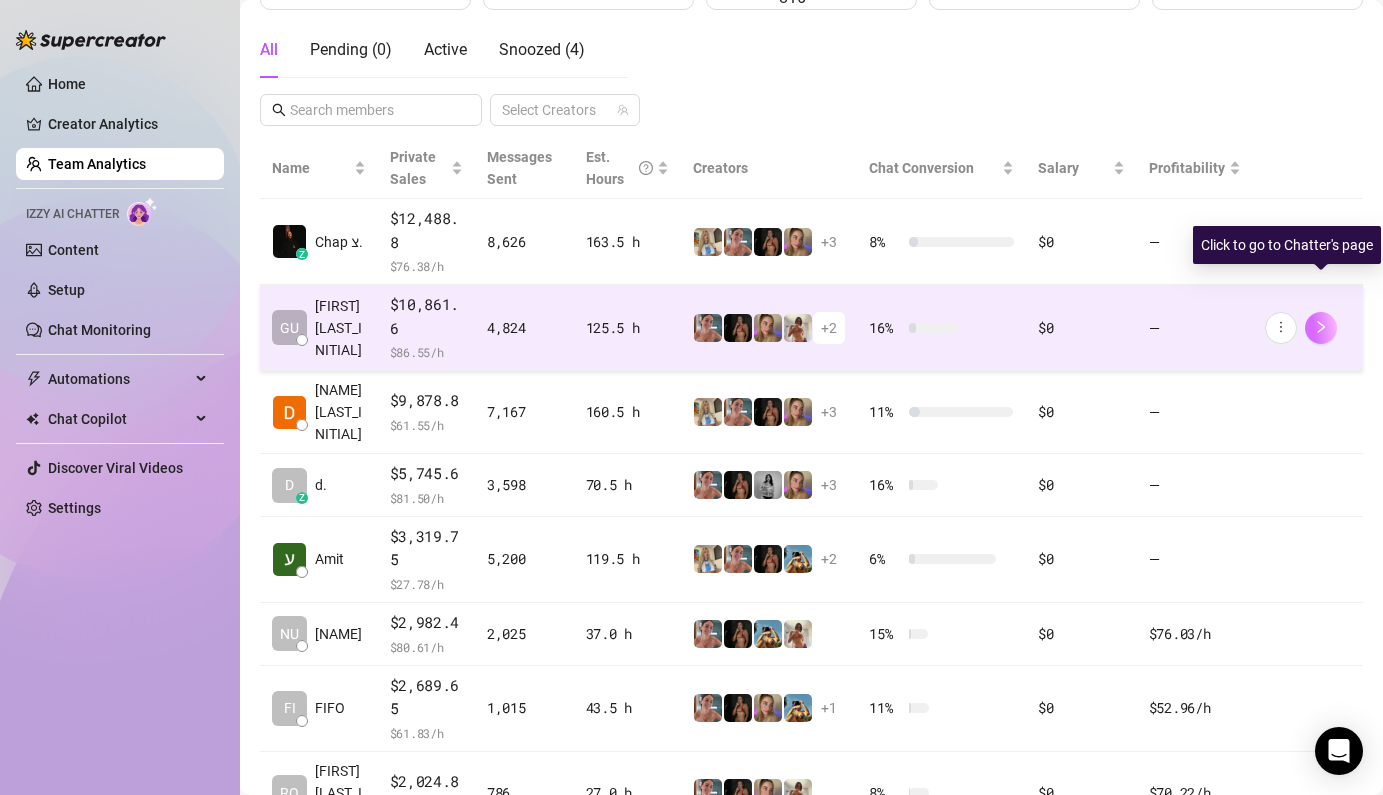 click at bounding box center [1321, 328] 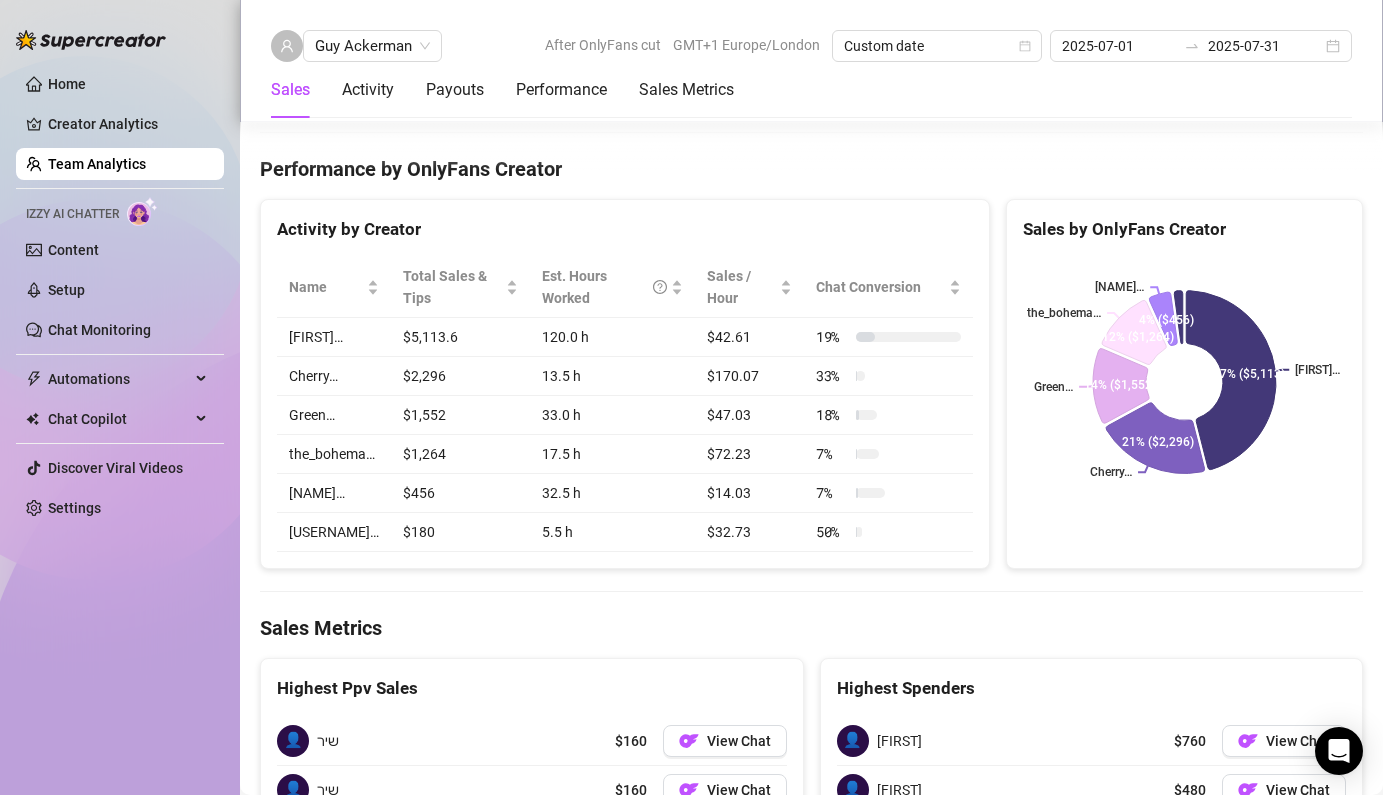 scroll, scrollTop: 2129, scrollLeft: 0, axis: vertical 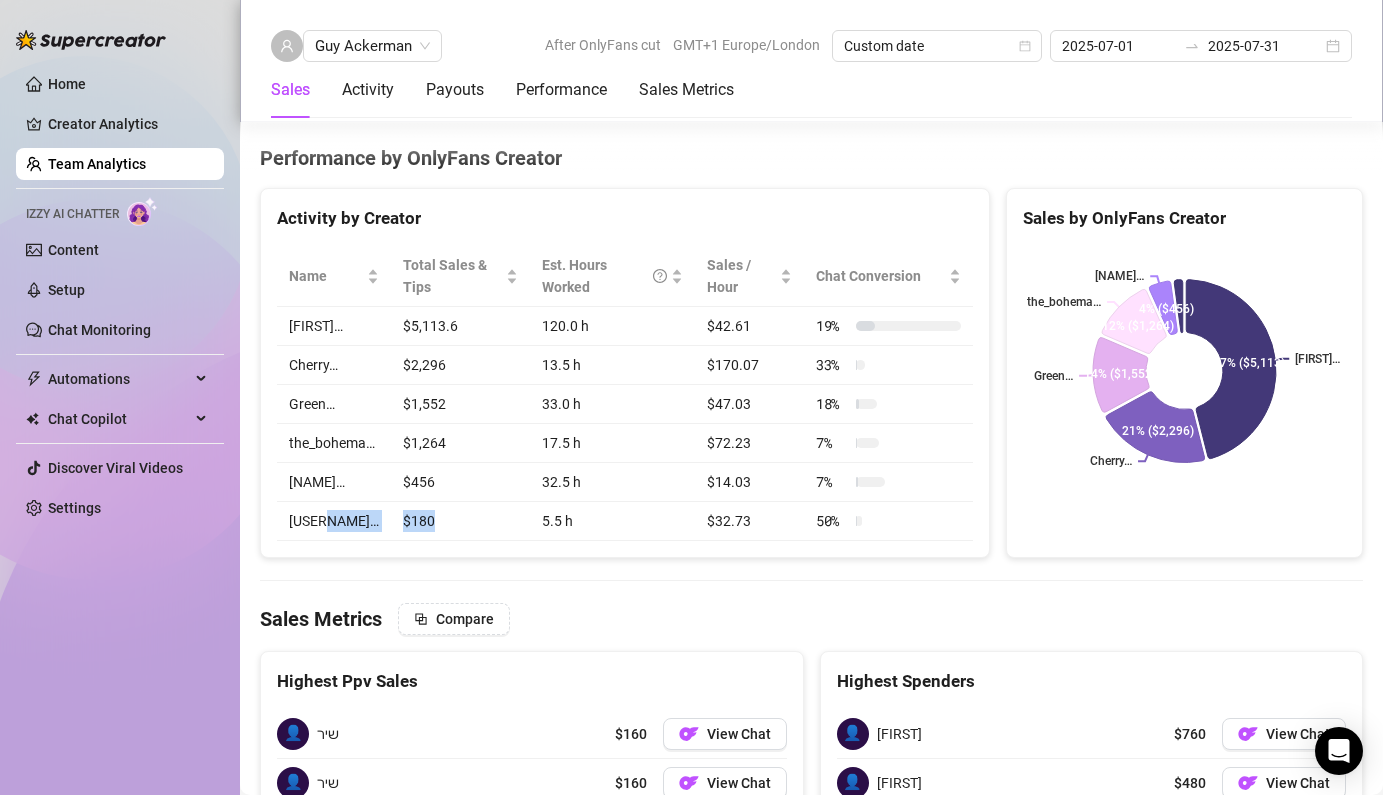 drag, startPoint x: 367, startPoint y: 526, endPoint x: 463, endPoint y: 526, distance: 96 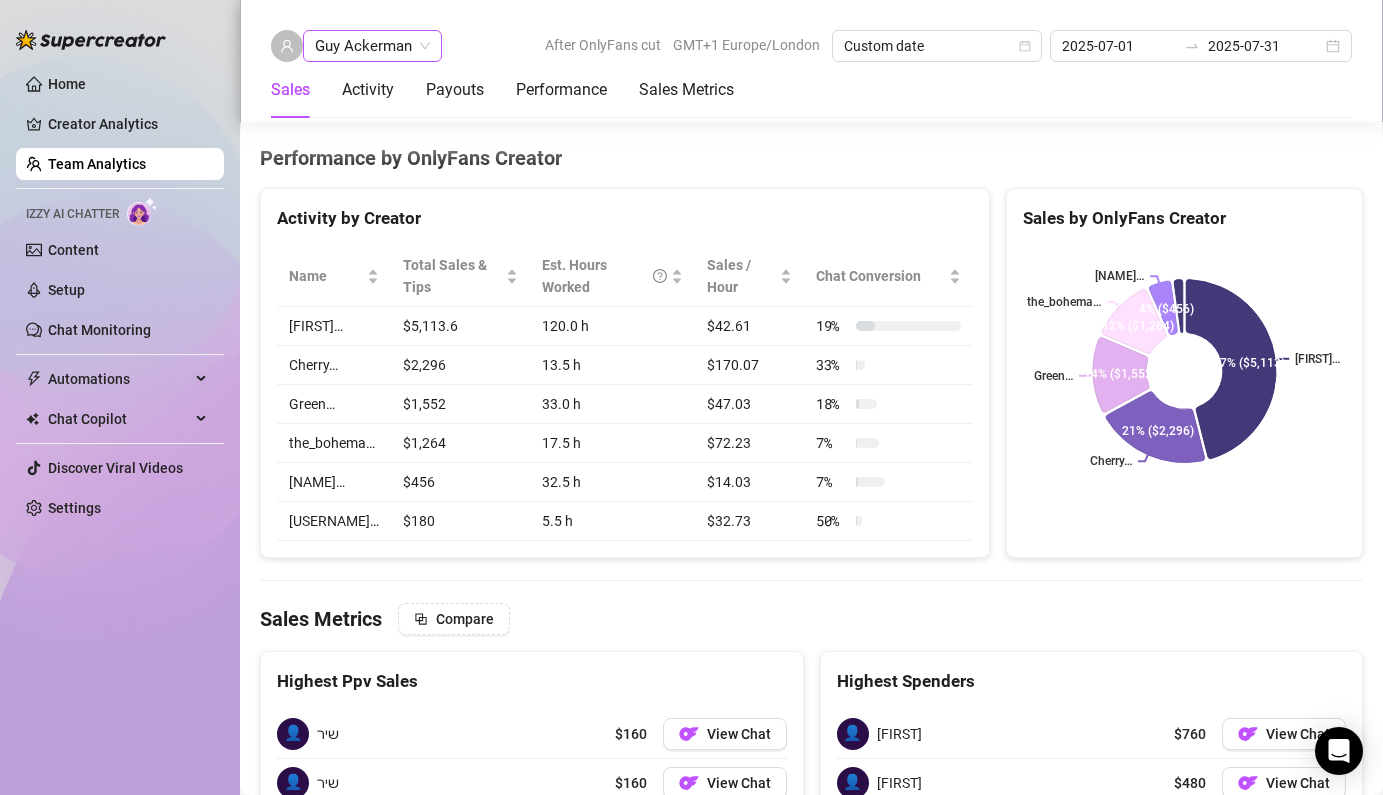 click on "Guy Ackerman" at bounding box center [372, 46] 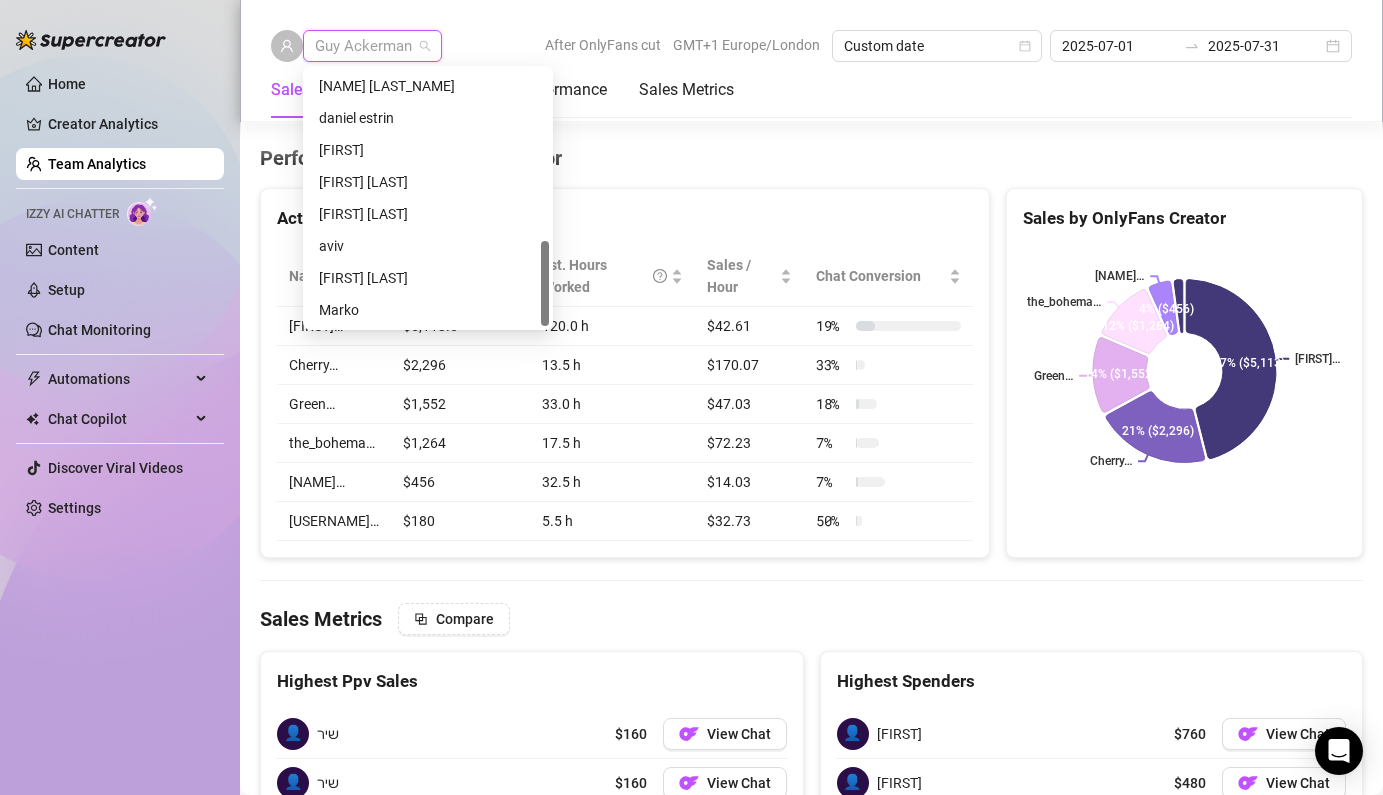 scroll, scrollTop: 0, scrollLeft: 0, axis: both 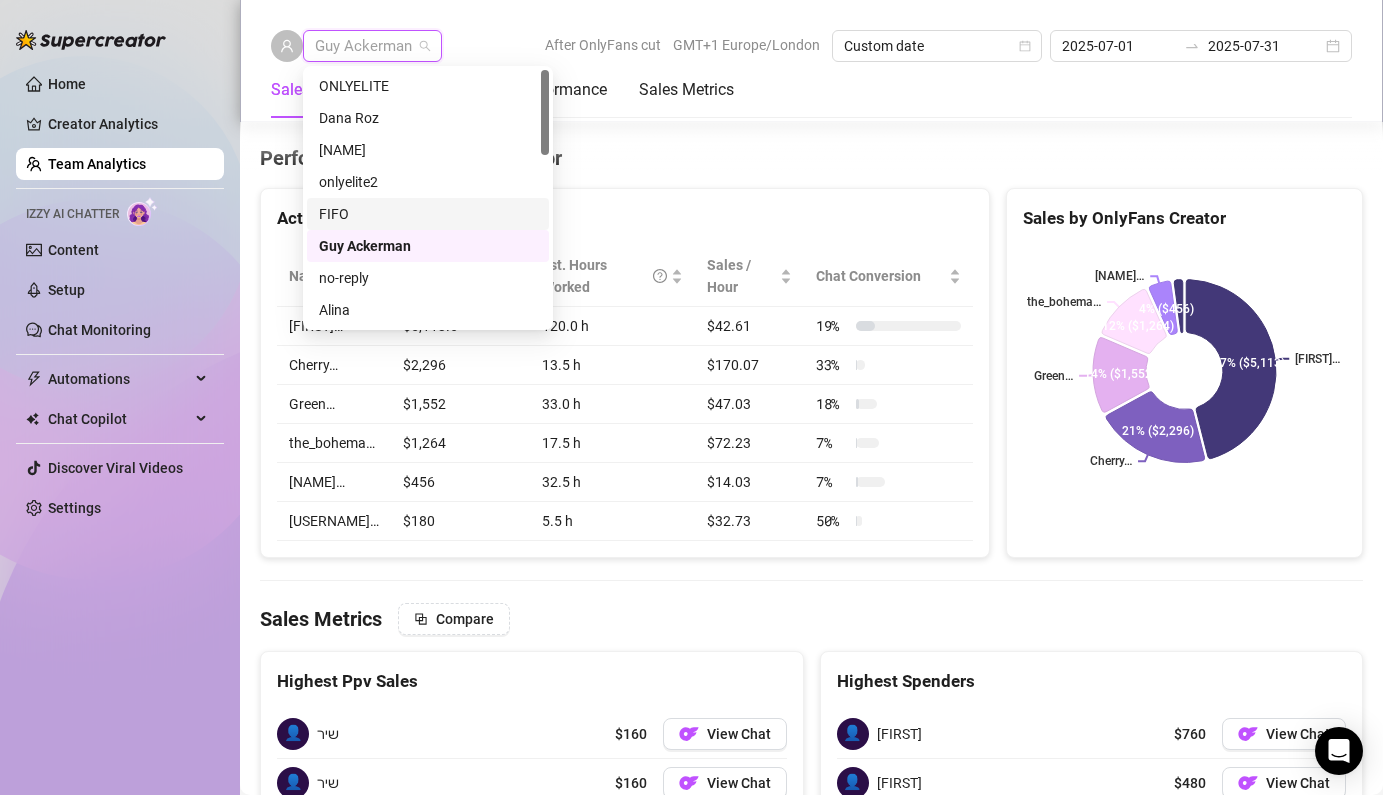 click on "FIFO" at bounding box center (428, 214) 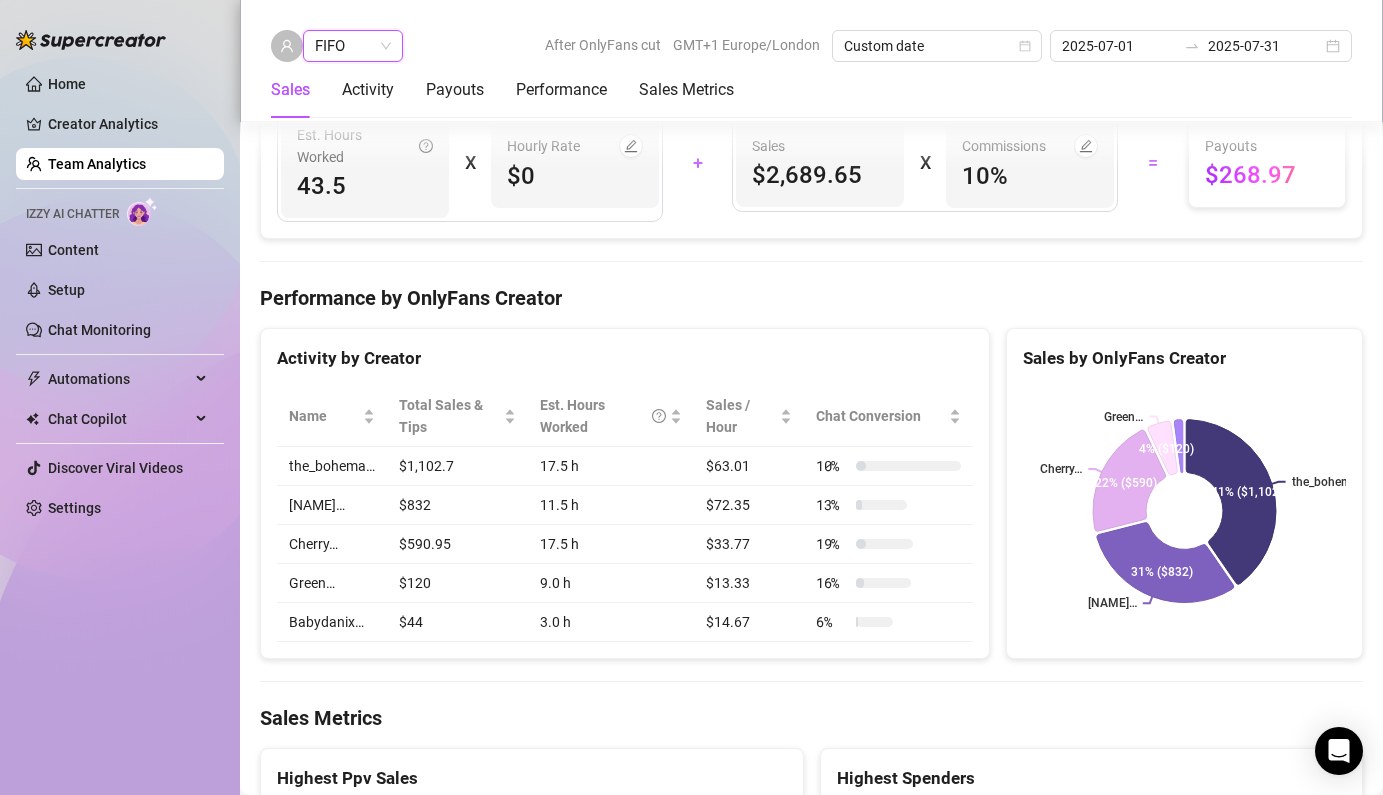 scroll, scrollTop: 2490, scrollLeft: 0, axis: vertical 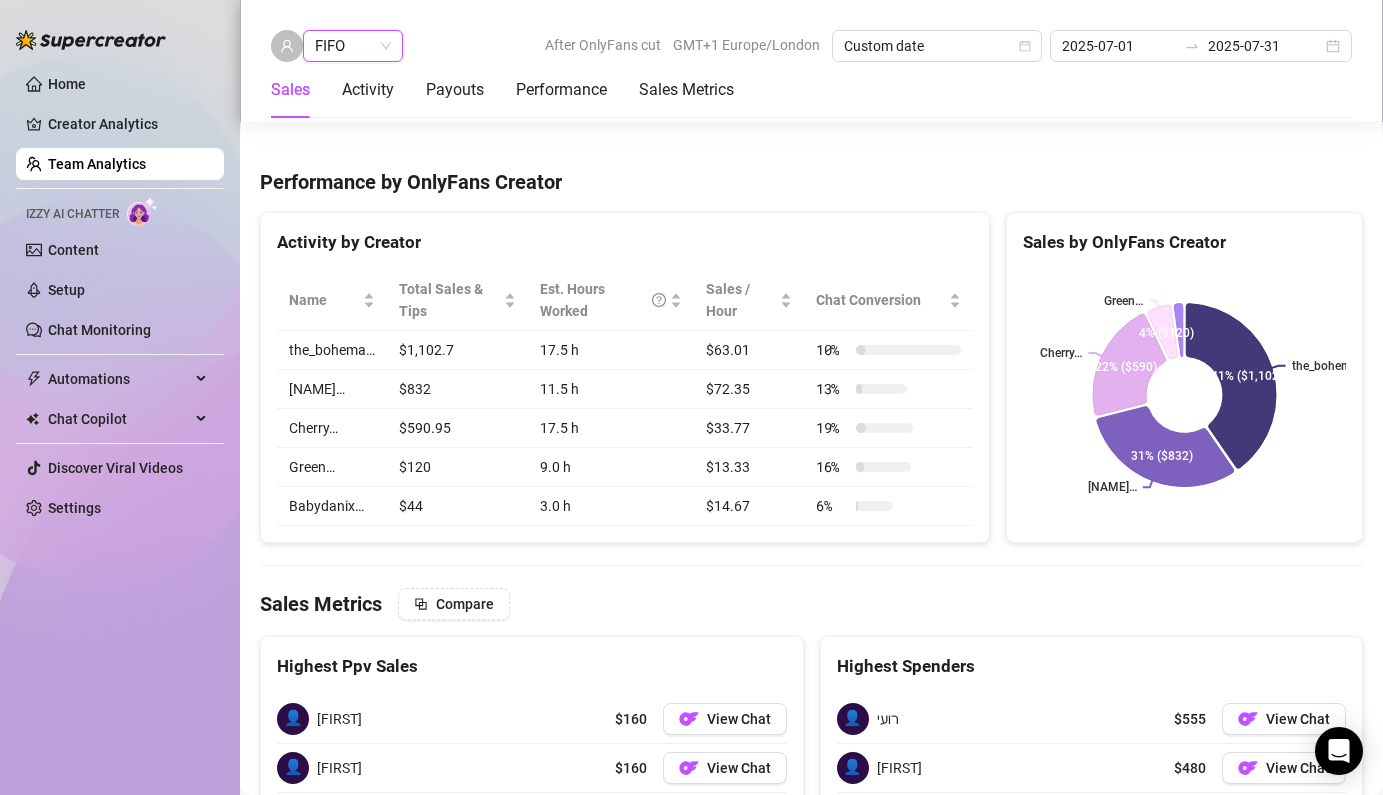 click on "FIFO" at bounding box center (353, 46) 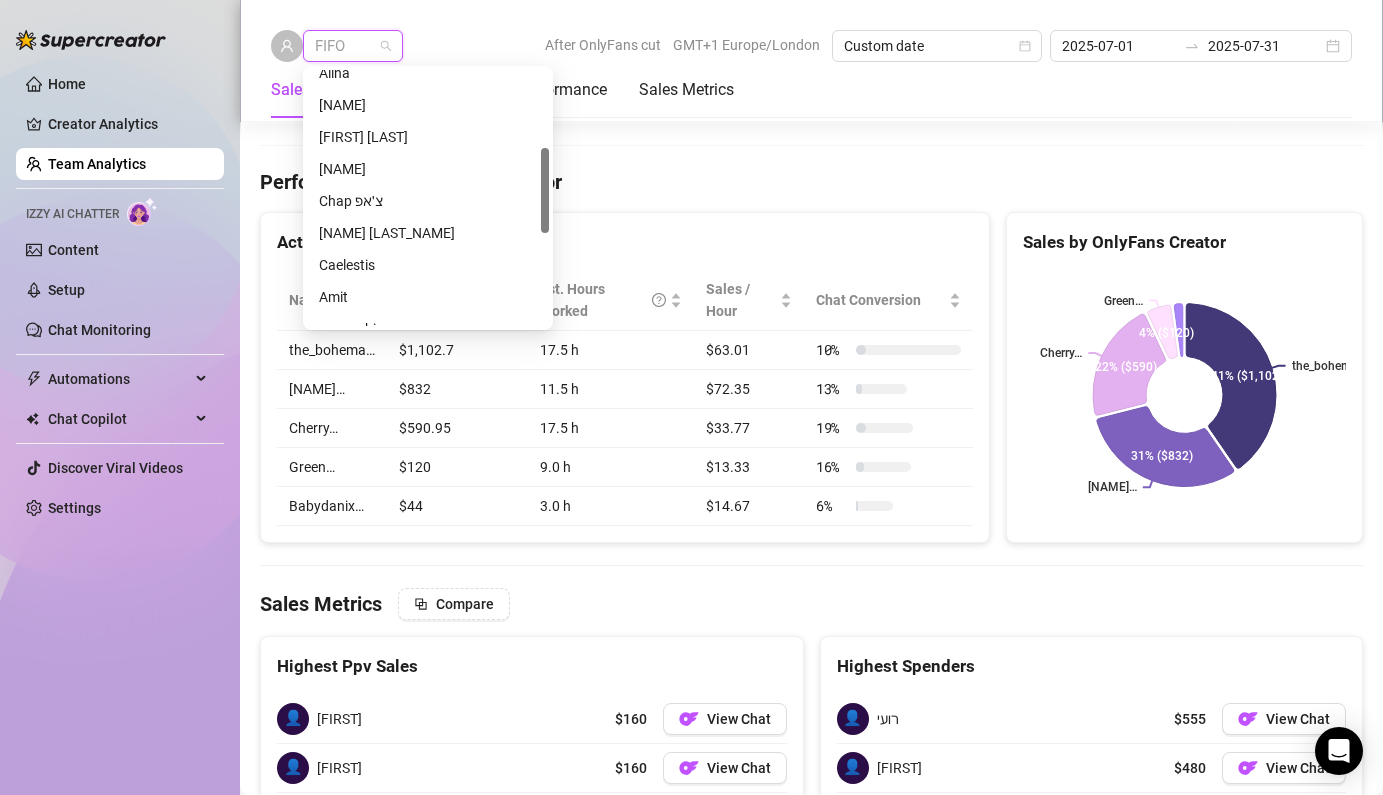 scroll, scrollTop: 231, scrollLeft: 0, axis: vertical 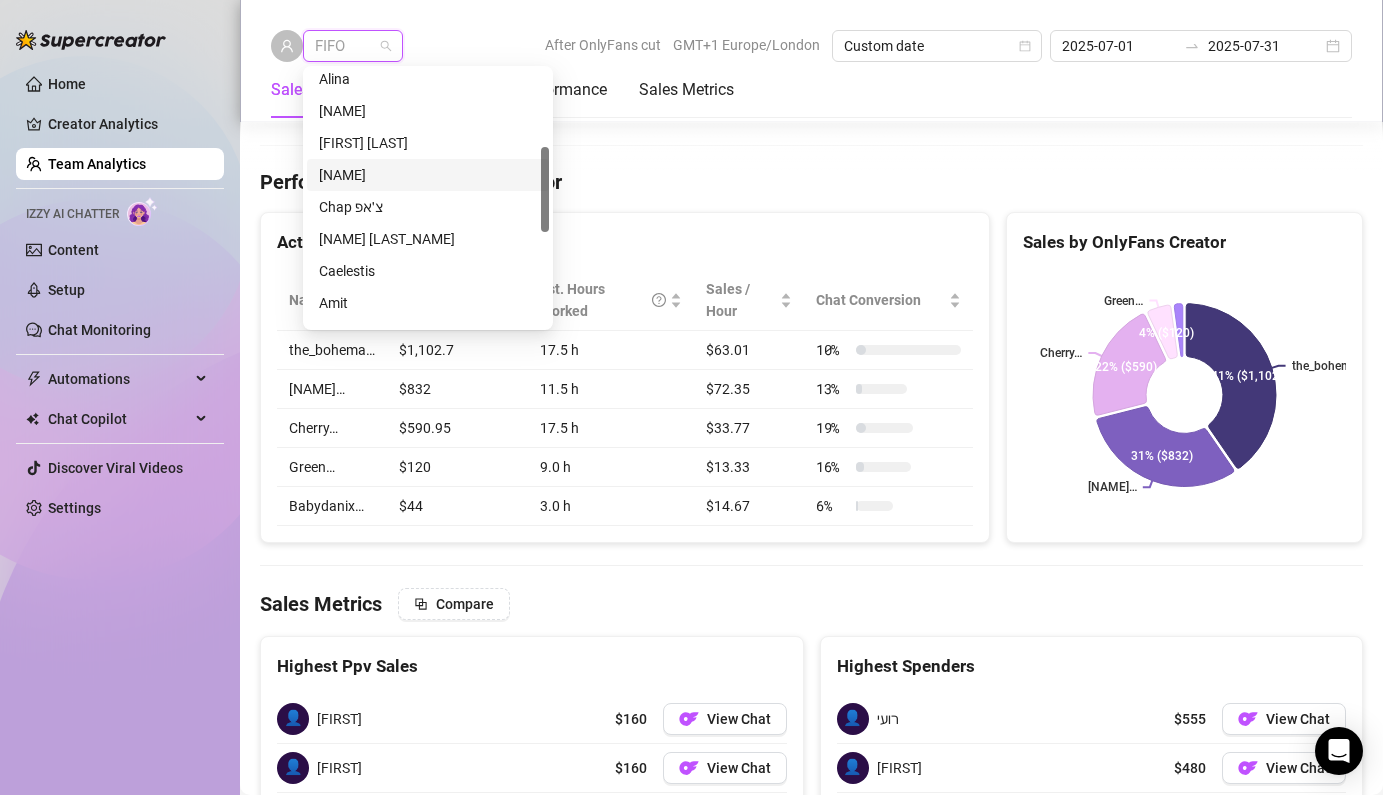 click on "[NAME]" at bounding box center (428, 175) 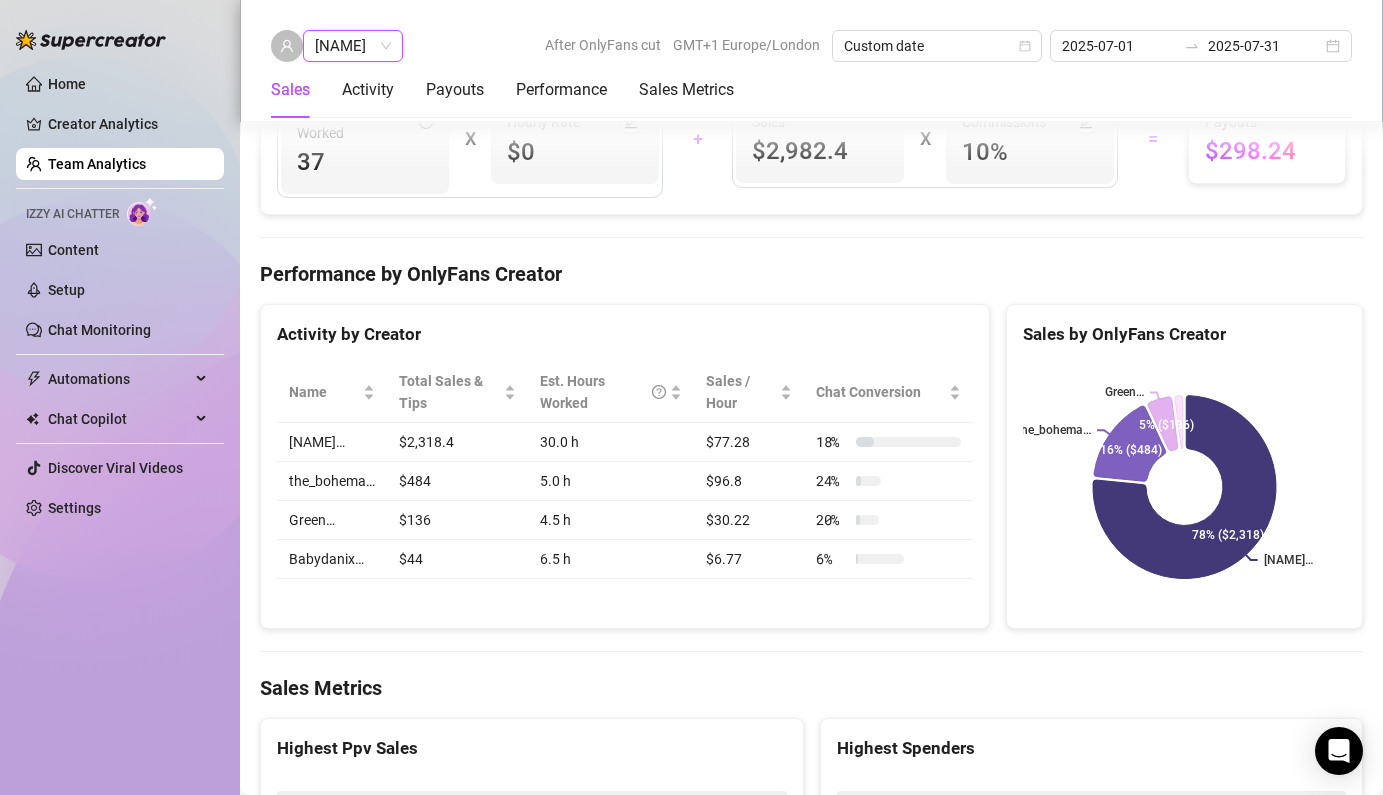 scroll, scrollTop: 2095, scrollLeft: 0, axis: vertical 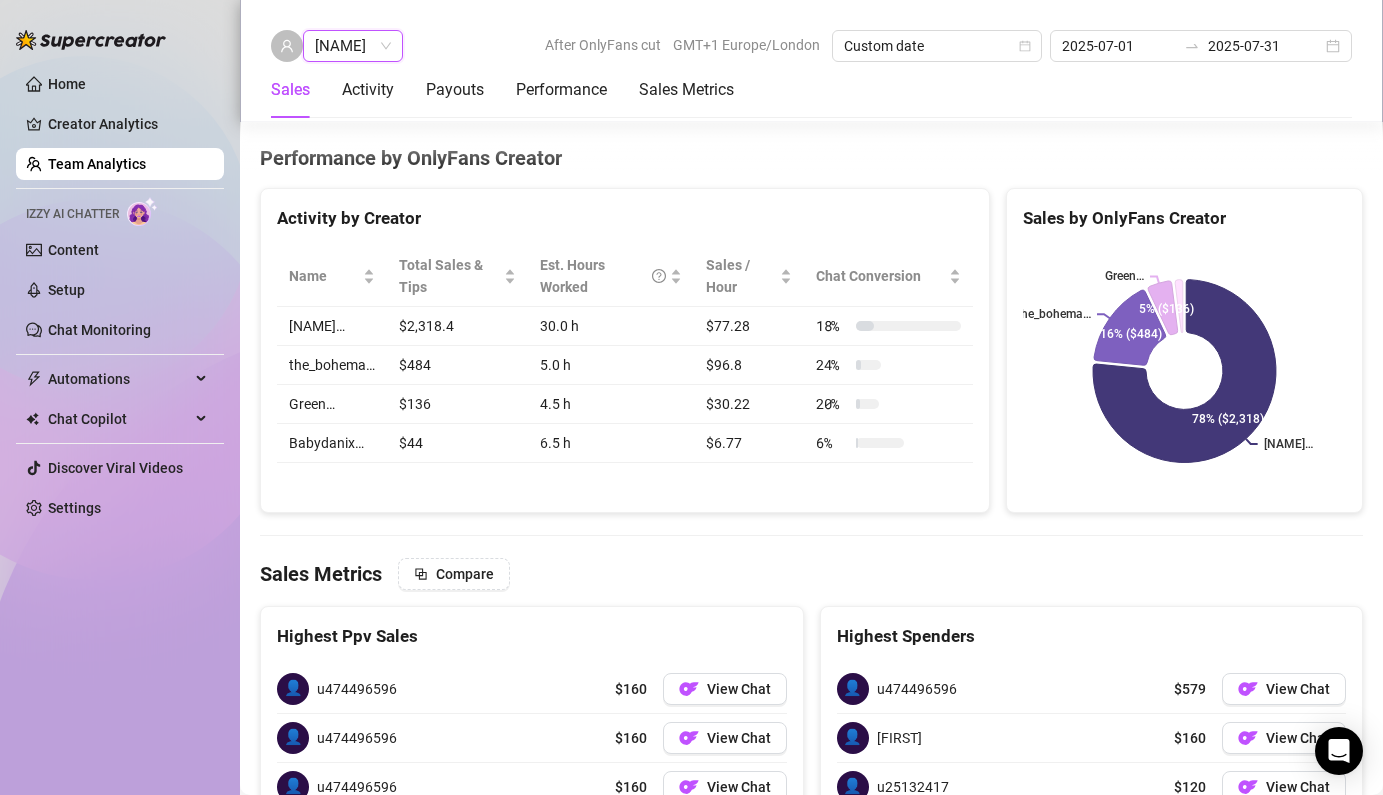 click on "[NAME]" at bounding box center (353, 46) 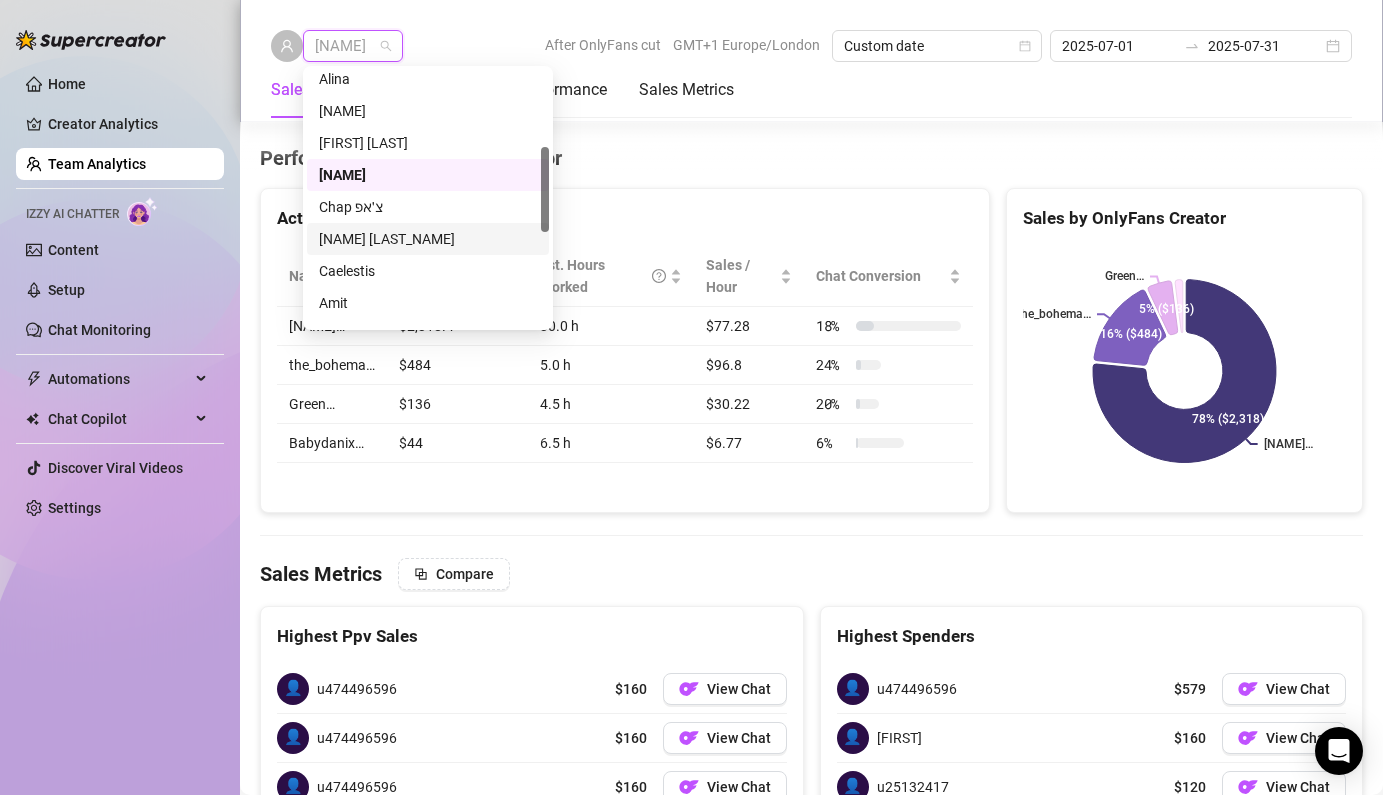 click on "[NAME] [LAST_NAME]" at bounding box center (428, 239) 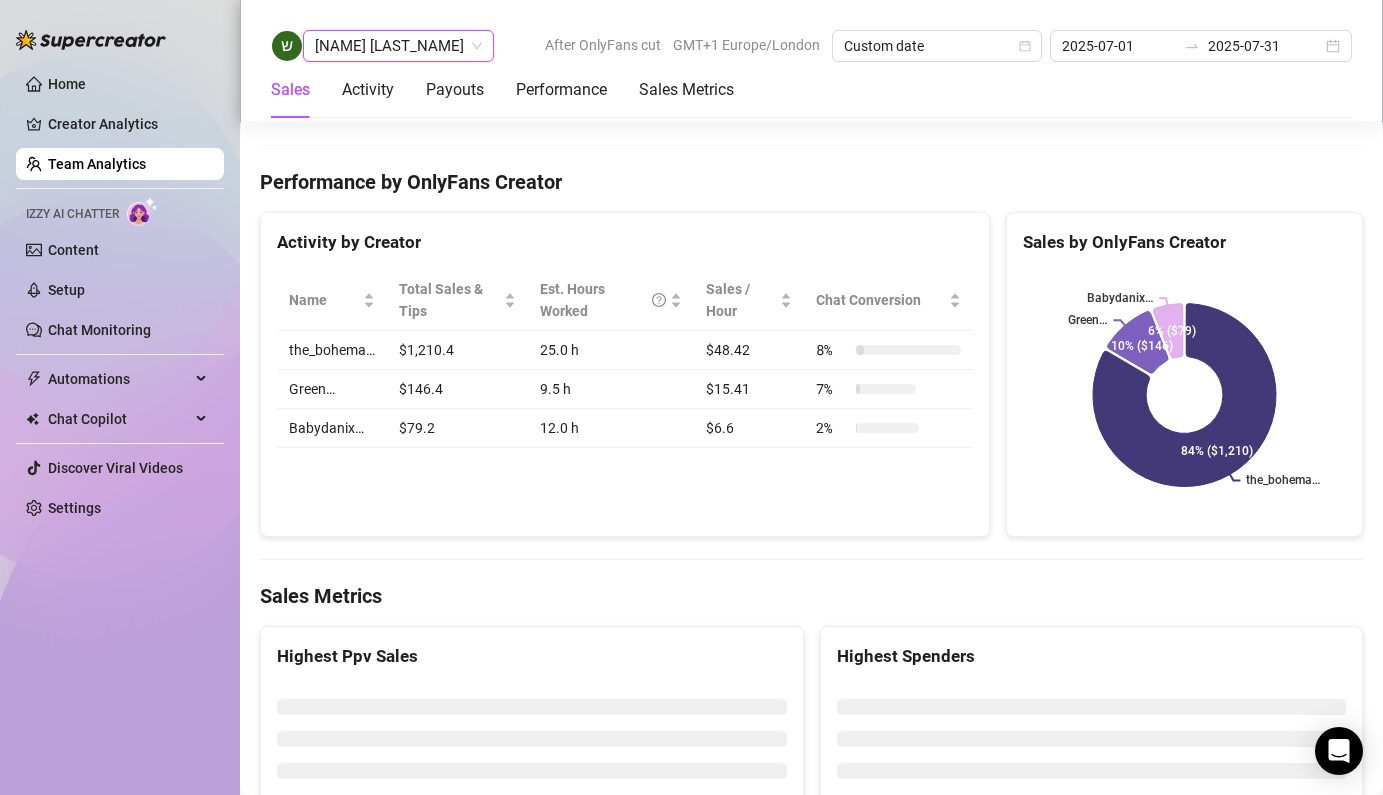 scroll, scrollTop: 2095, scrollLeft: 0, axis: vertical 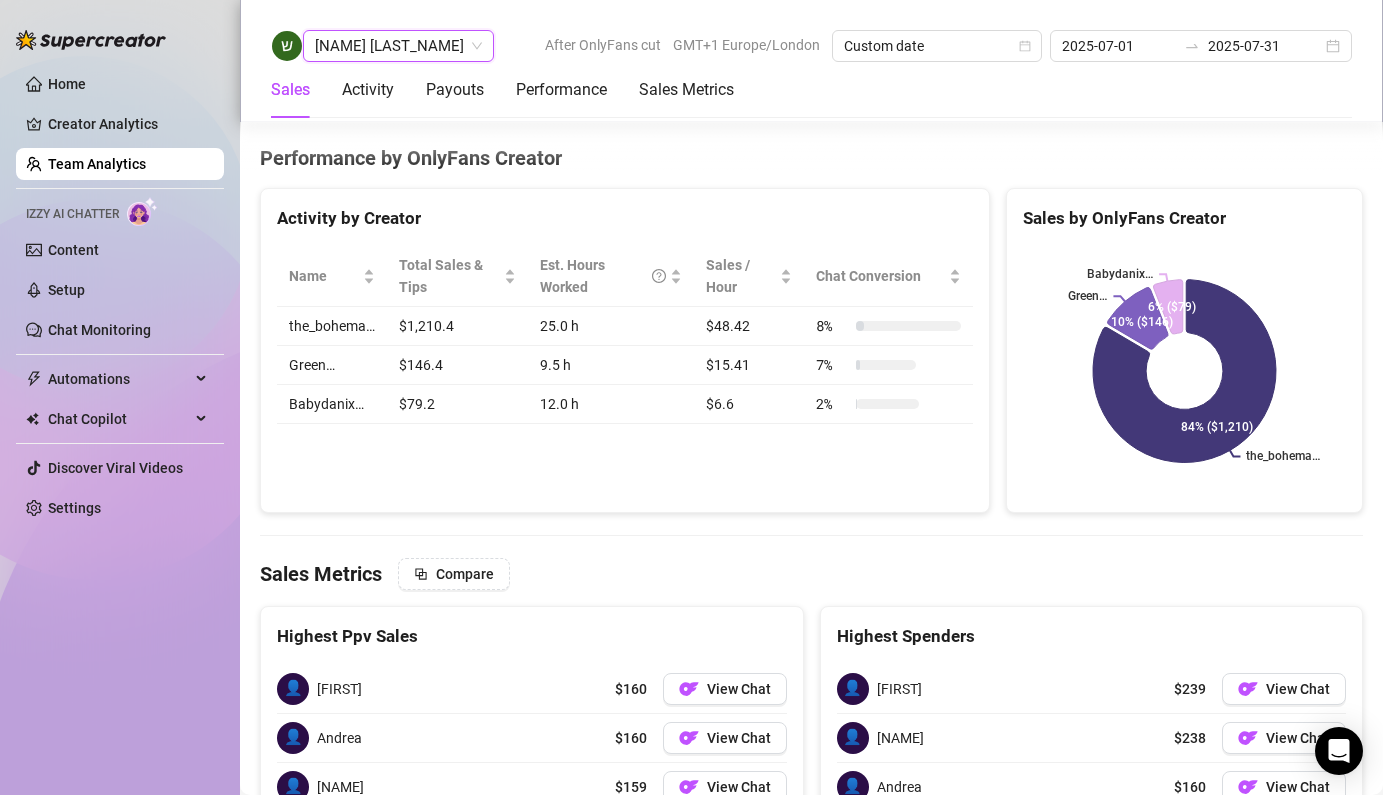 click on "[NAME] [LAST_NAME]" at bounding box center [398, 46] 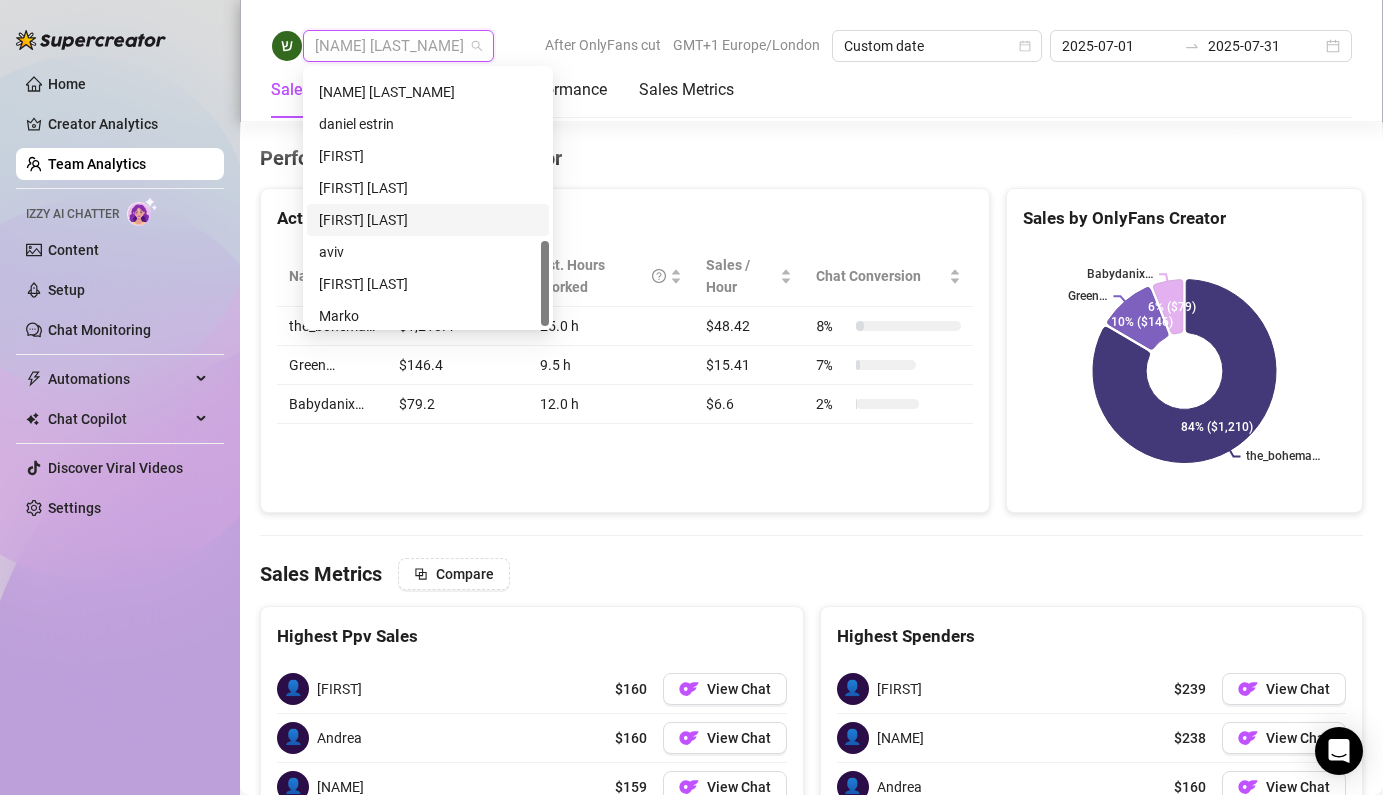 scroll, scrollTop: 512, scrollLeft: 0, axis: vertical 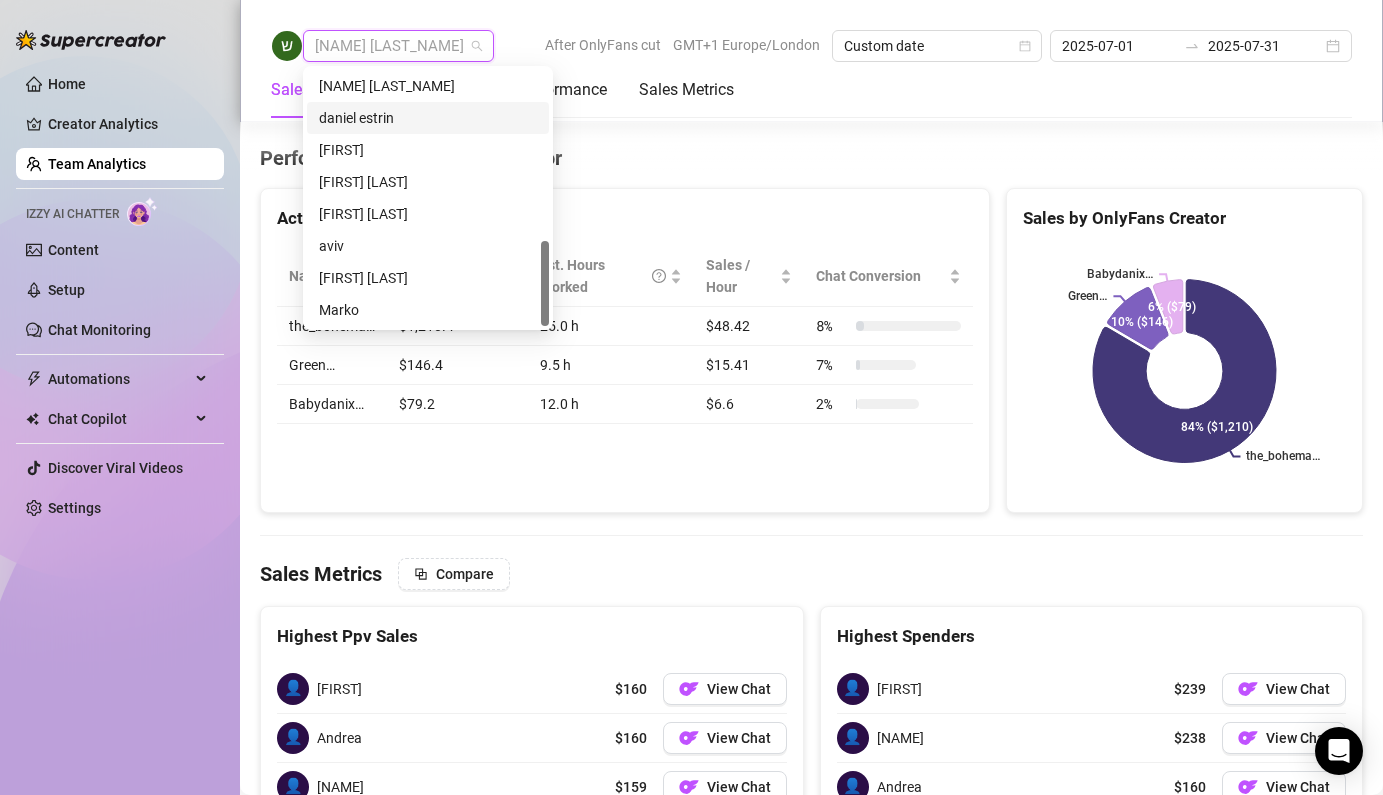 click on "daniel estrin" at bounding box center [428, 118] 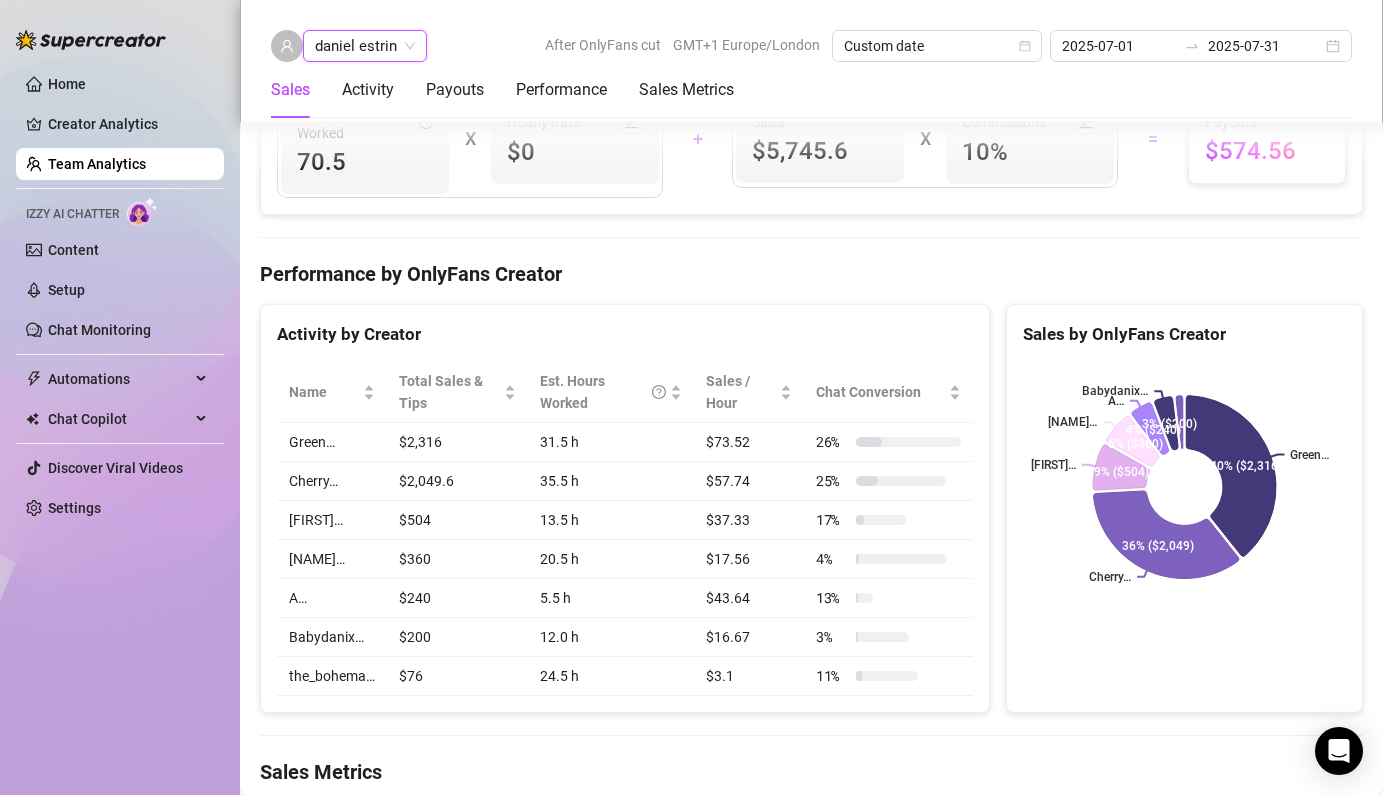 scroll, scrollTop: 2492, scrollLeft: 0, axis: vertical 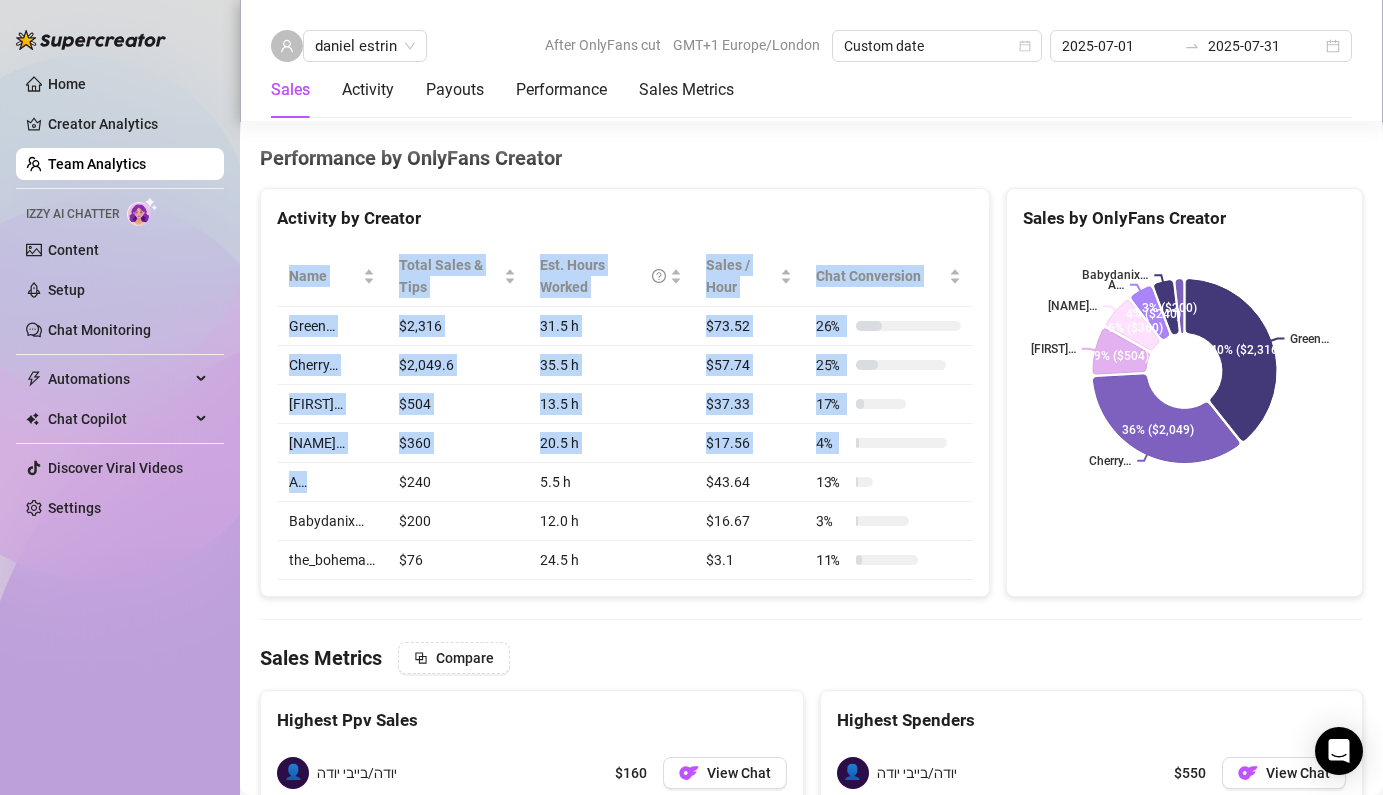 drag, startPoint x: 308, startPoint y: 482, endPoint x: 276, endPoint y: 485, distance: 32.140316 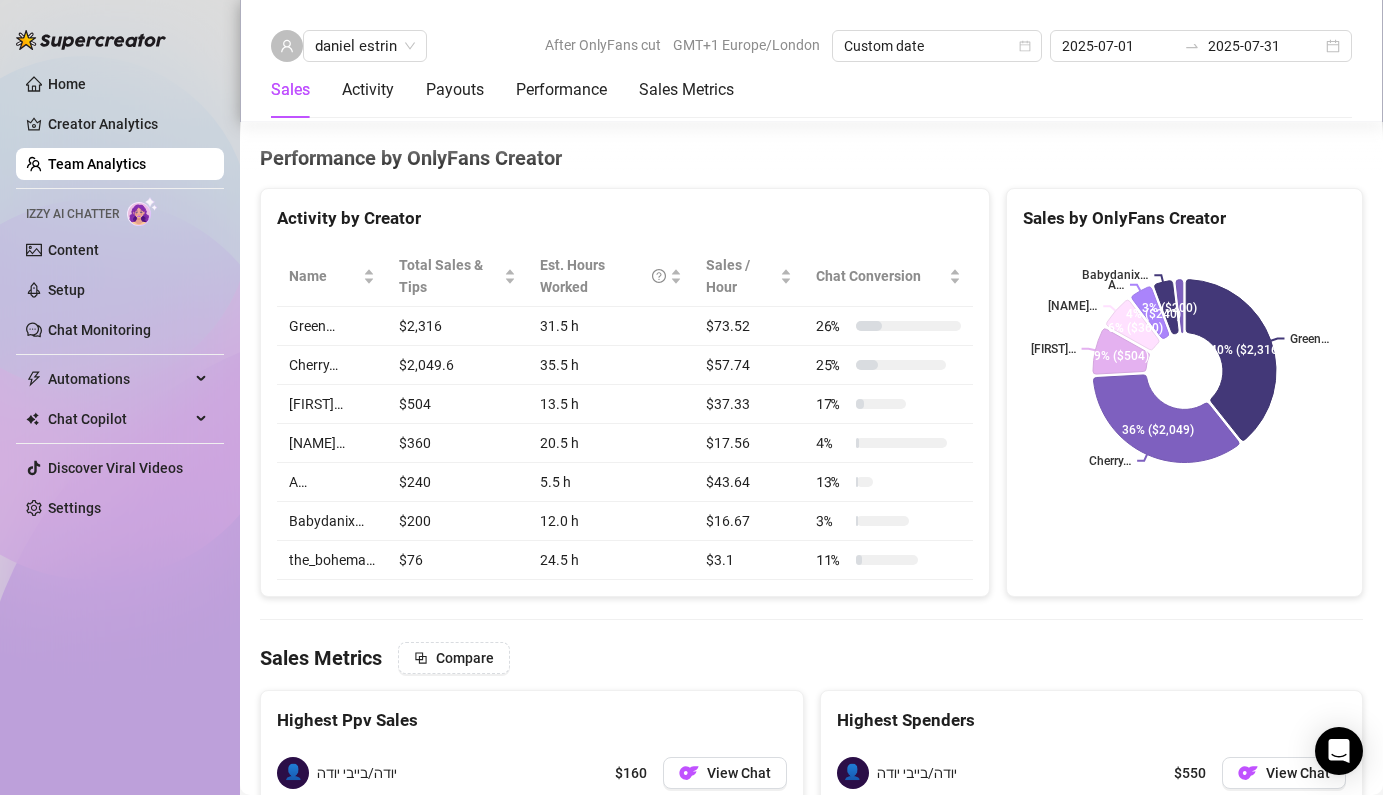 click on "Performance by OnlyFans Creator" at bounding box center (811, 158) 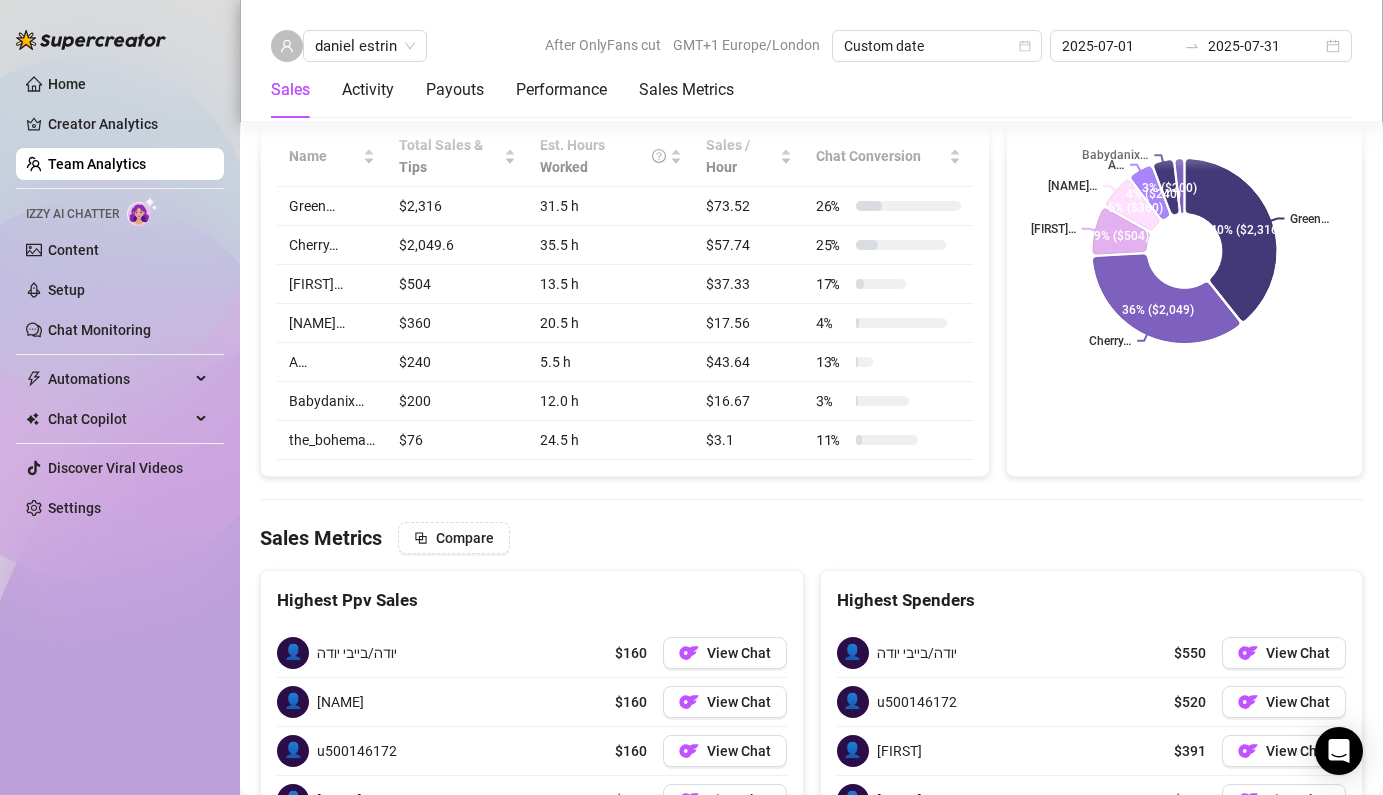 scroll, scrollTop: 2660, scrollLeft: 0, axis: vertical 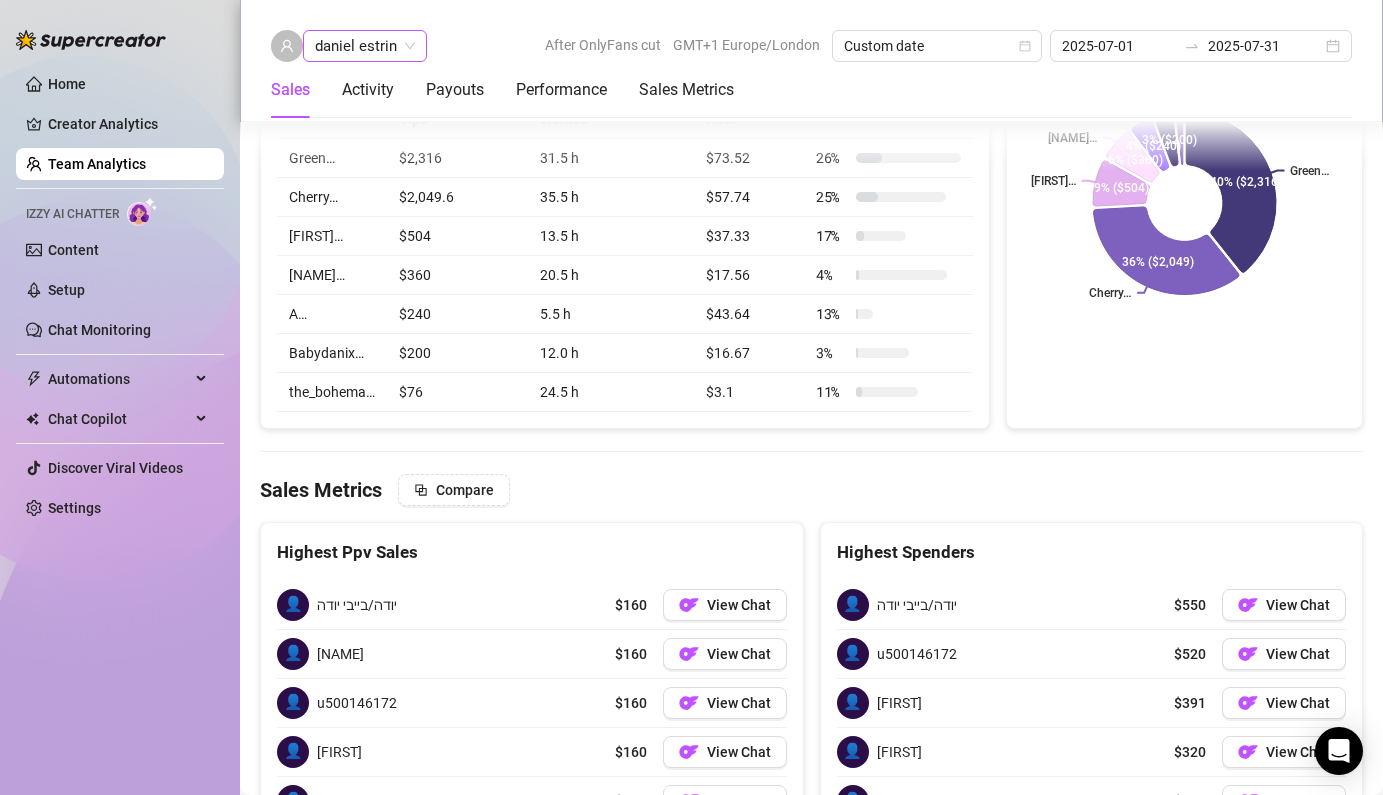 click on "daniel estrin" at bounding box center [365, 46] 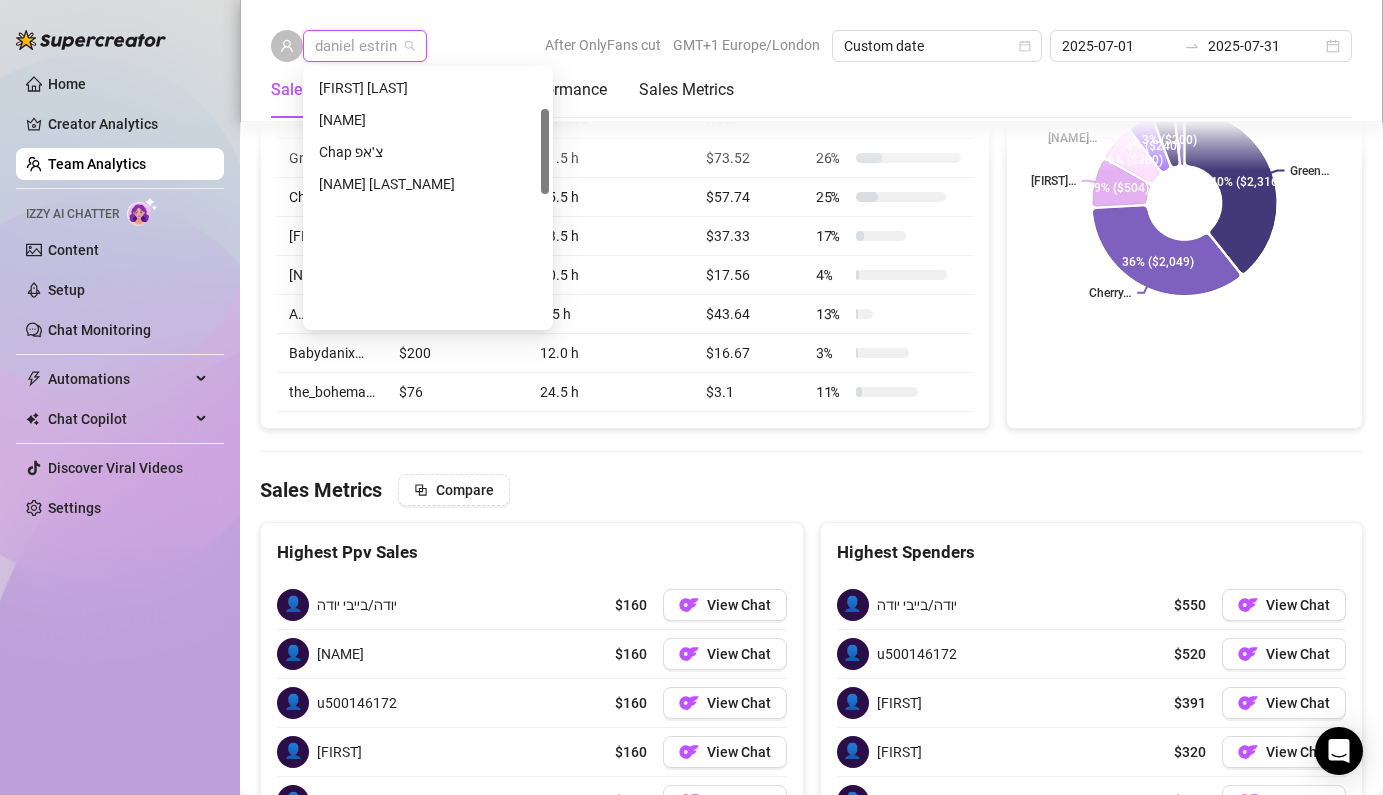 scroll, scrollTop: 0, scrollLeft: 0, axis: both 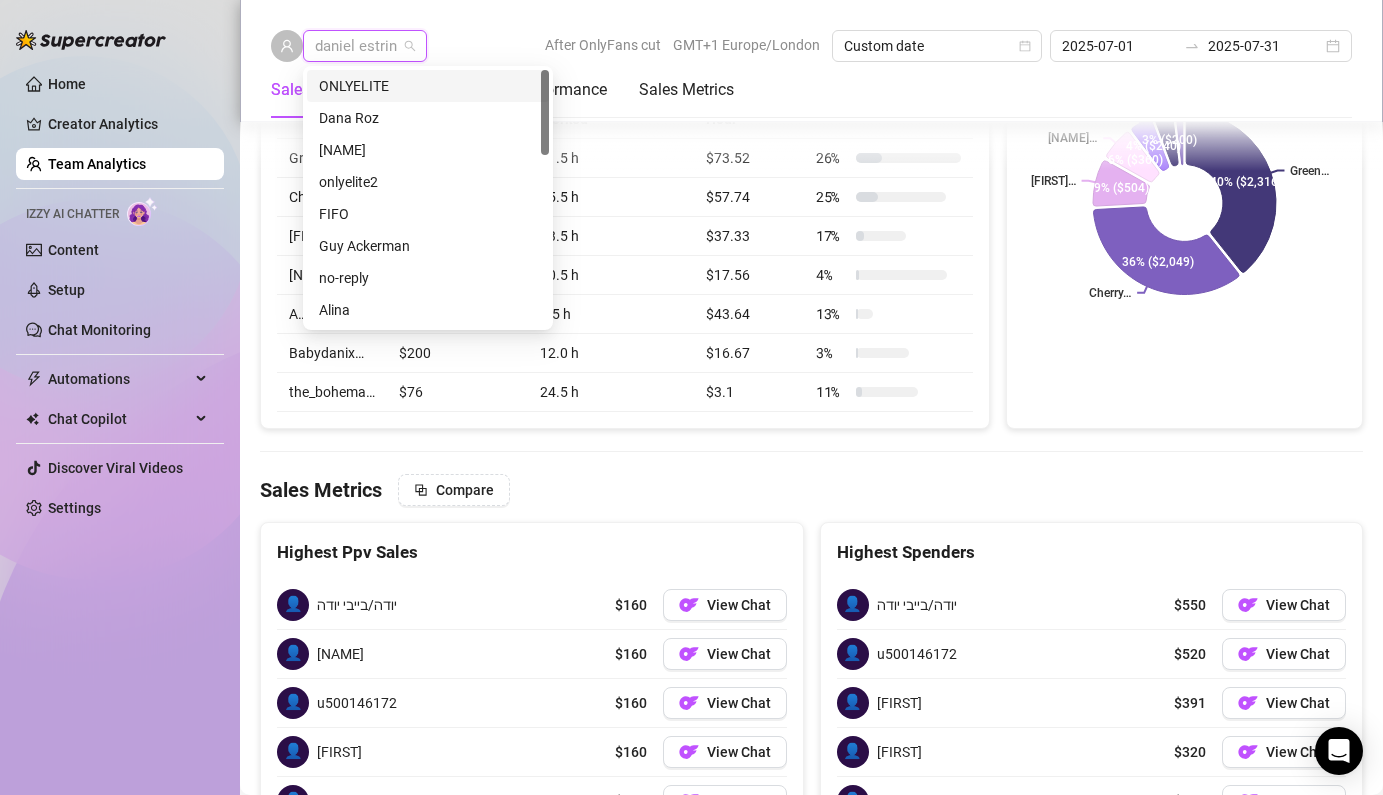 click on "ONLYELITE" at bounding box center [428, 86] 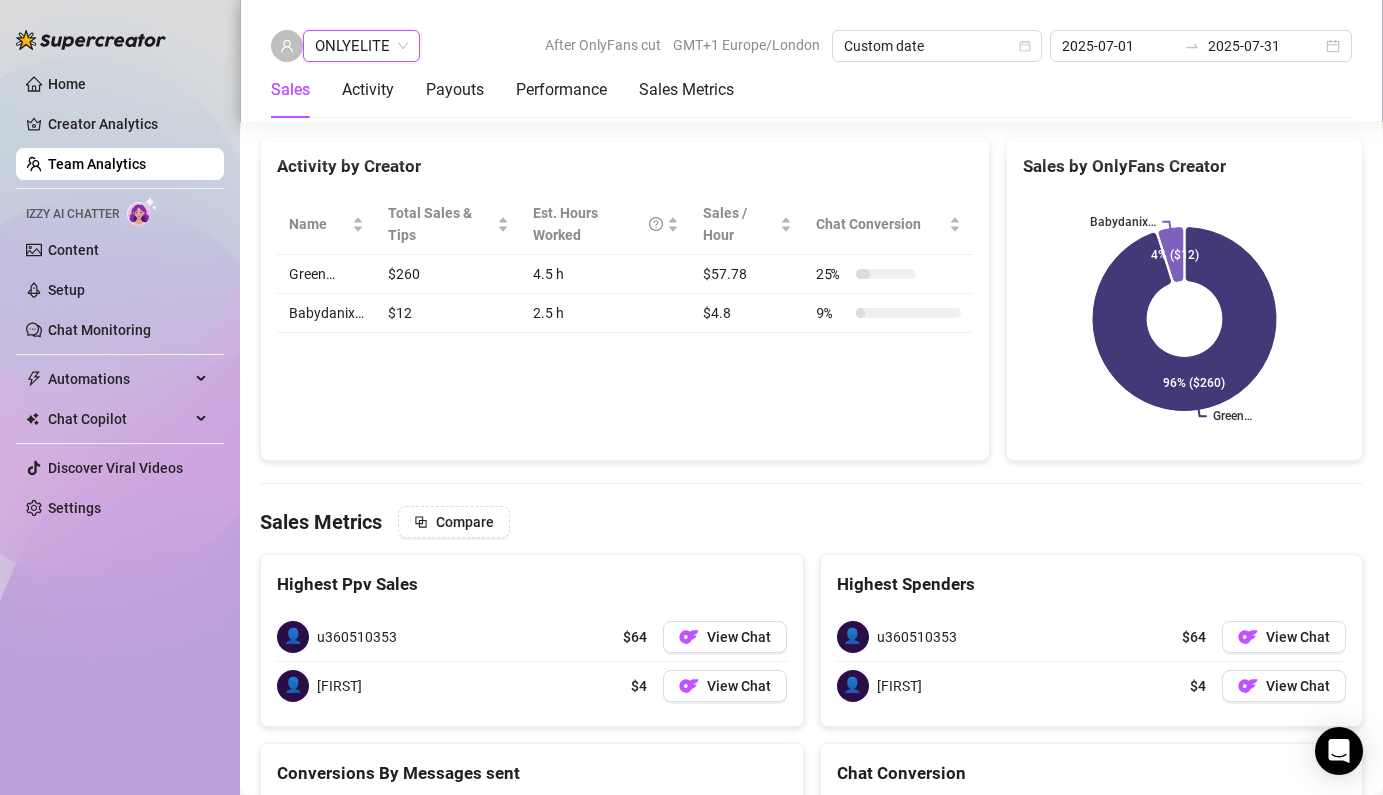 scroll, scrollTop: 2083, scrollLeft: 0, axis: vertical 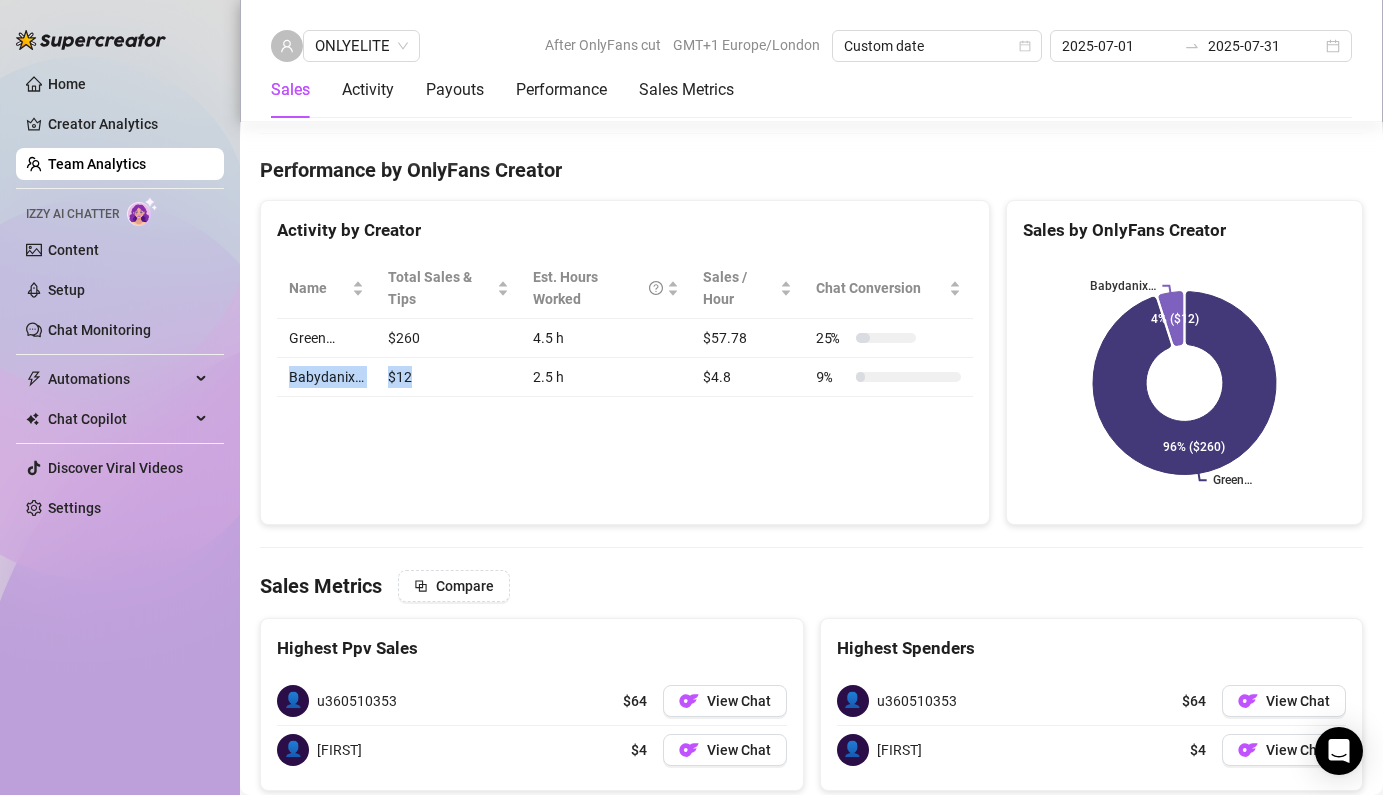 drag, startPoint x: 282, startPoint y: 378, endPoint x: 433, endPoint y: 374, distance: 151.05296 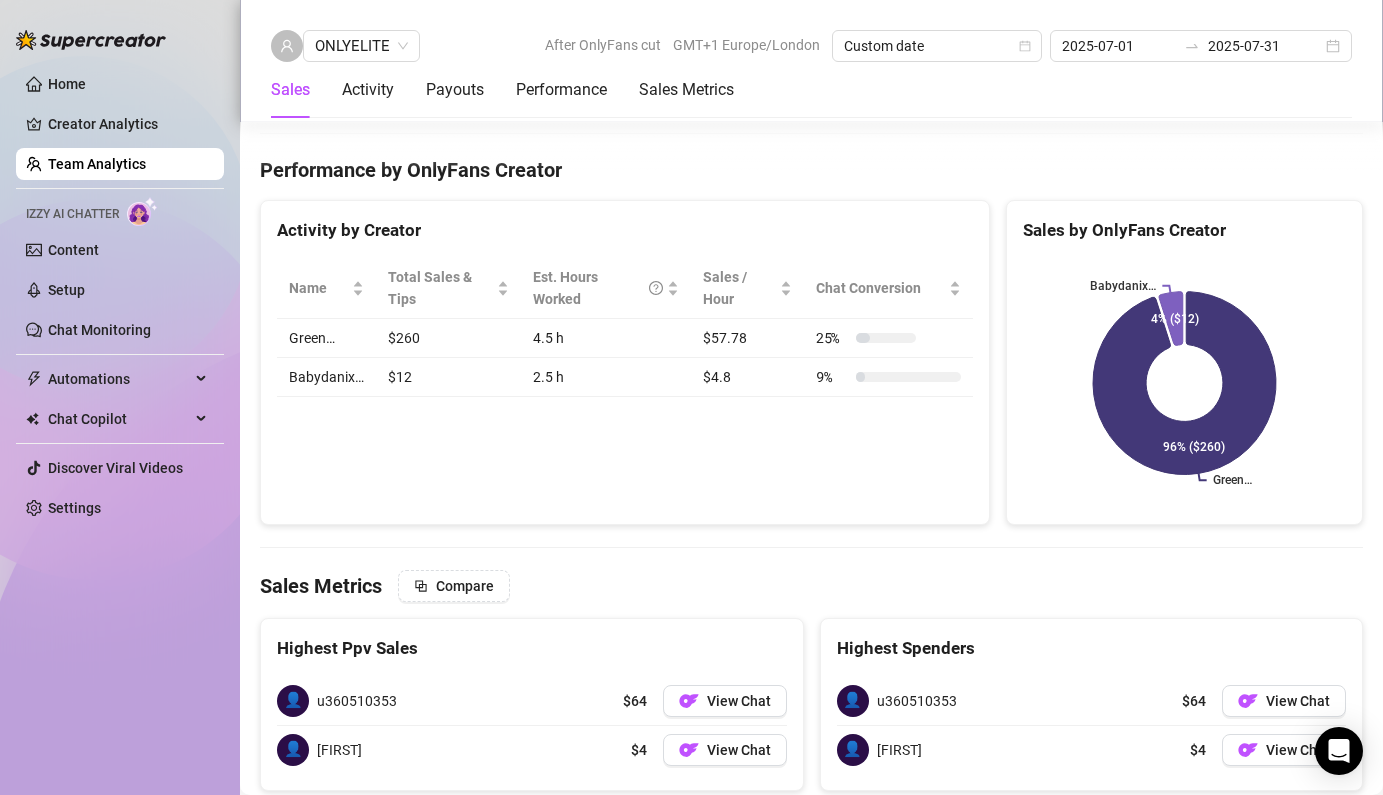 click on "$12" at bounding box center (448, 377) 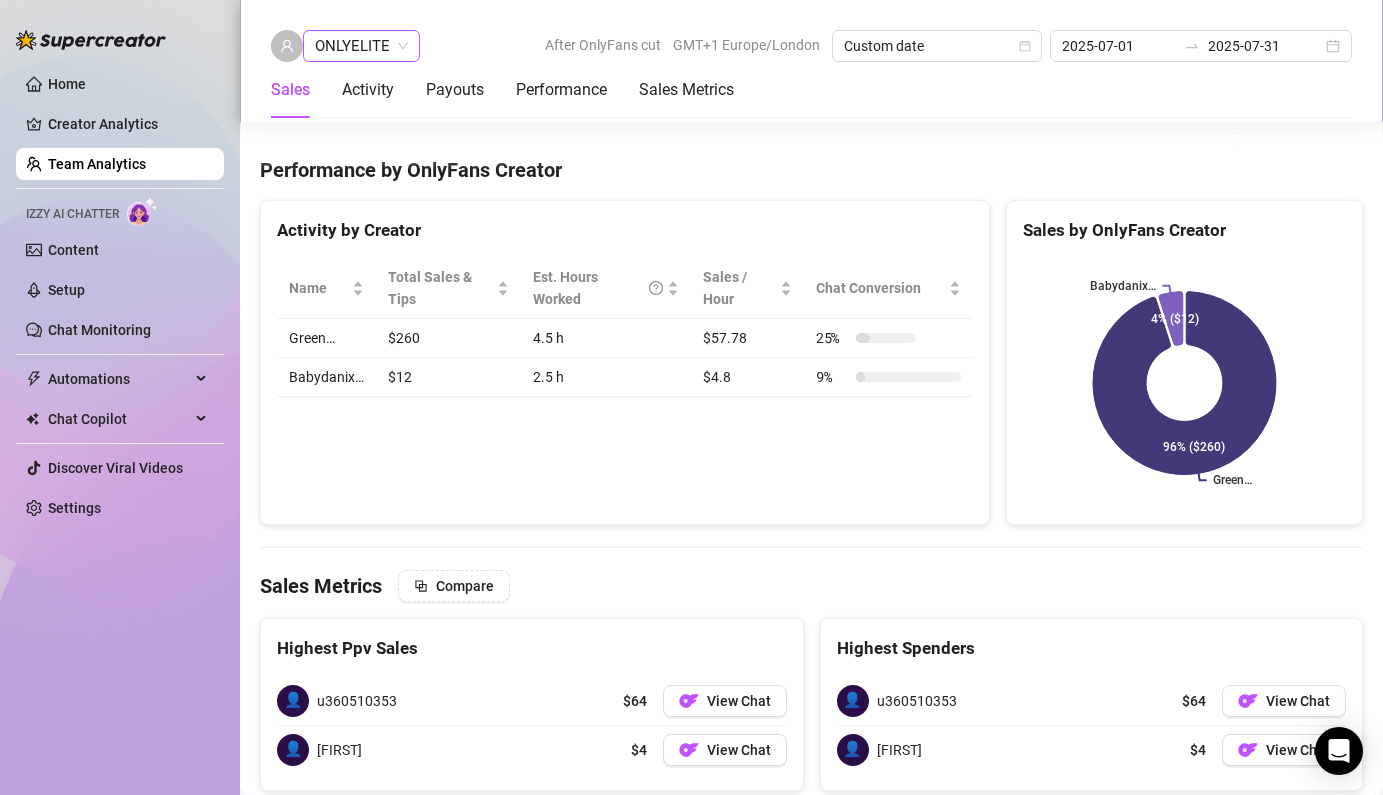 click on "ONLYELITE" at bounding box center [361, 46] 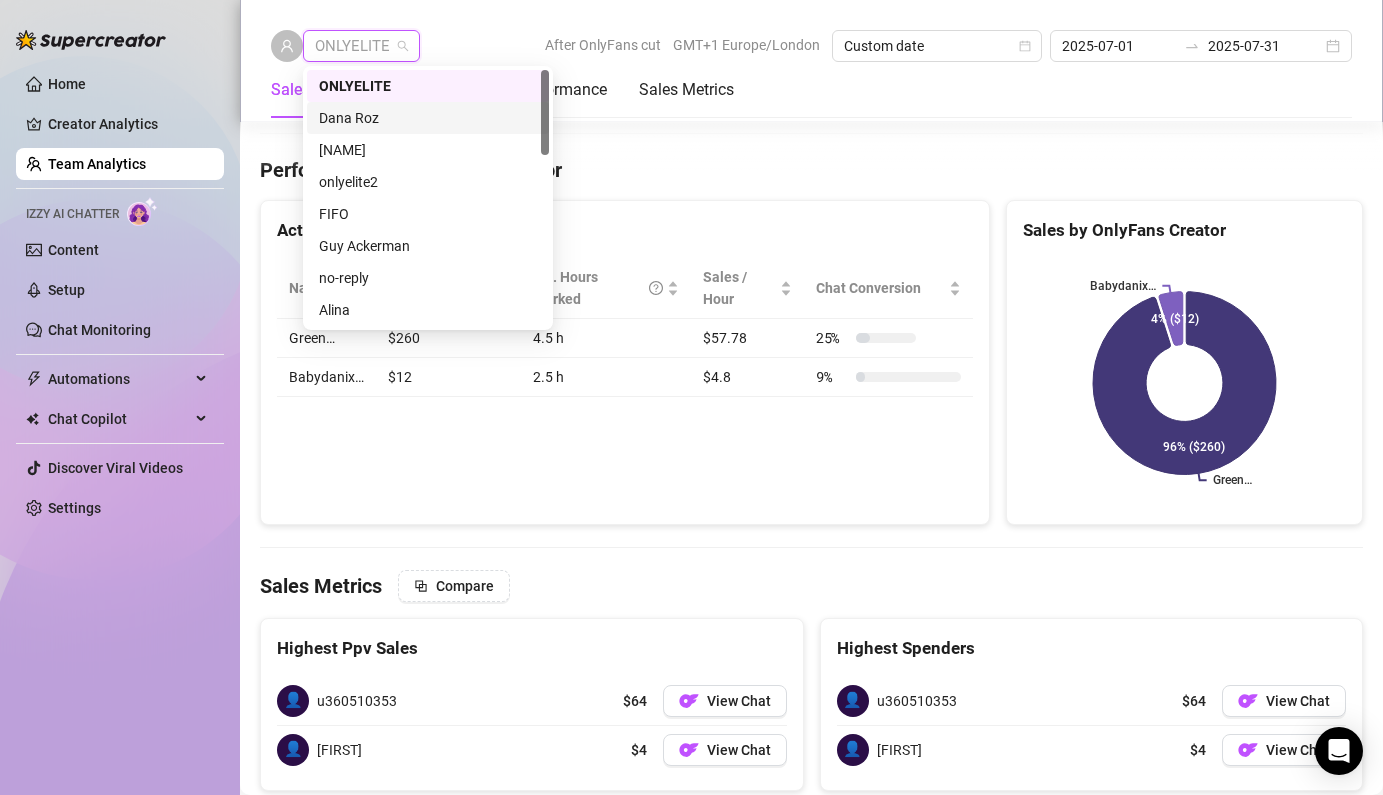 click on "Dana Roz" at bounding box center [428, 118] 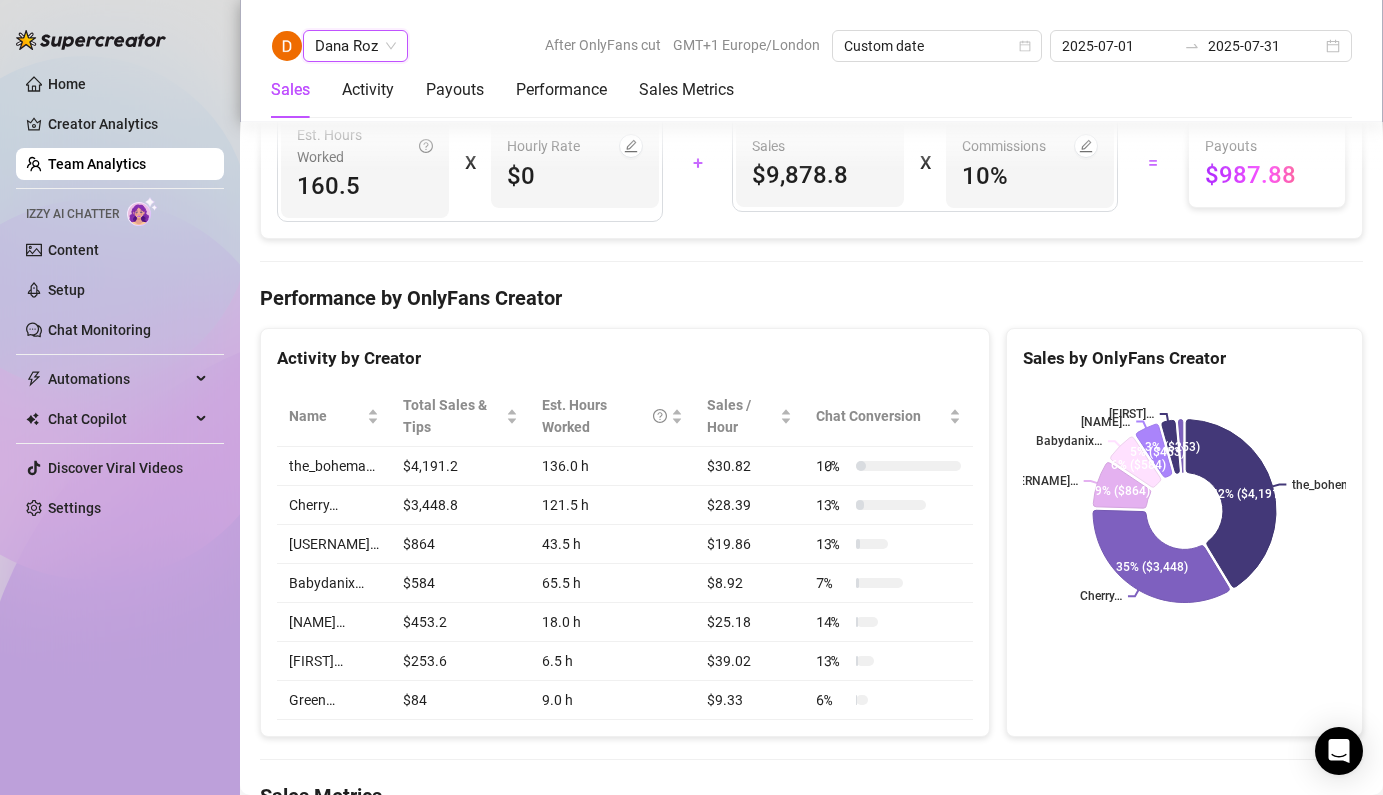 scroll, scrollTop: 2596, scrollLeft: 0, axis: vertical 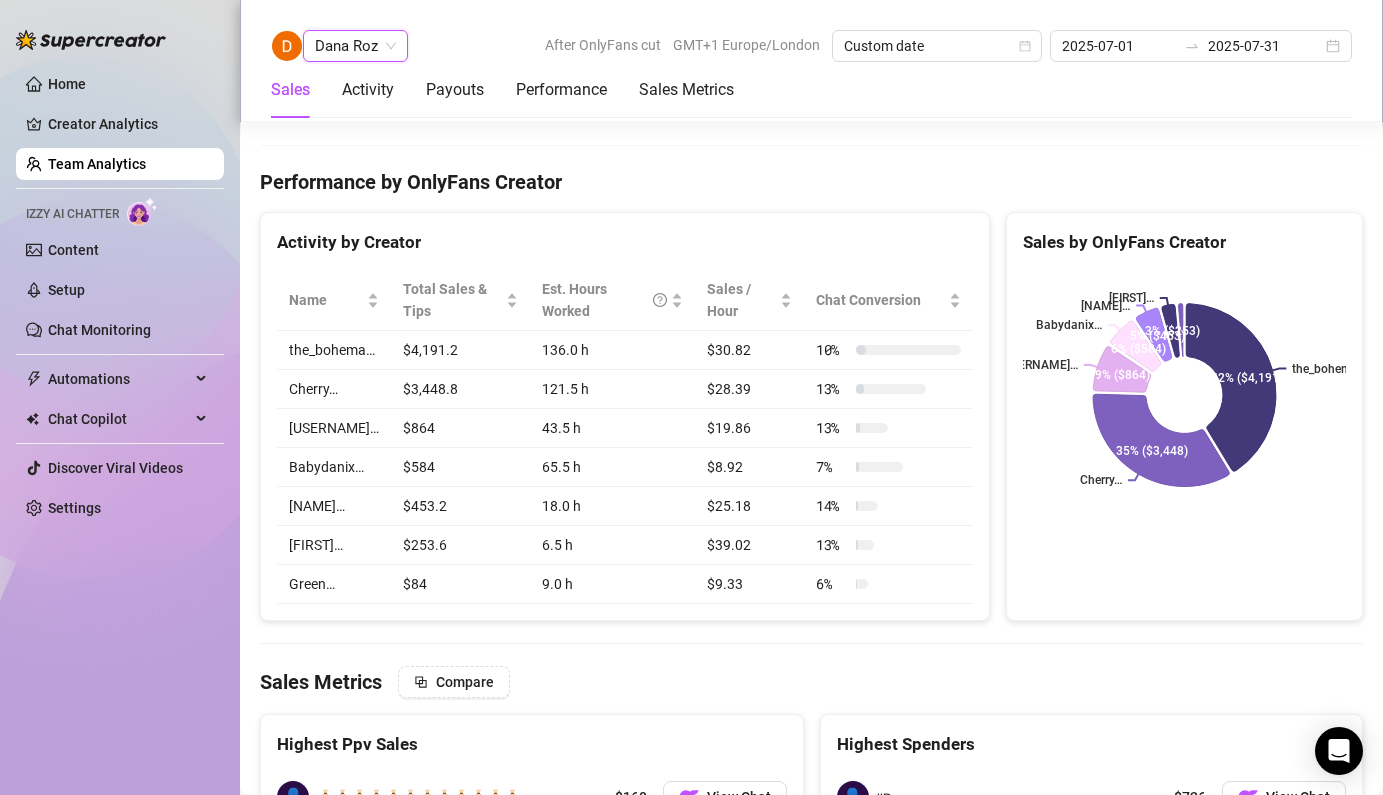 click on "Dana Roz" at bounding box center (355, 46) 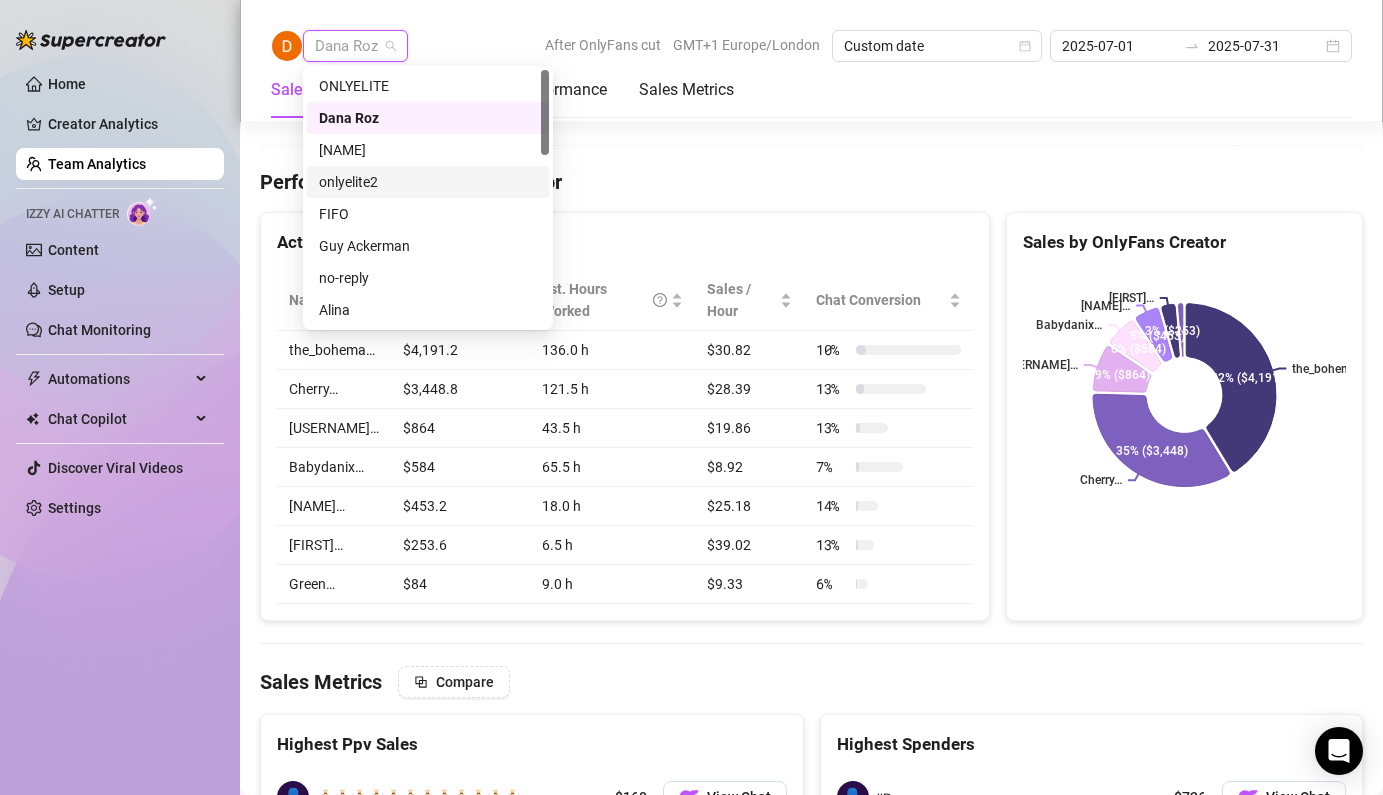 click on "onlyelite2" at bounding box center [428, 182] 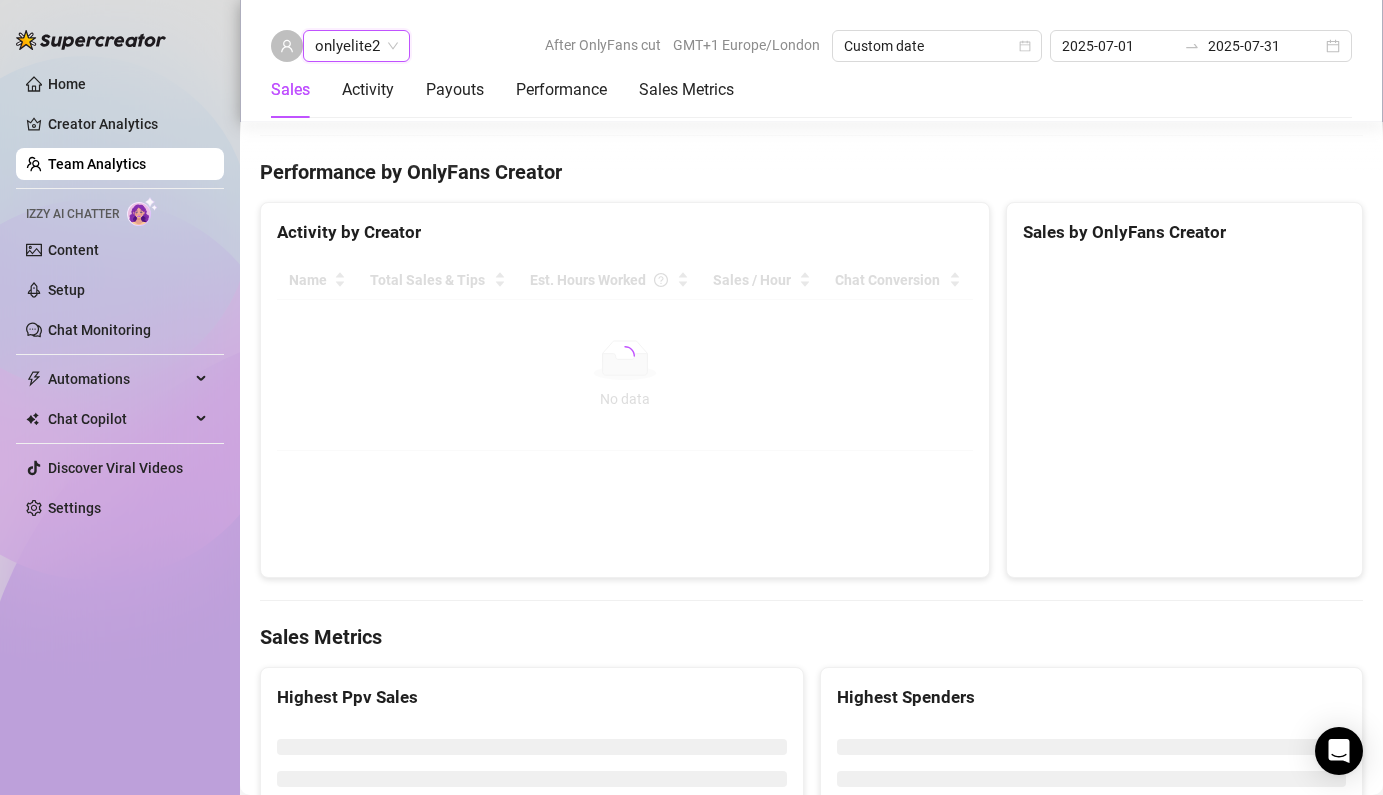 scroll, scrollTop: 2083, scrollLeft: 0, axis: vertical 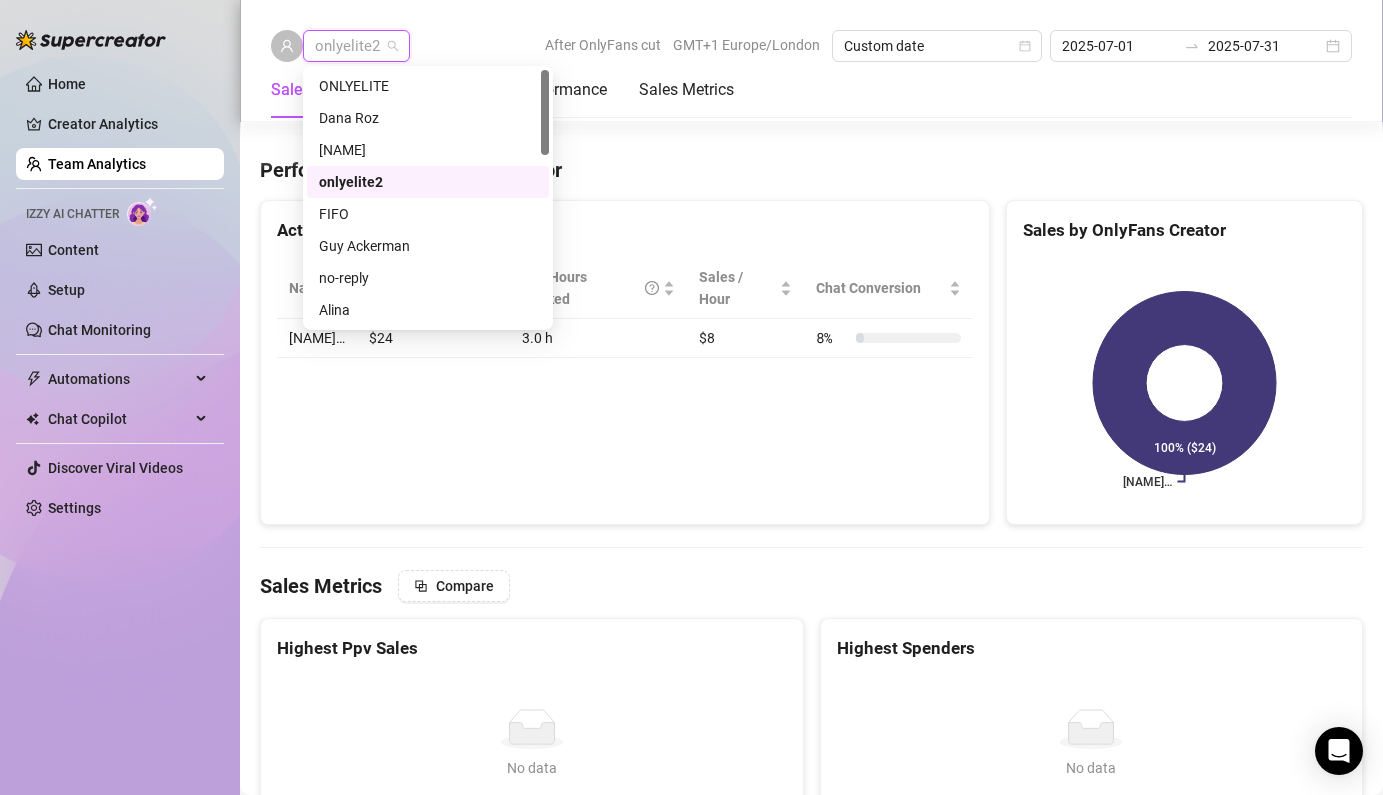 click on "onlyelite2" at bounding box center [356, 46] 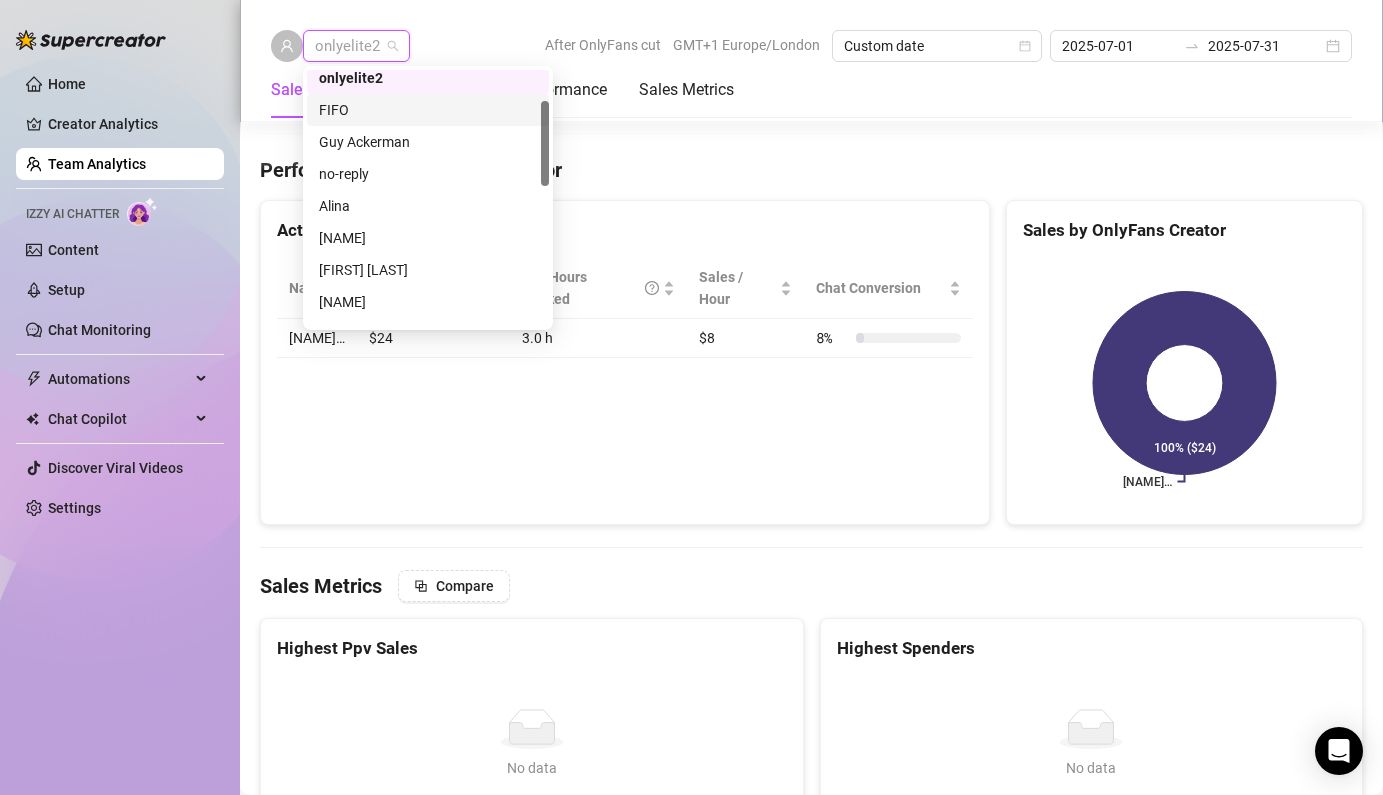 scroll, scrollTop: 115, scrollLeft: 0, axis: vertical 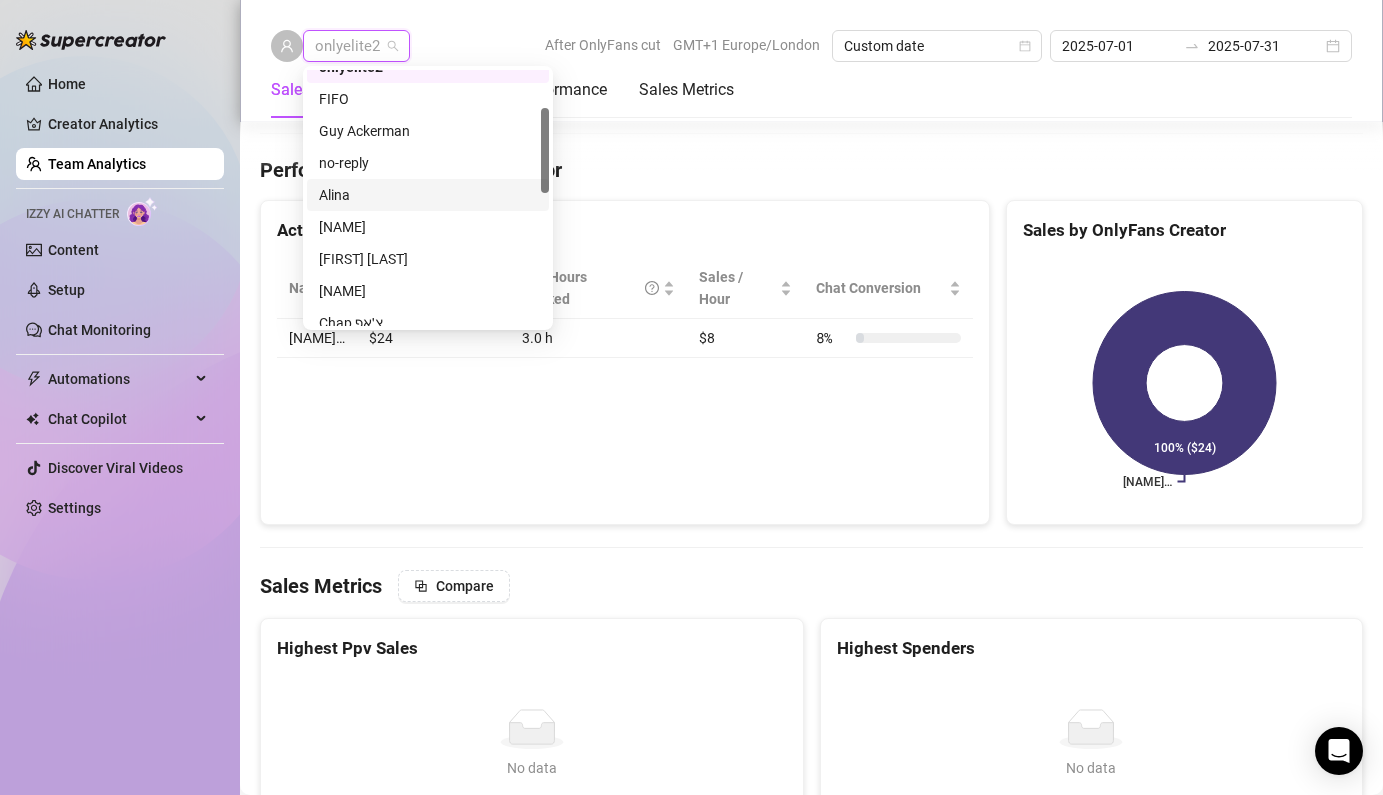 click on "Alina" at bounding box center [428, 195] 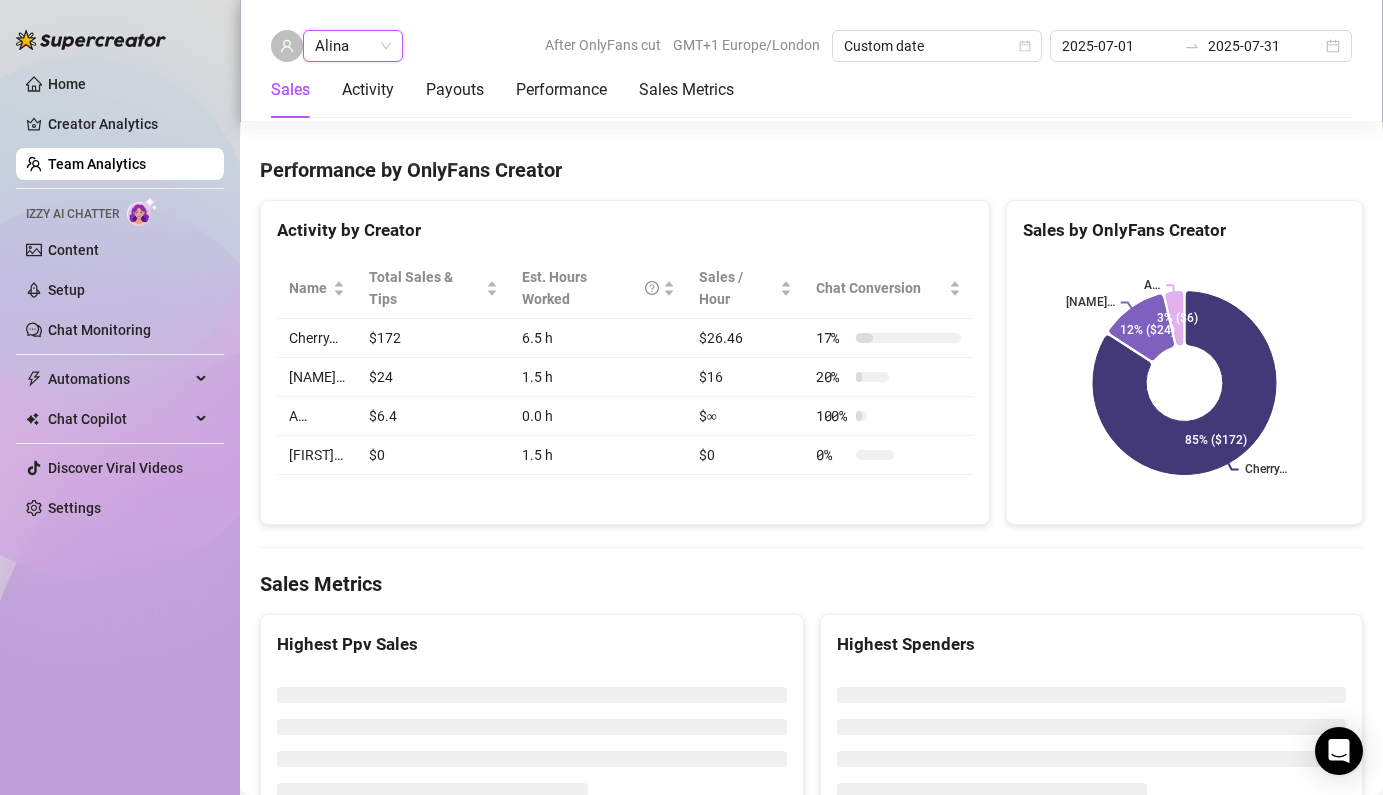 scroll, scrollTop: 2600, scrollLeft: 0, axis: vertical 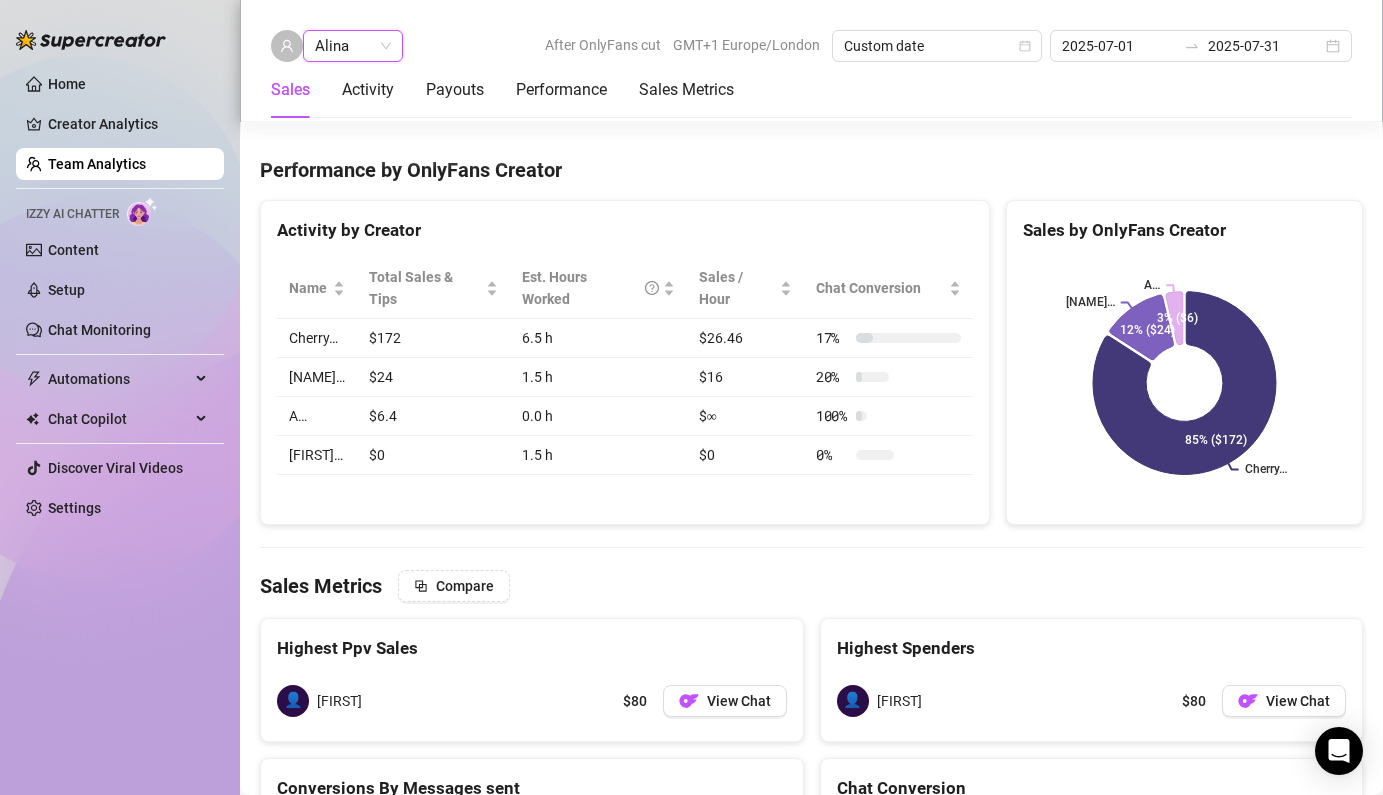 click on "Alina" at bounding box center [353, 46] 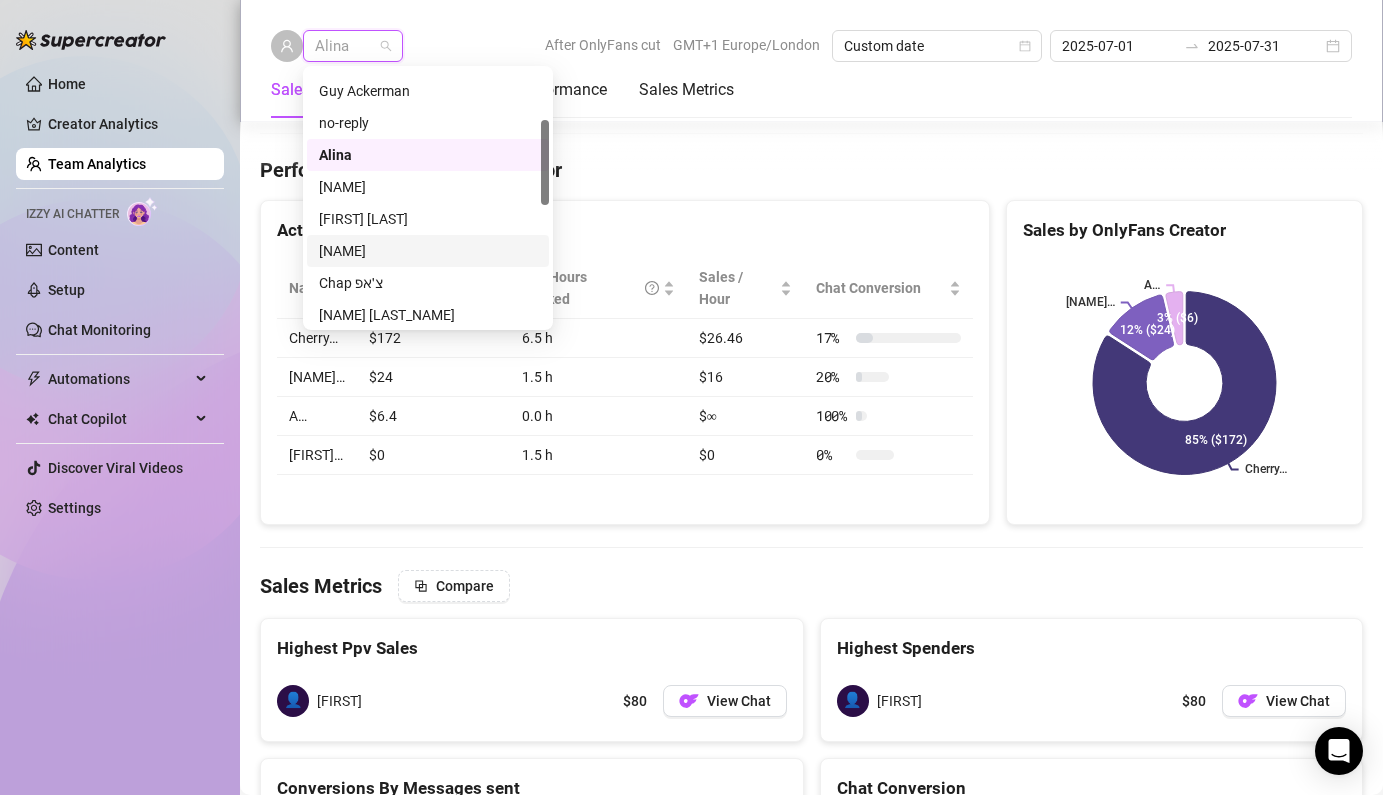 scroll, scrollTop: 162, scrollLeft: 0, axis: vertical 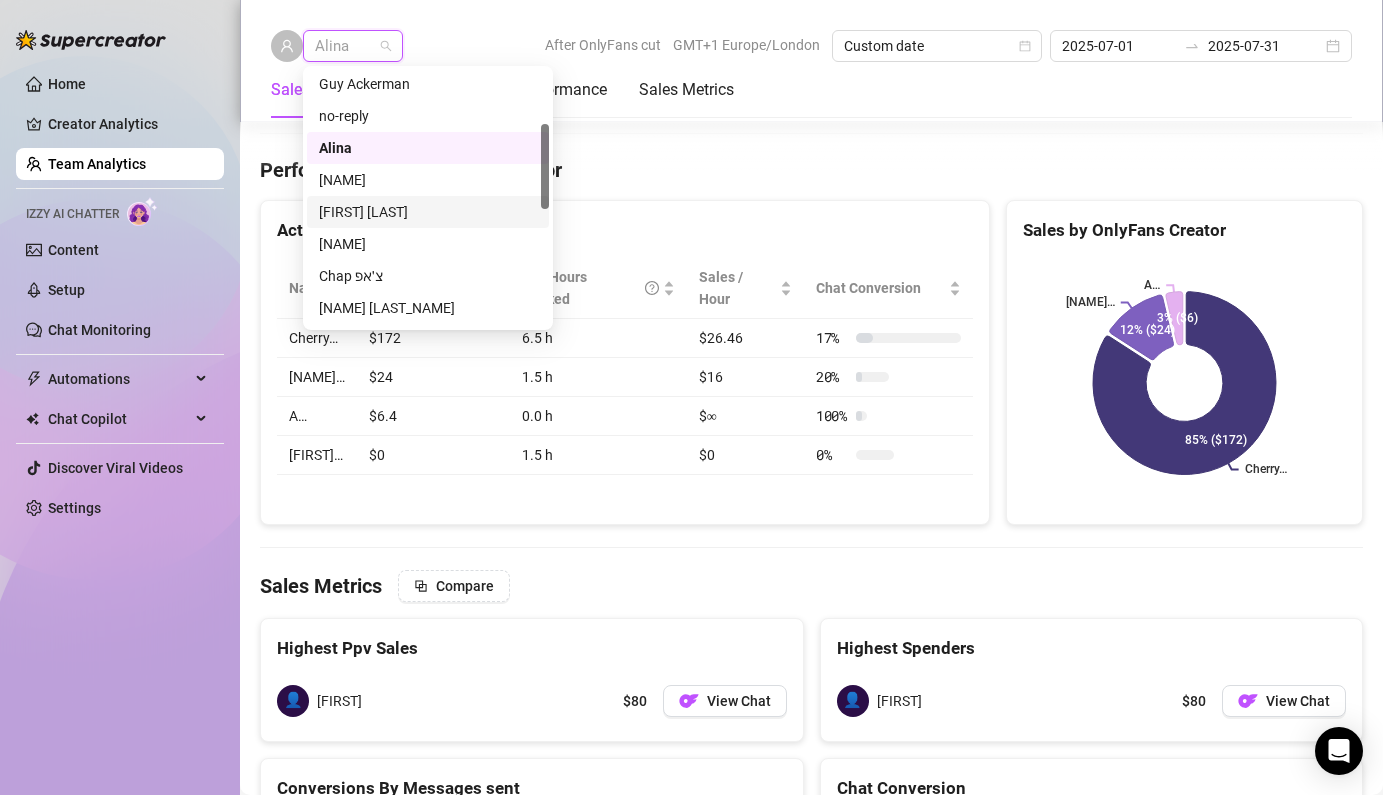 click on "[FIRST] [LAST]" at bounding box center [428, 212] 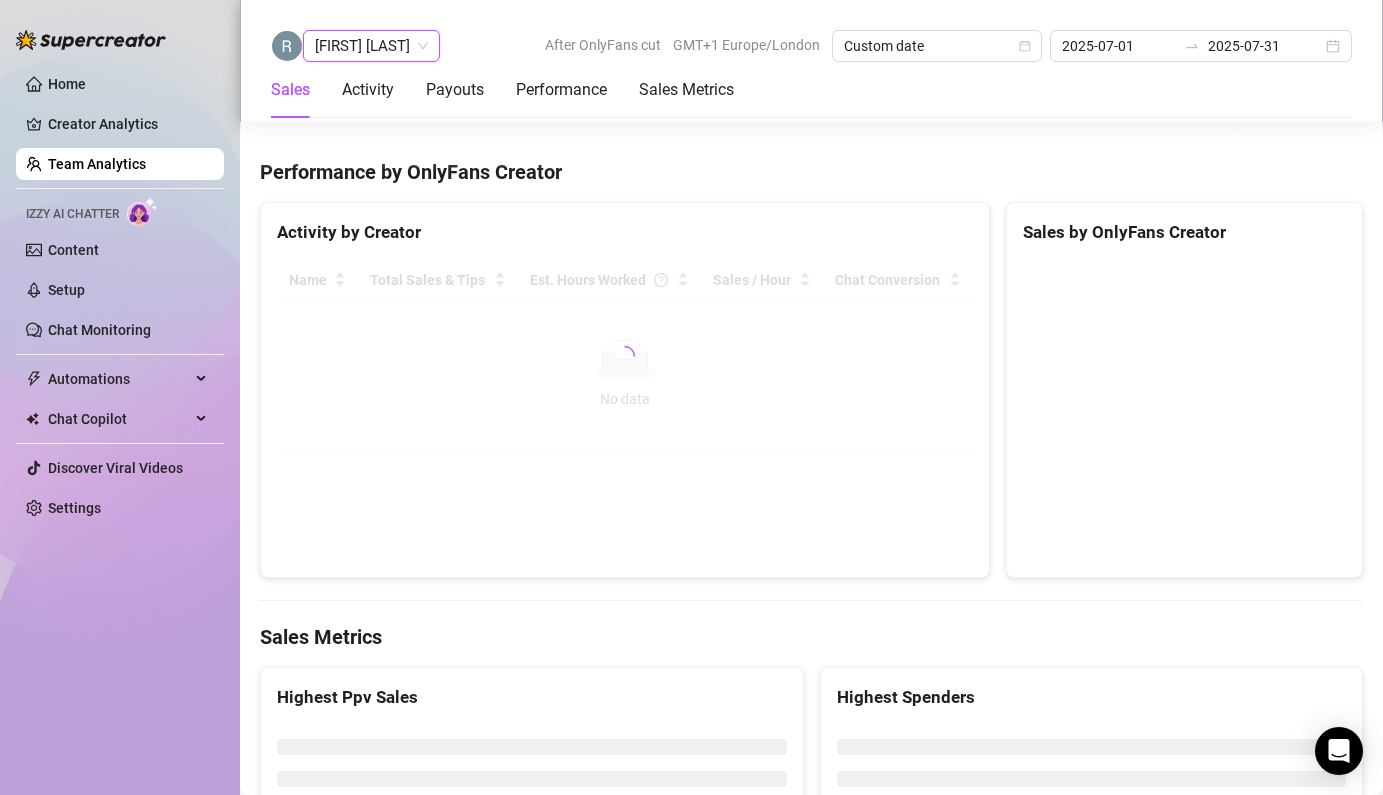 scroll, scrollTop: 2083, scrollLeft: 0, axis: vertical 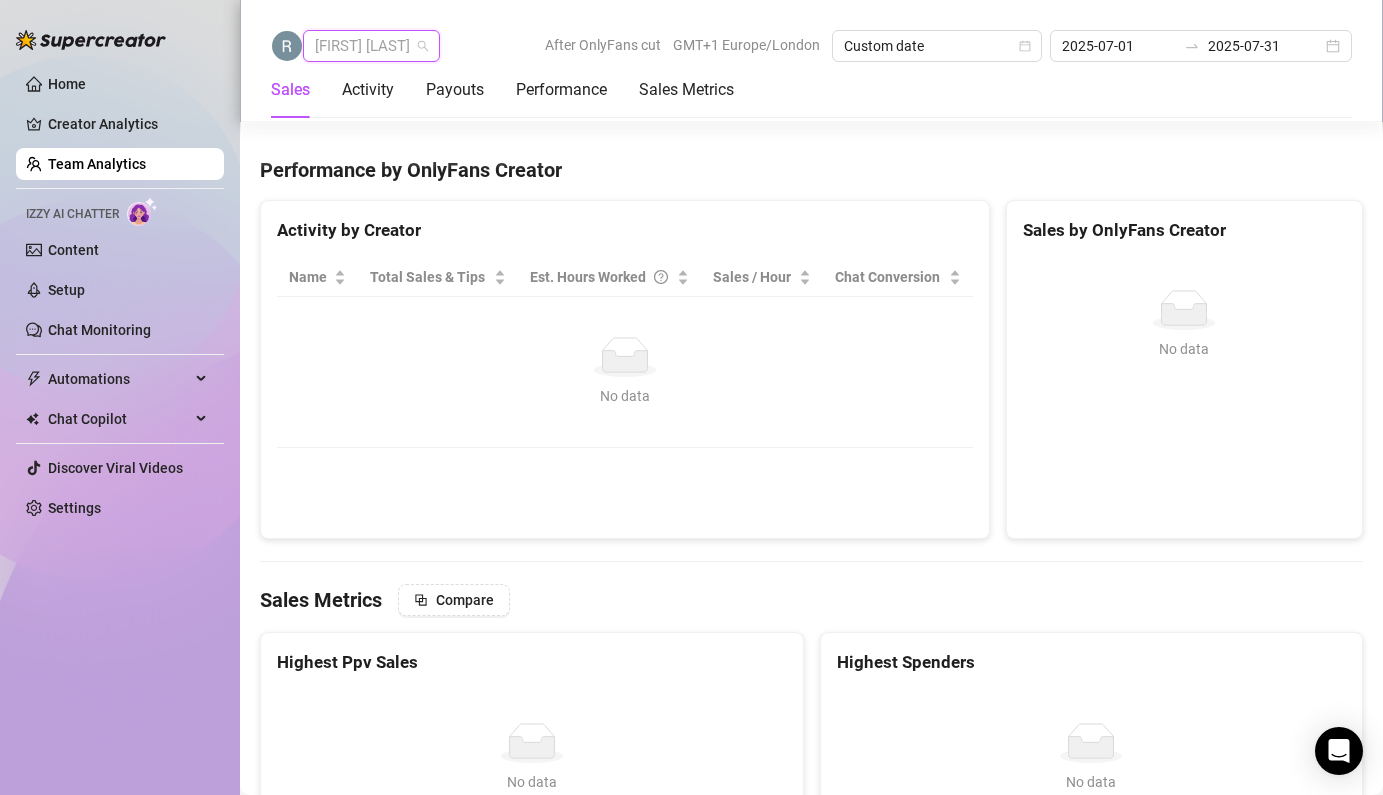 click on "[FIRST] [LAST]" at bounding box center [371, 46] 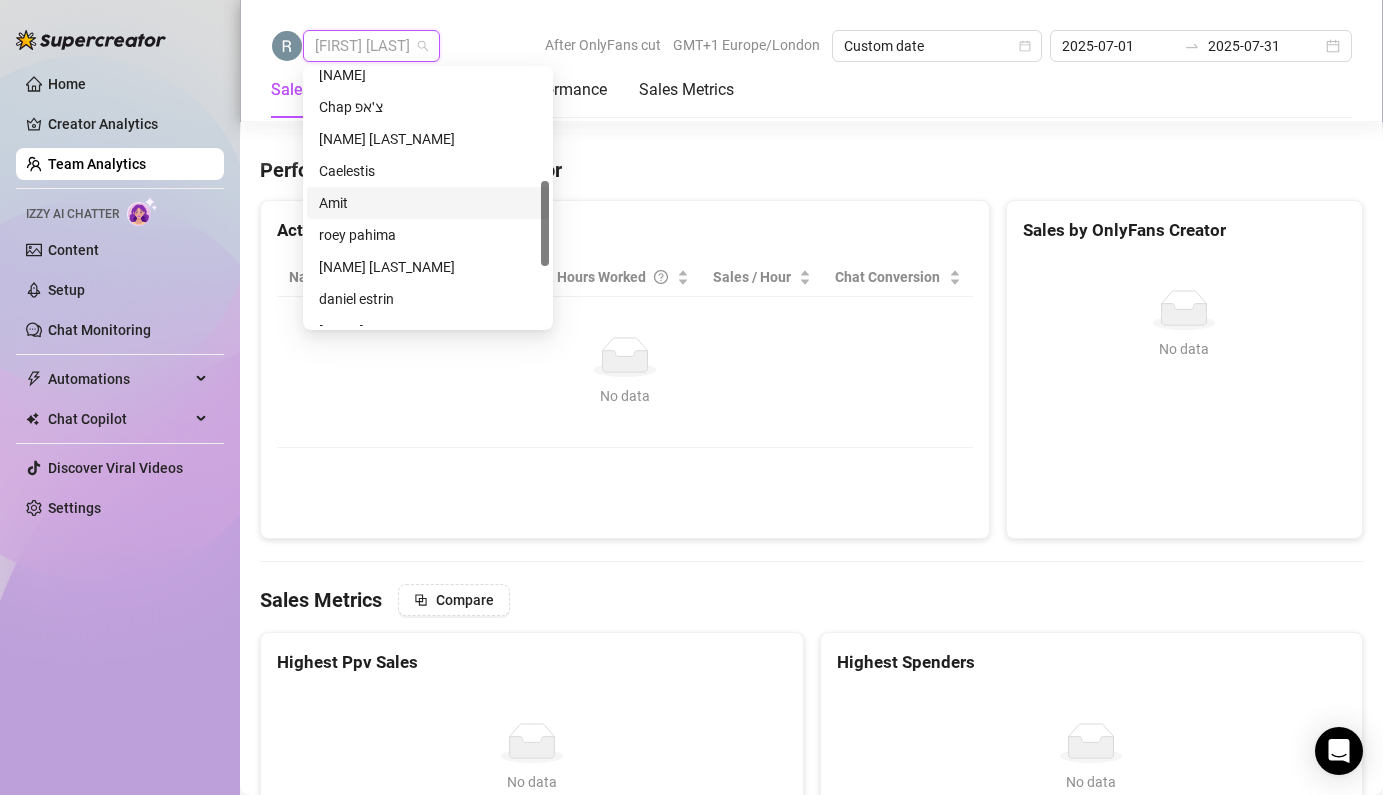 scroll, scrollTop: 333, scrollLeft: 0, axis: vertical 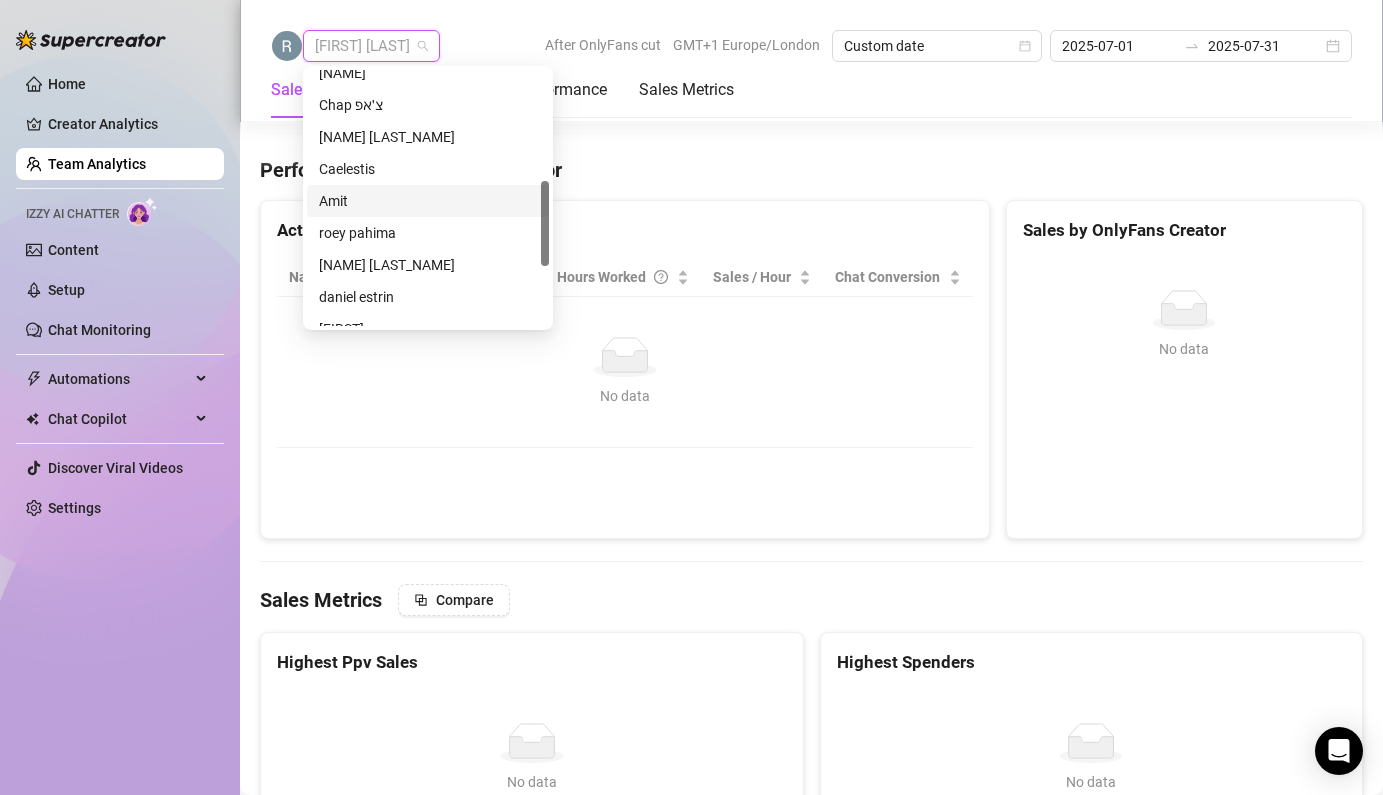 click on "Amit" at bounding box center (428, 201) 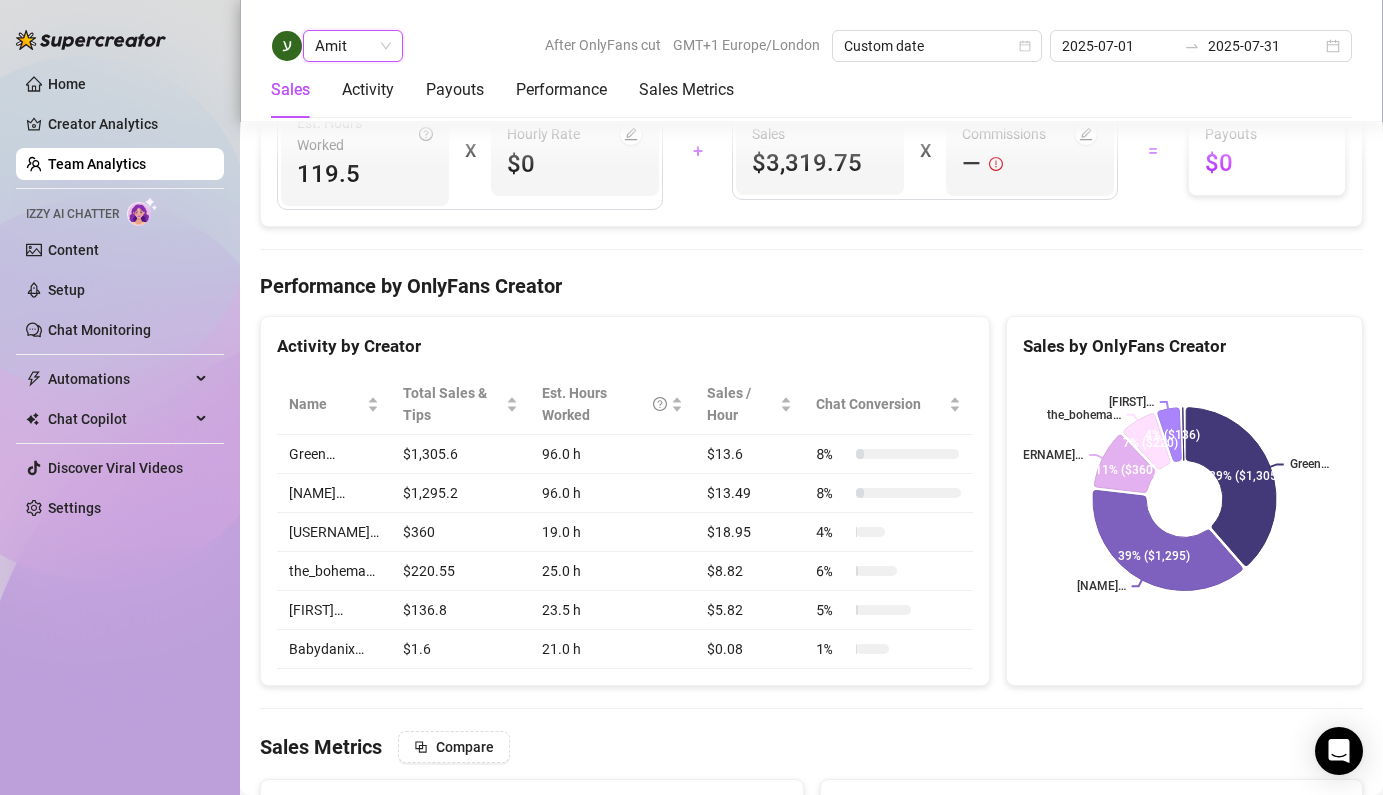 scroll, scrollTop: 2085, scrollLeft: 0, axis: vertical 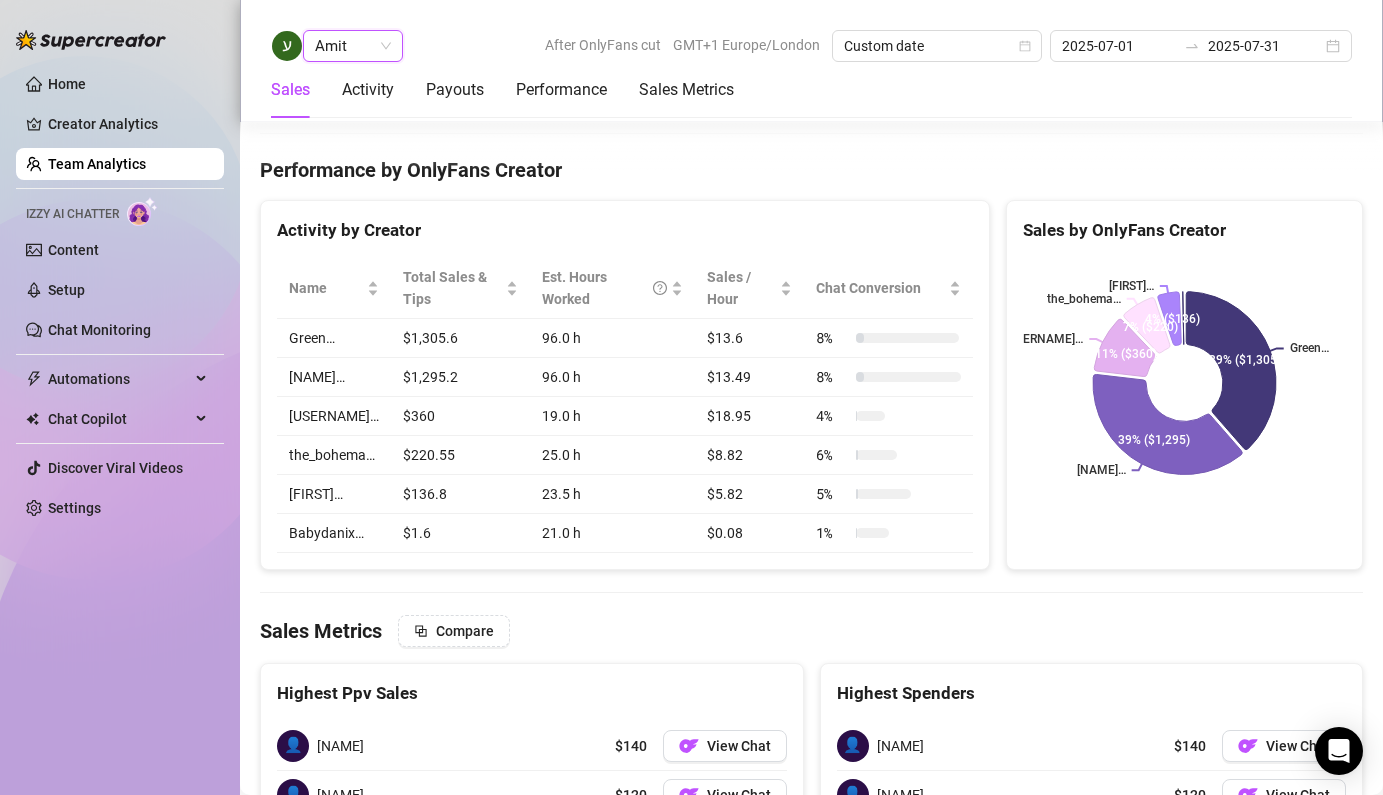 click on "Amit" at bounding box center (353, 46) 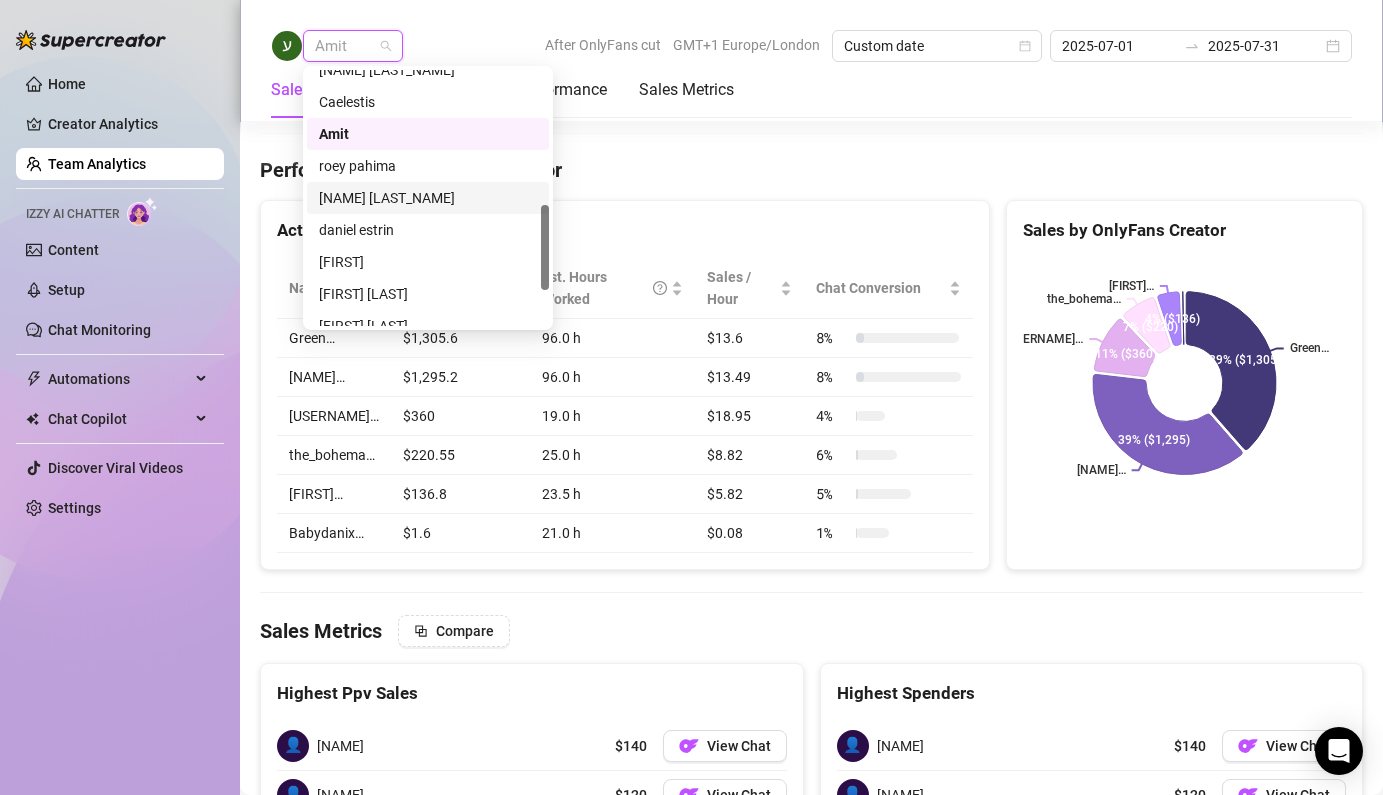 scroll, scrollTop: 409, scrollLeft: 0, axis: vertical 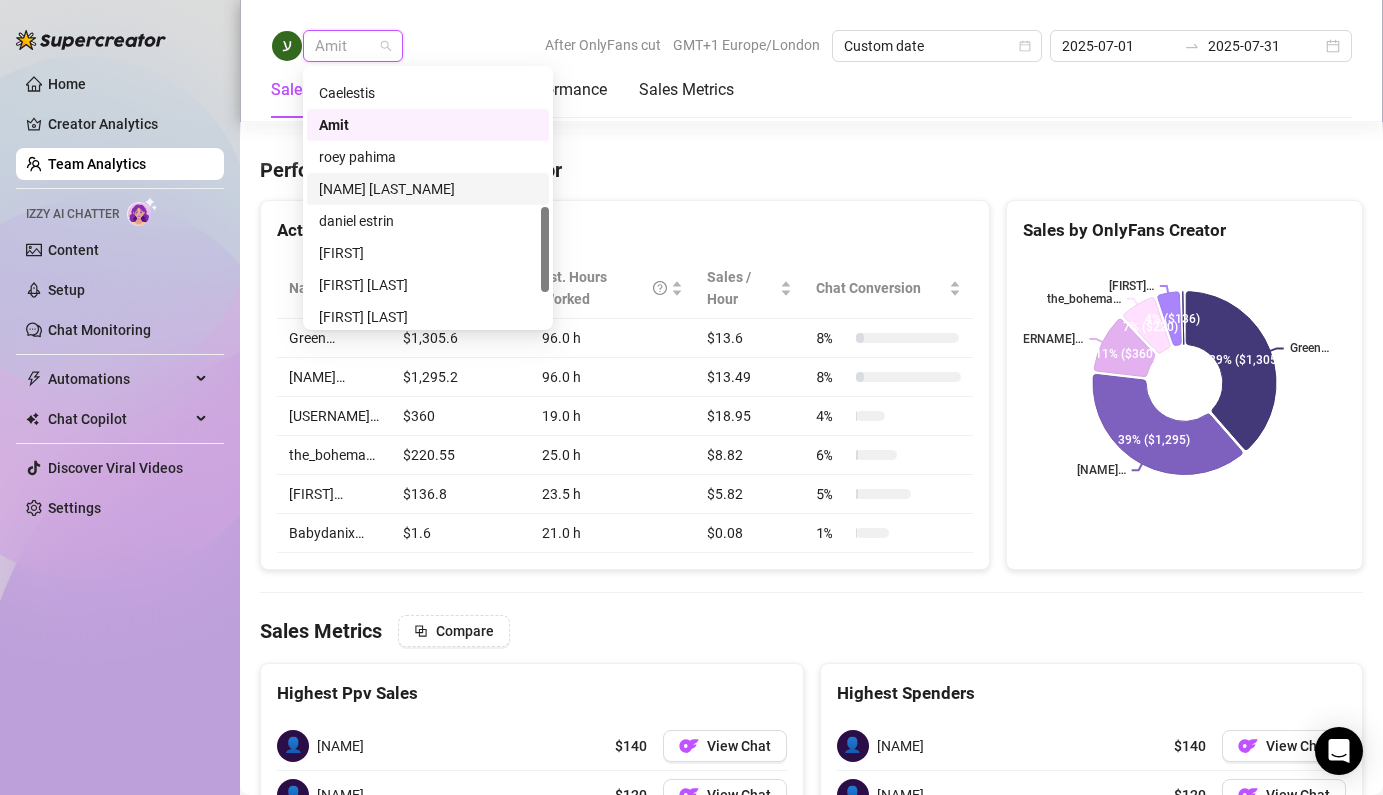 click on "[NAME] [LAST_NAME]" at bounding box center (428, 189) 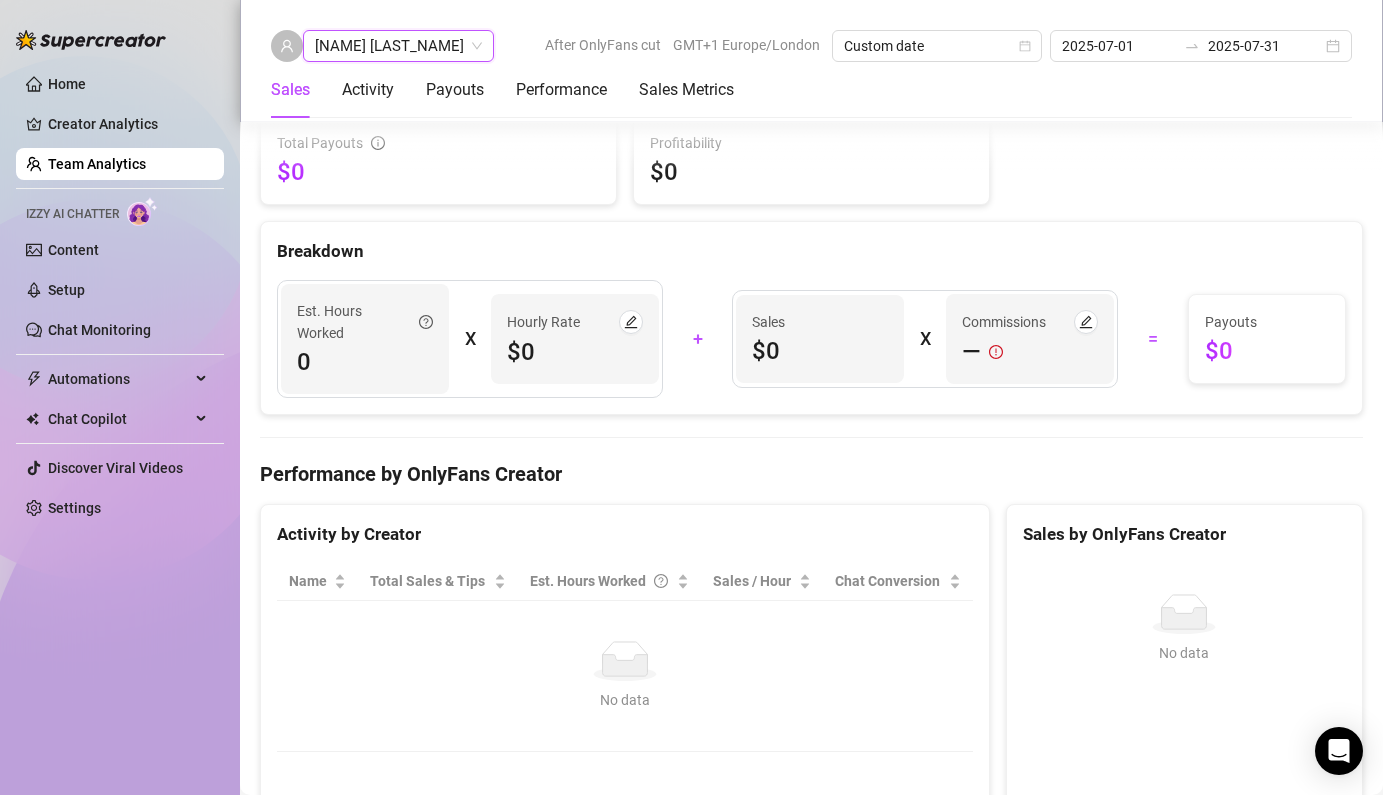 scroll, scrollTop: 2818, scrollLeft: 0, axis: vertical 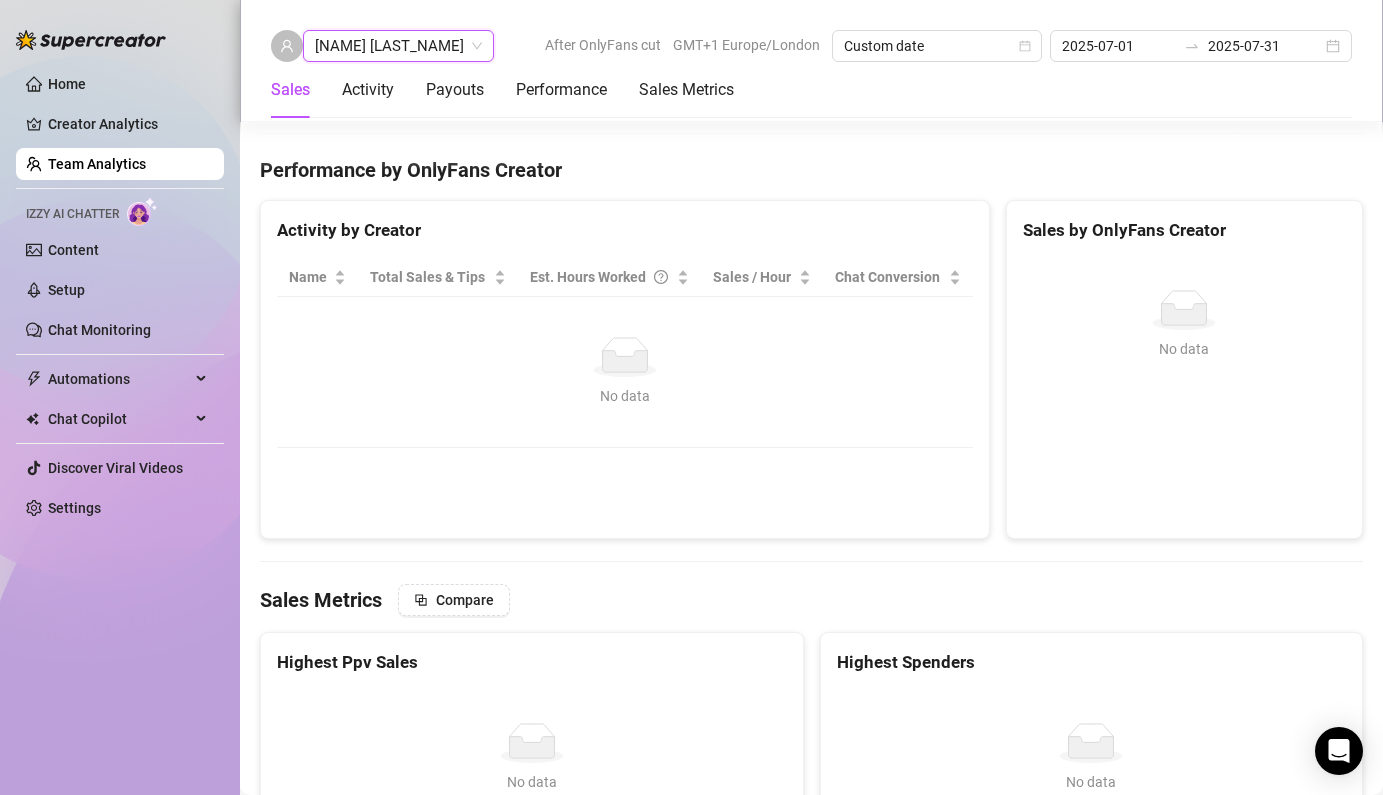 click on "[NAME] [LAST_NAME]" at bounding box center (398, 46) 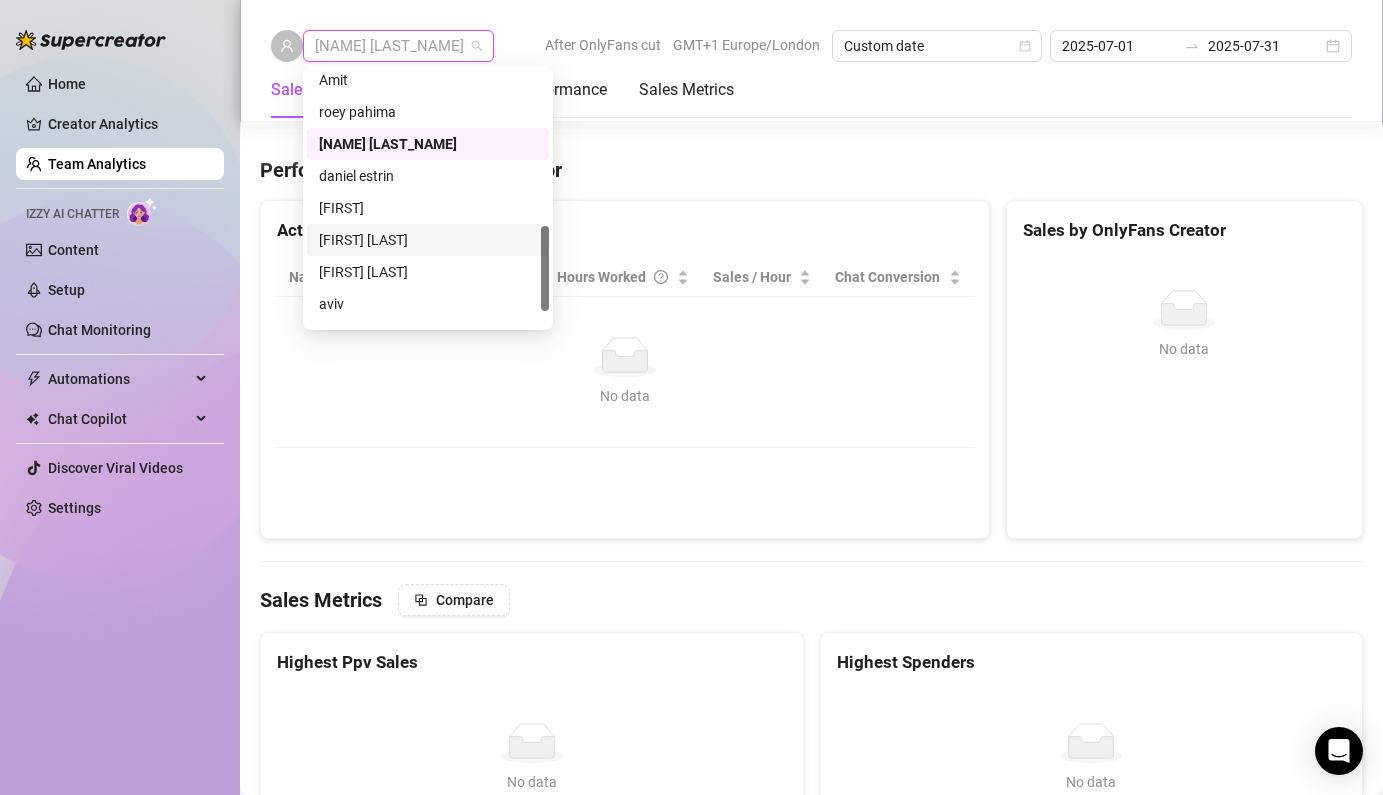 scroll, scrollTop: 490, scrollLeft: 0, axis: vertical 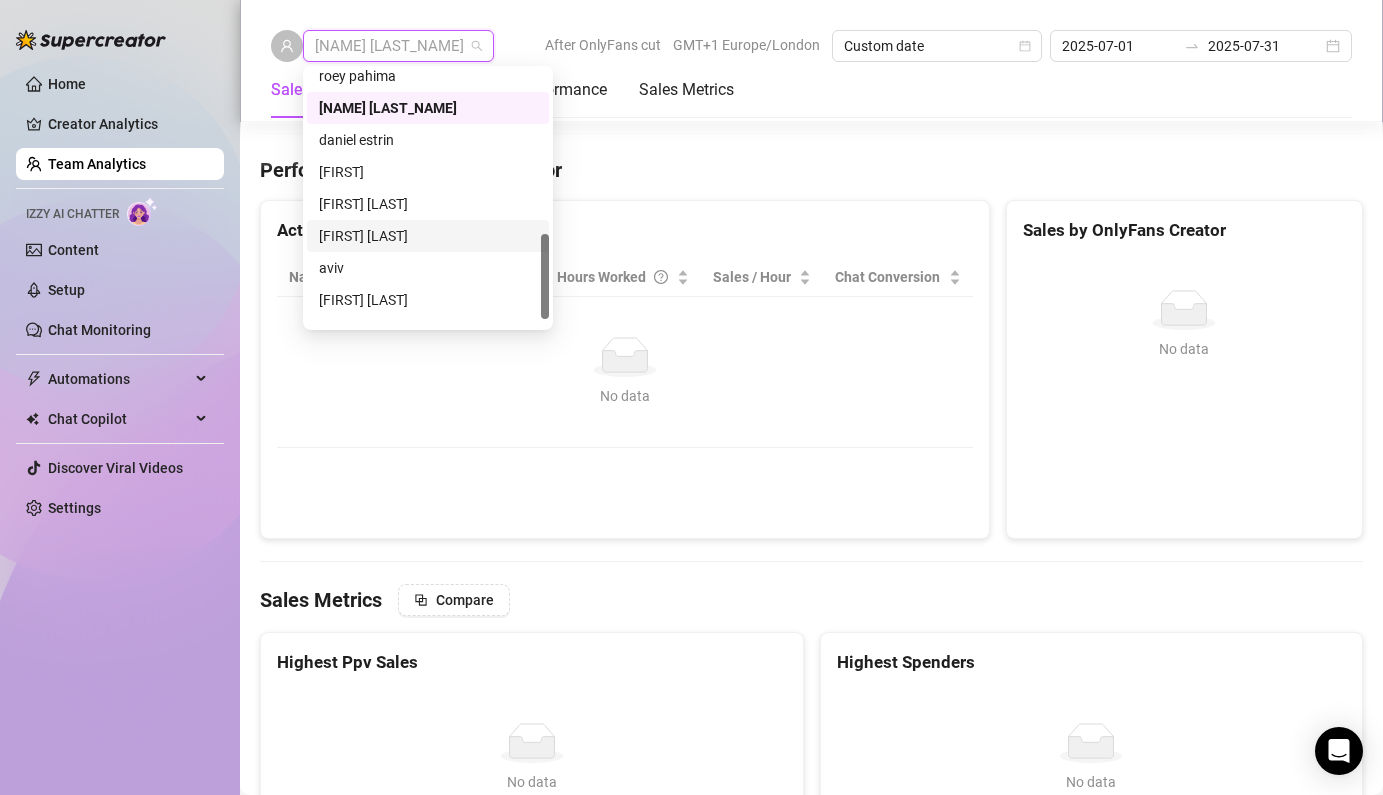 click on "[FIRST] [LAST]" at bounding box center (428, 236) 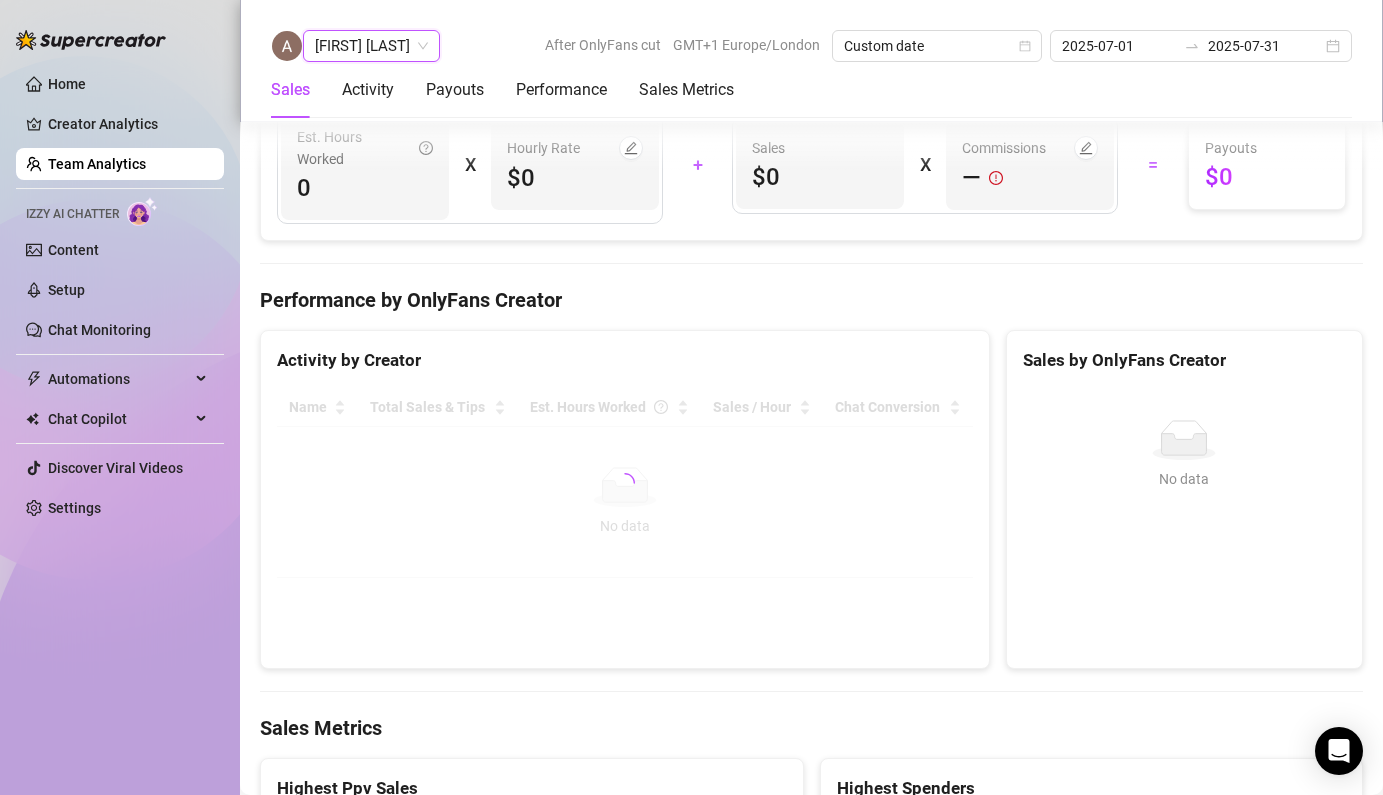 scroll, scrollTop: 2083, scrollLeft: 0, axis: vertical 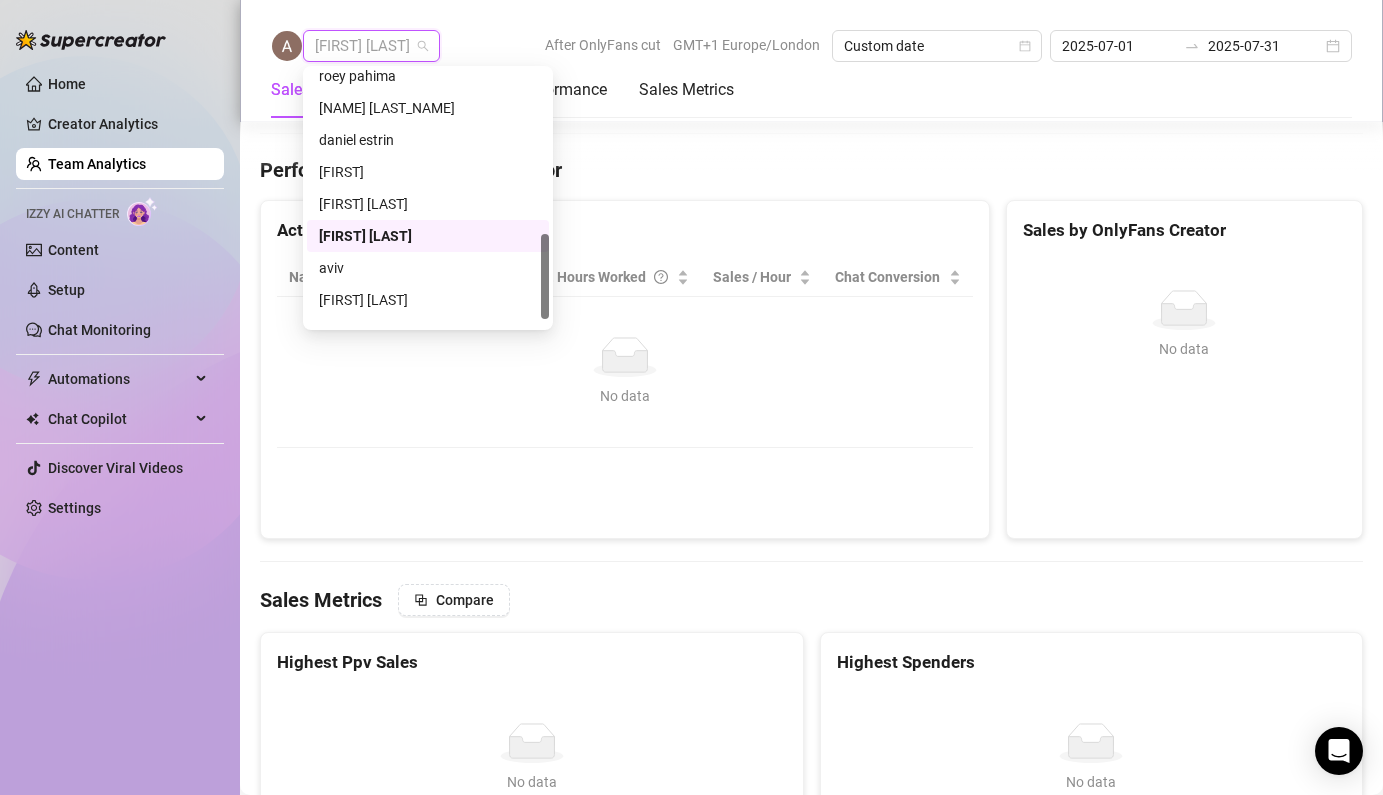 click on "[FIRST] [LAST]" at bounding box center (371, 46) 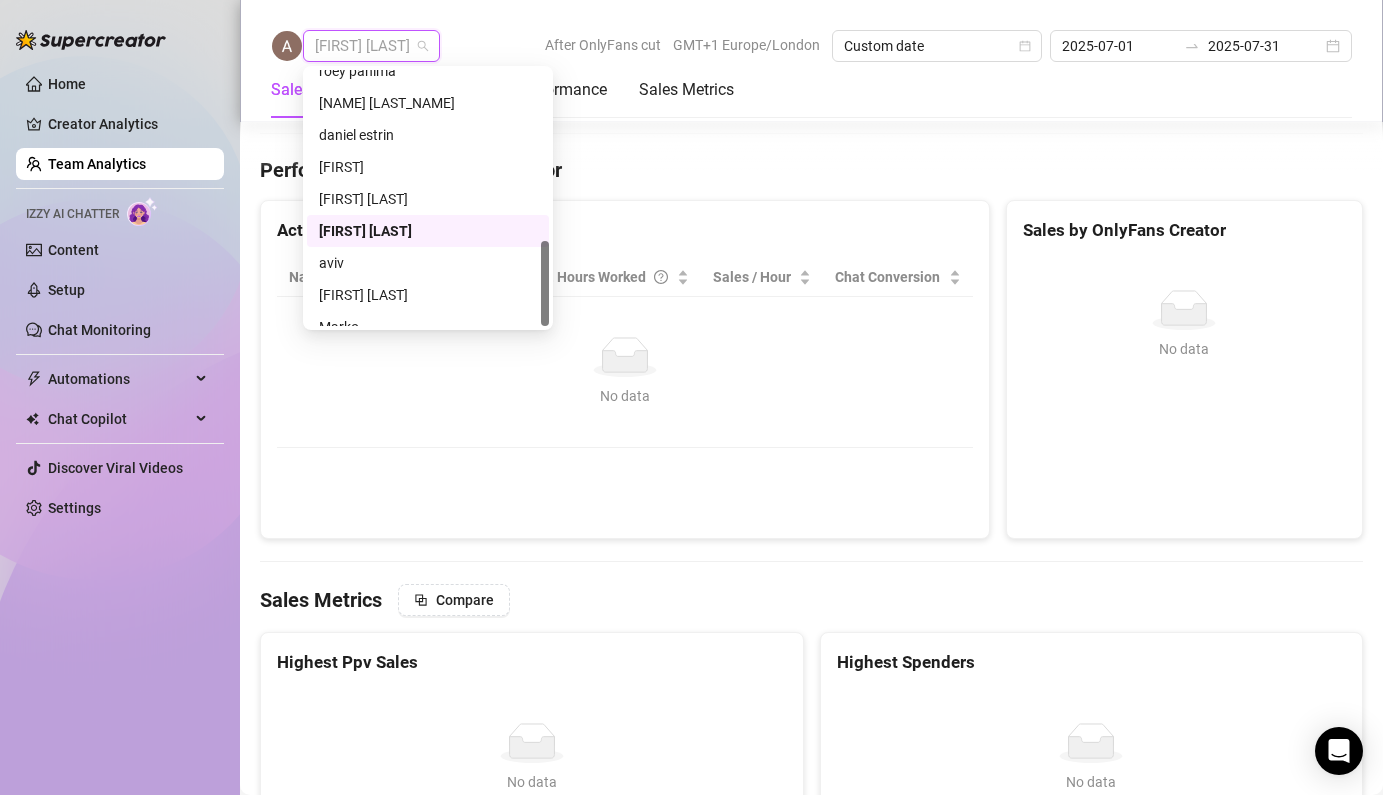 scroll, scrollTop: 512, scrollLeft: 0, axis: vertical 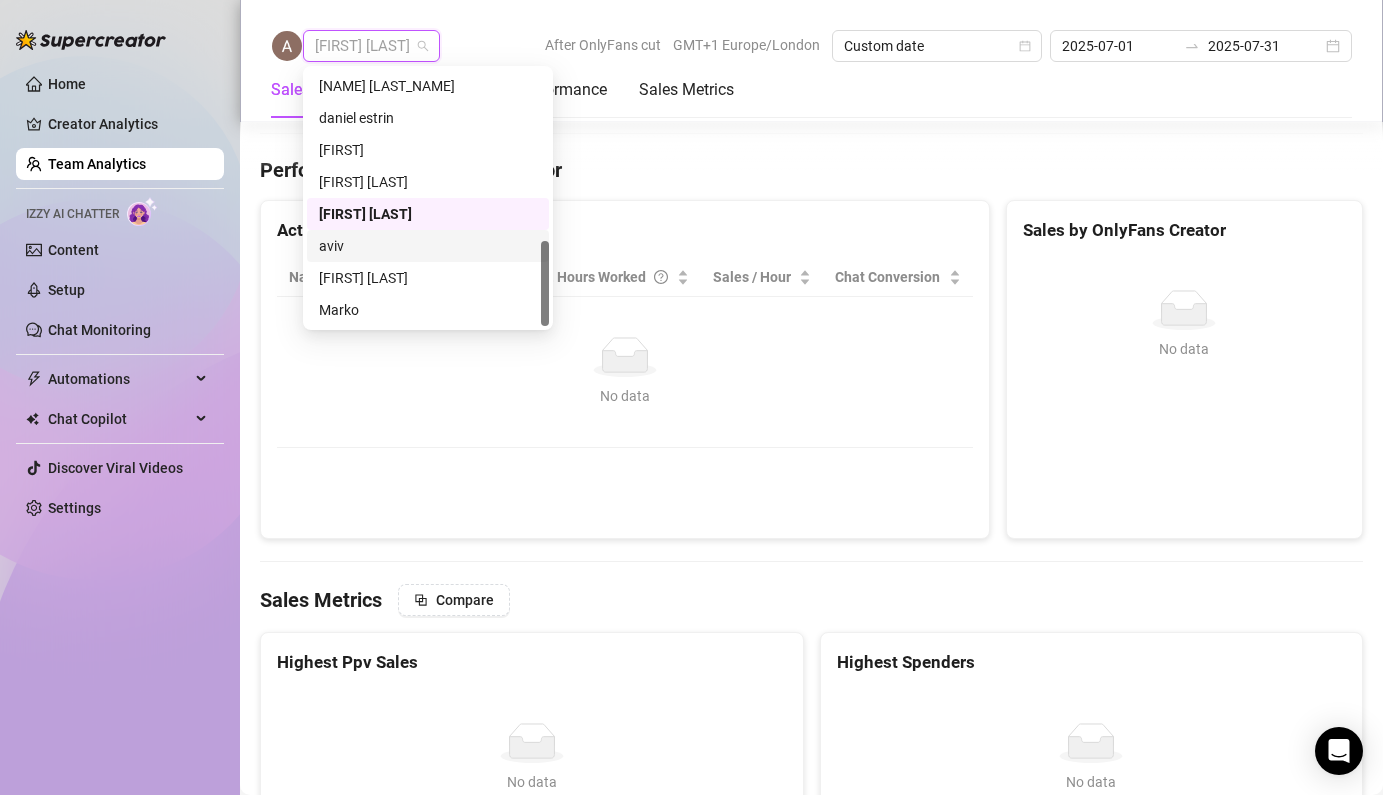 click on "aviv" at bounding box center (428, 246) 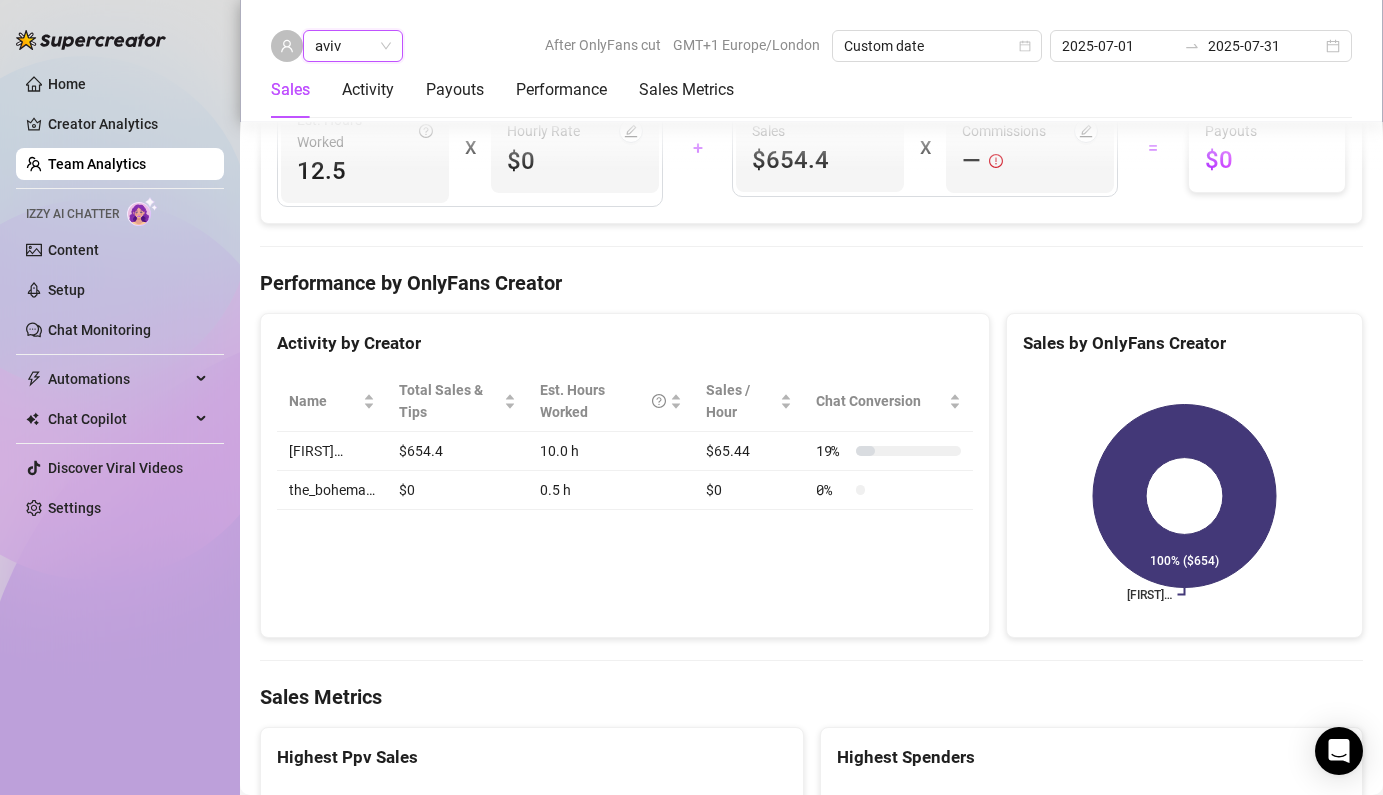 scroll, scrollTop: 2056, scrollLeft: 0, axis: vertical 